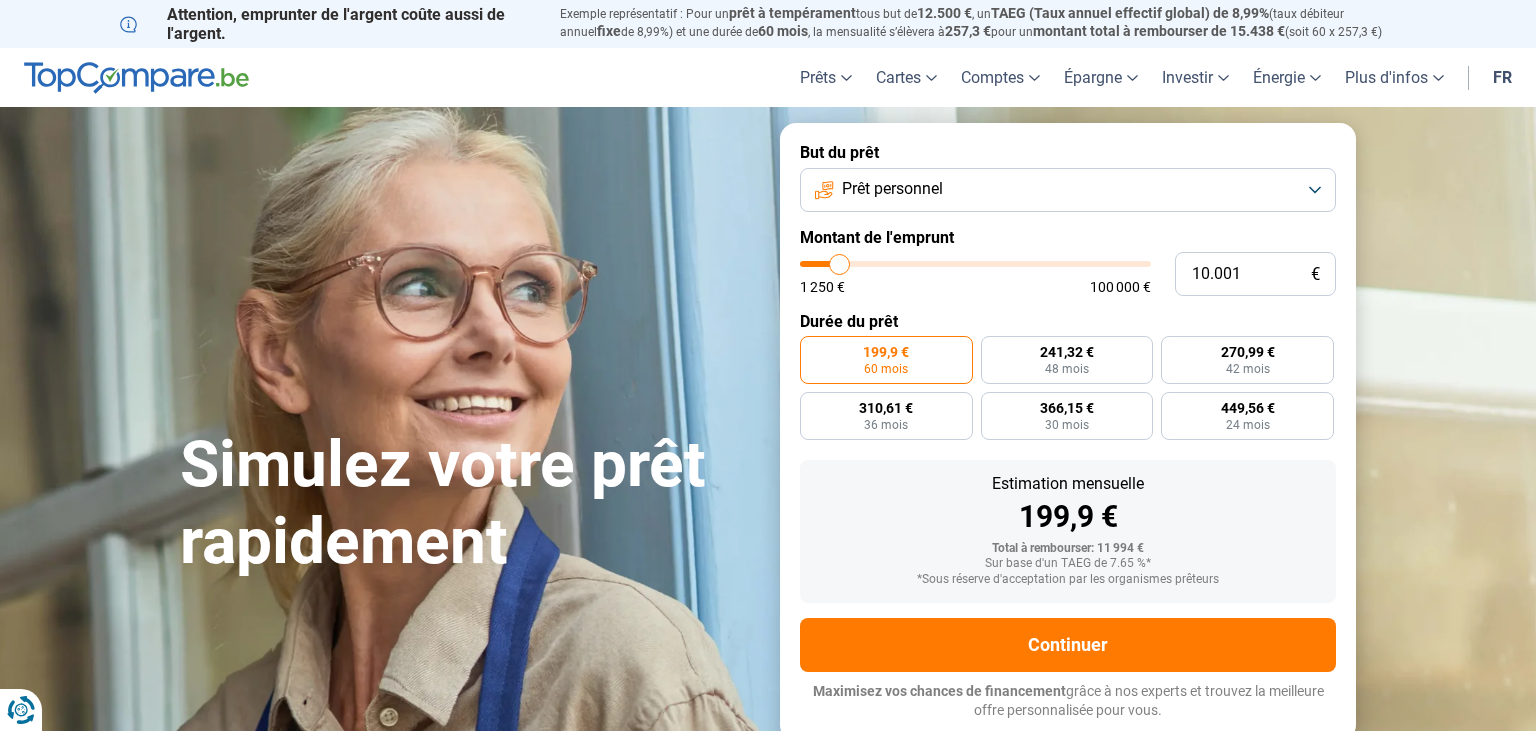 scroll, scrollTop: 0, scrollLeft: 0, axis: both 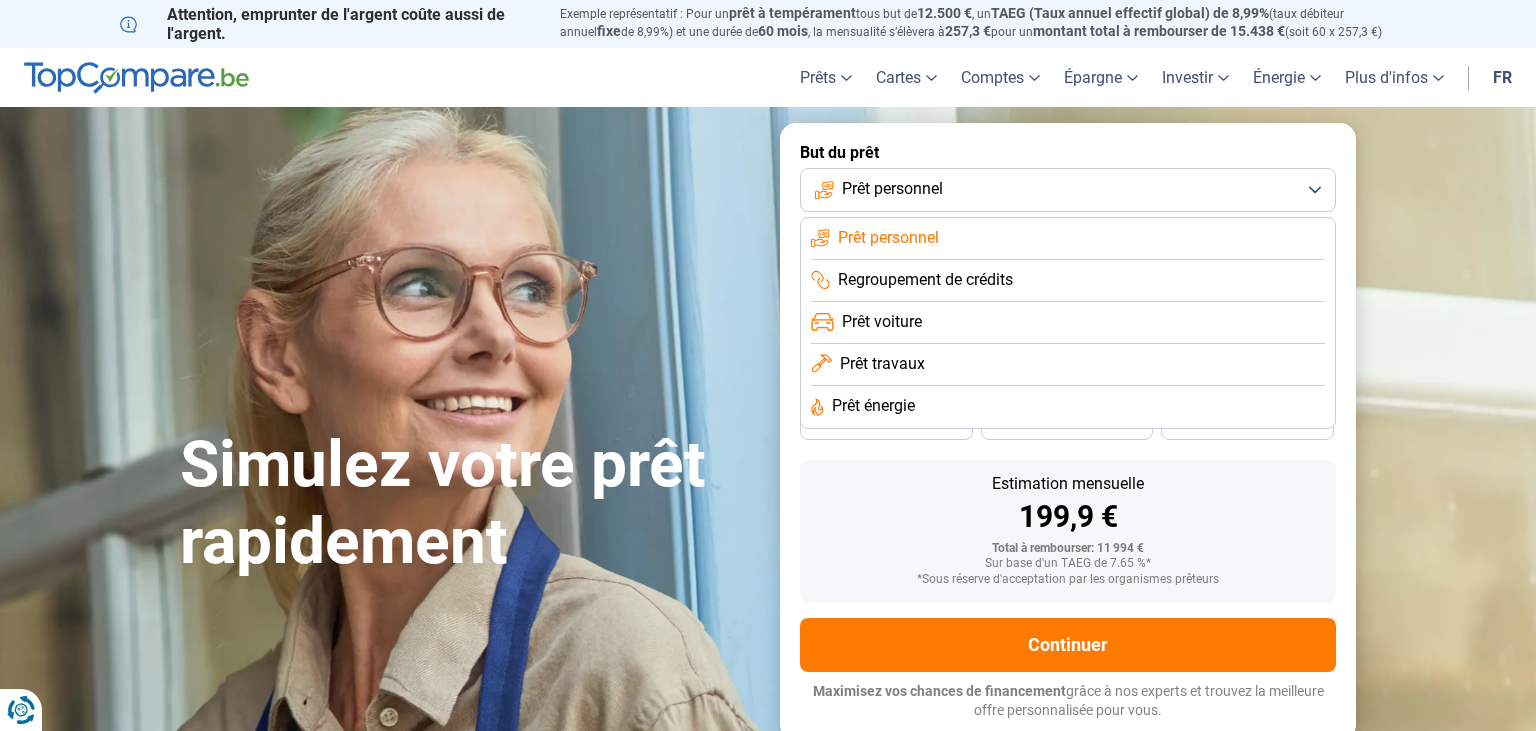 click on "Regroupement de crédits" 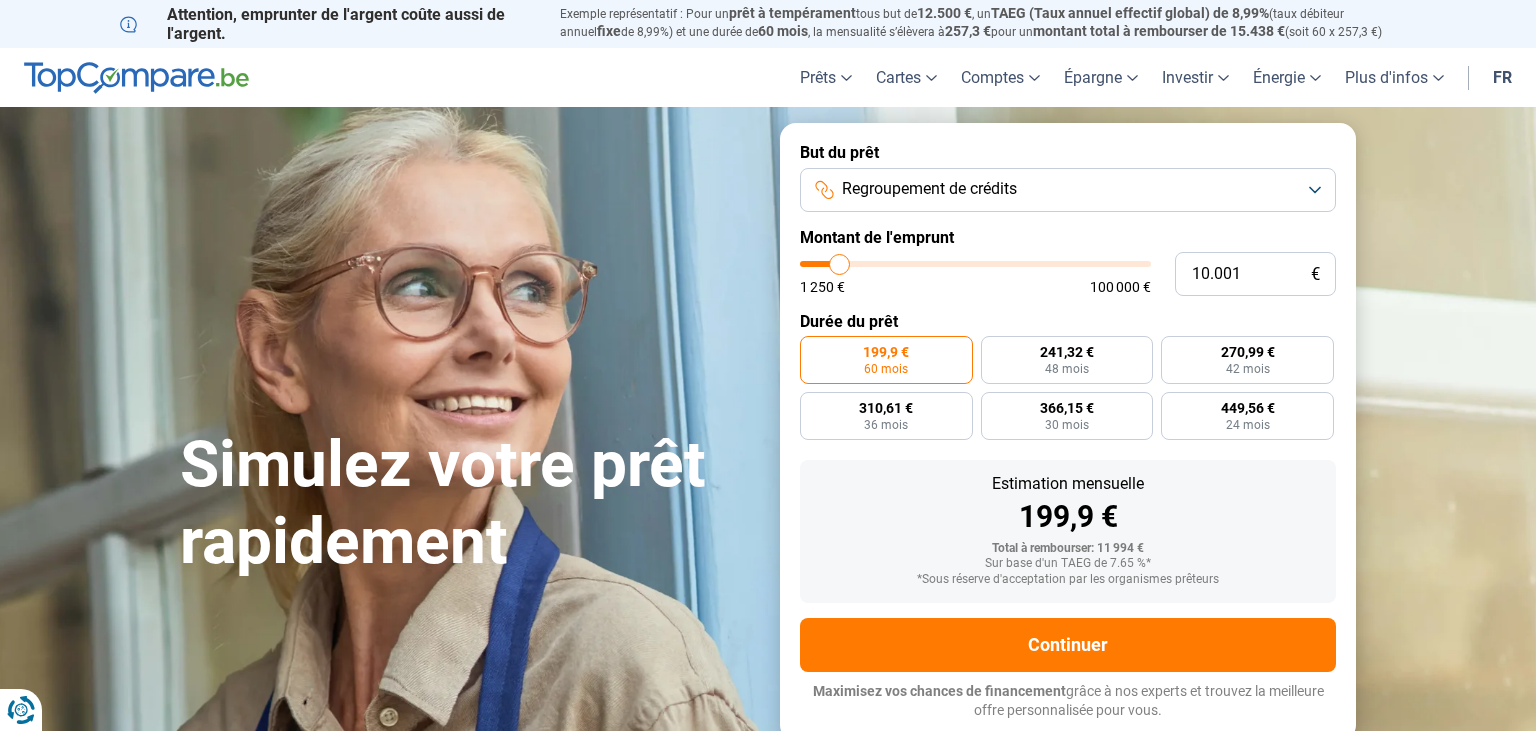 type on "10.250" 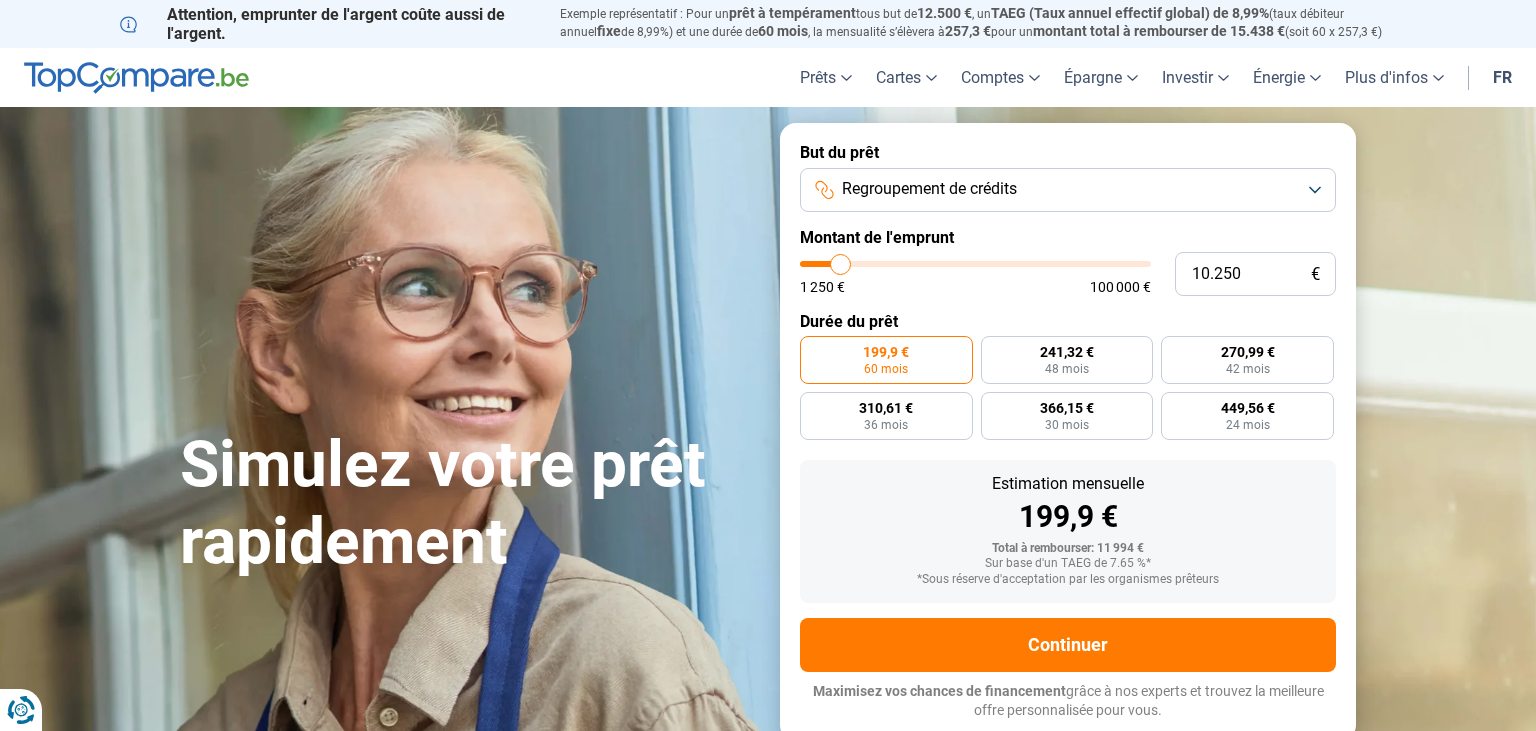 type on "10.500" 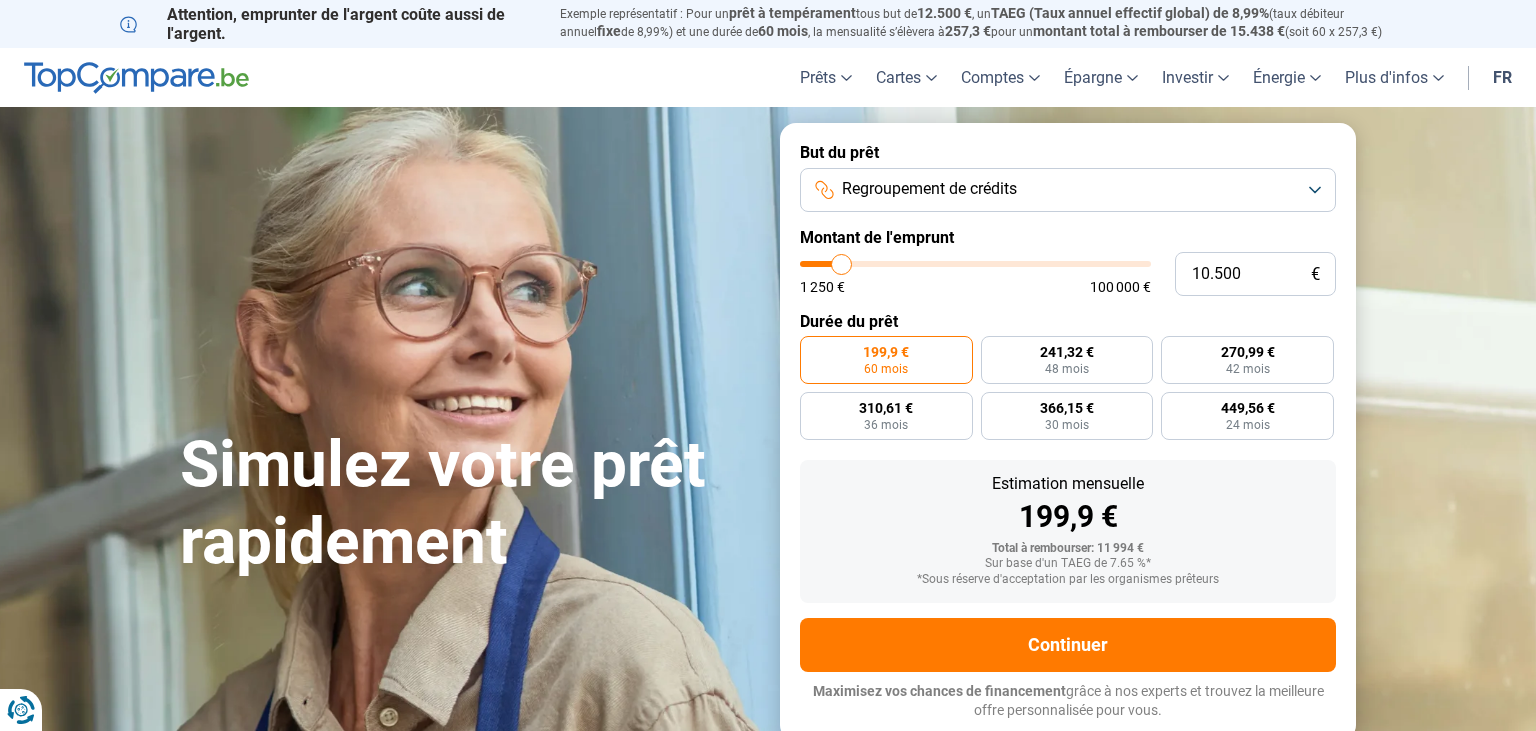 type on "10.750" 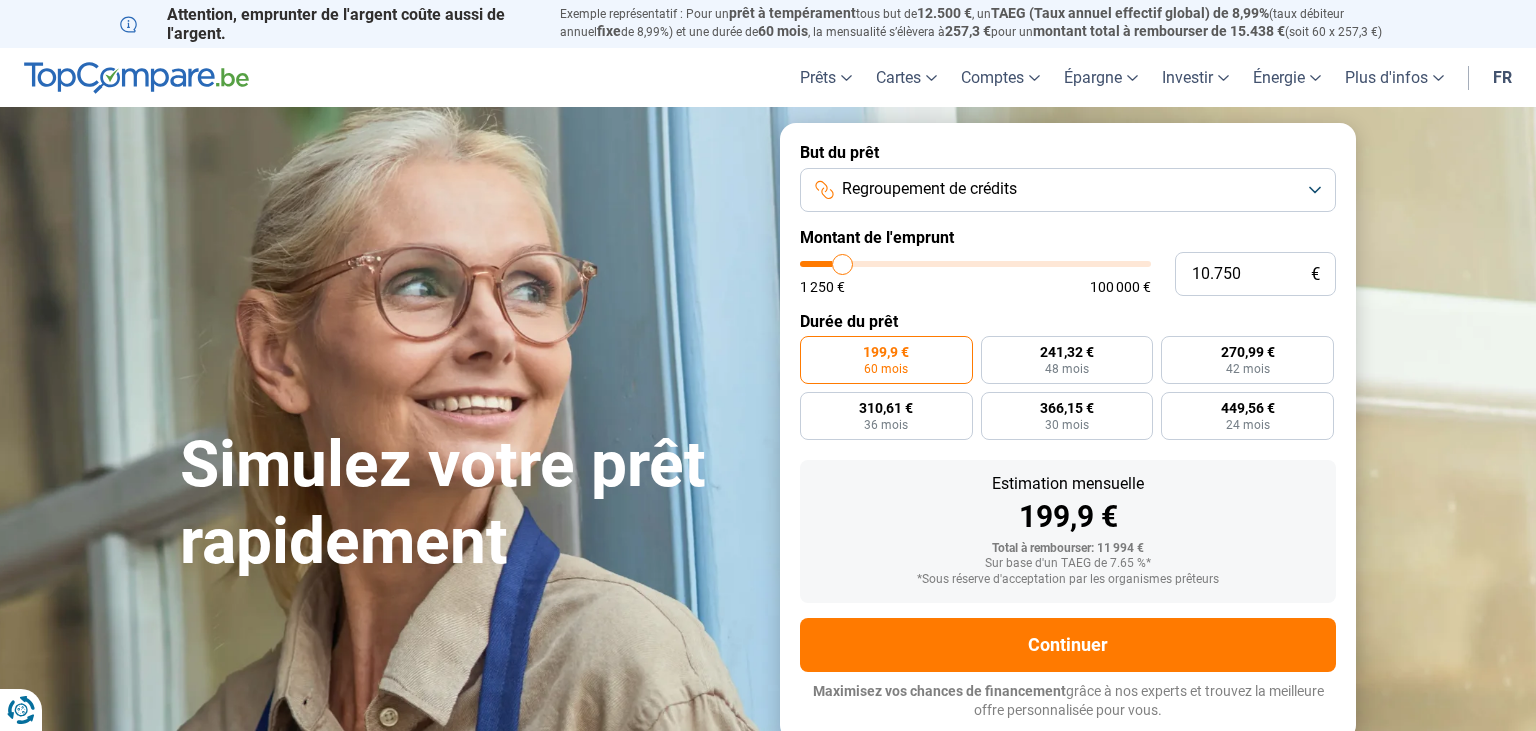 type on "11.000" 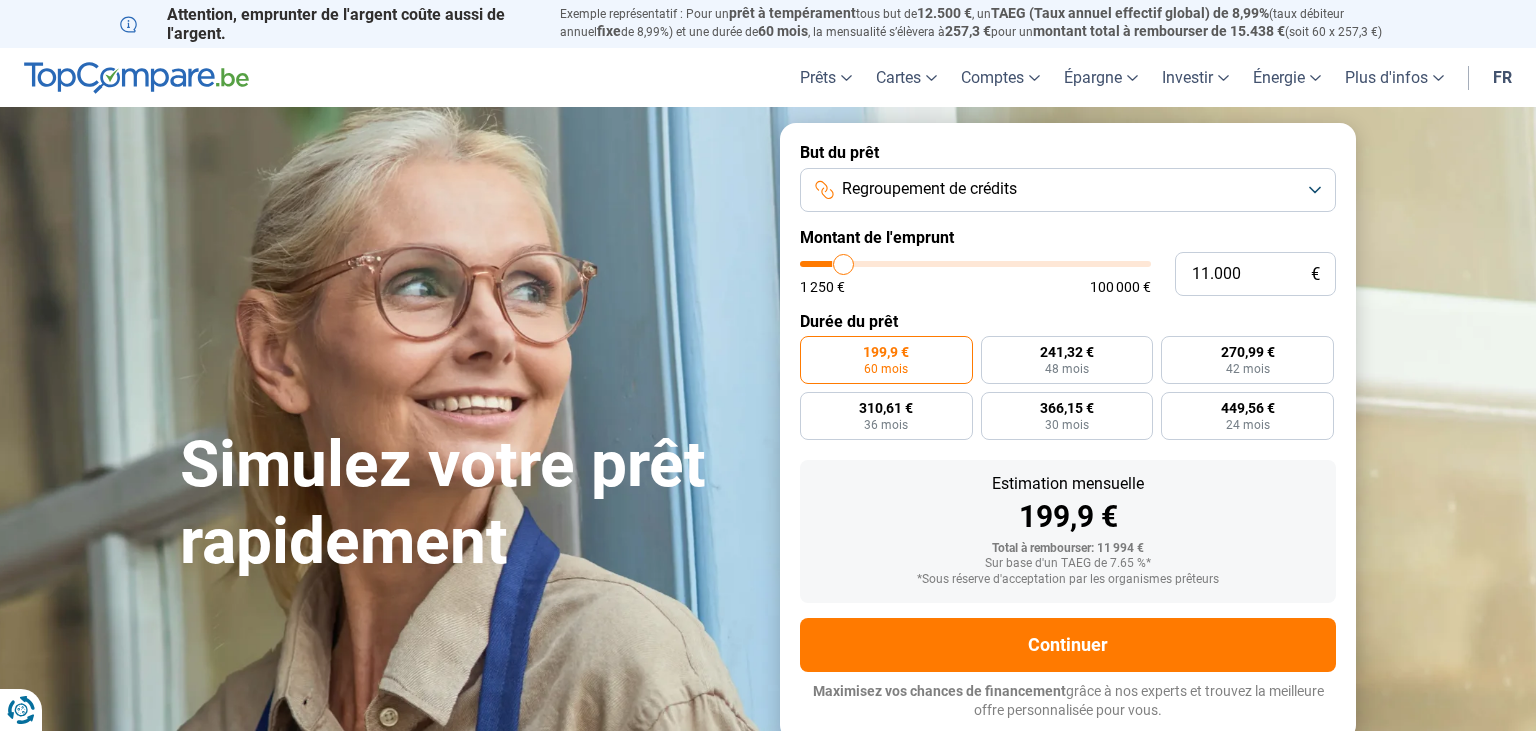 type on "11.250" 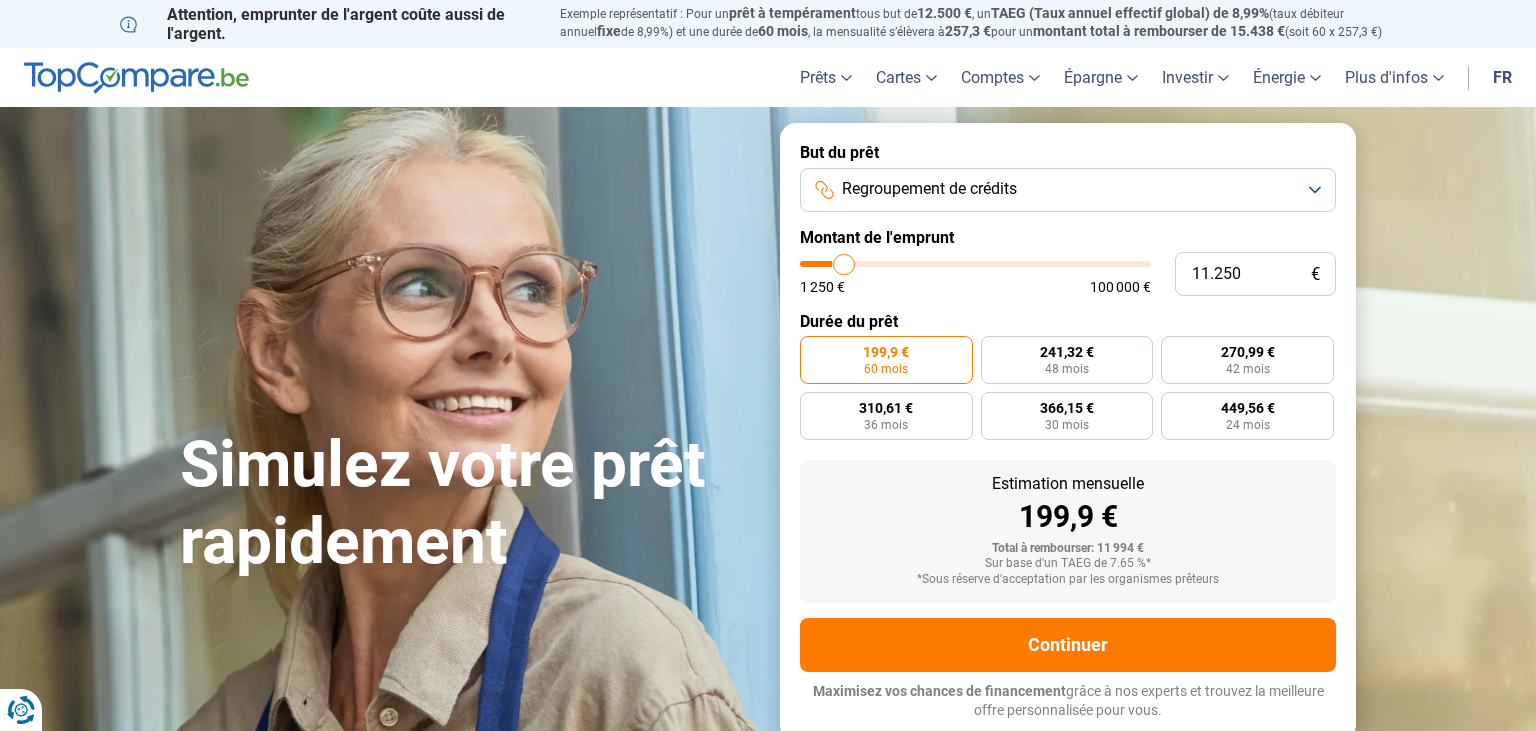 type on "12.000" 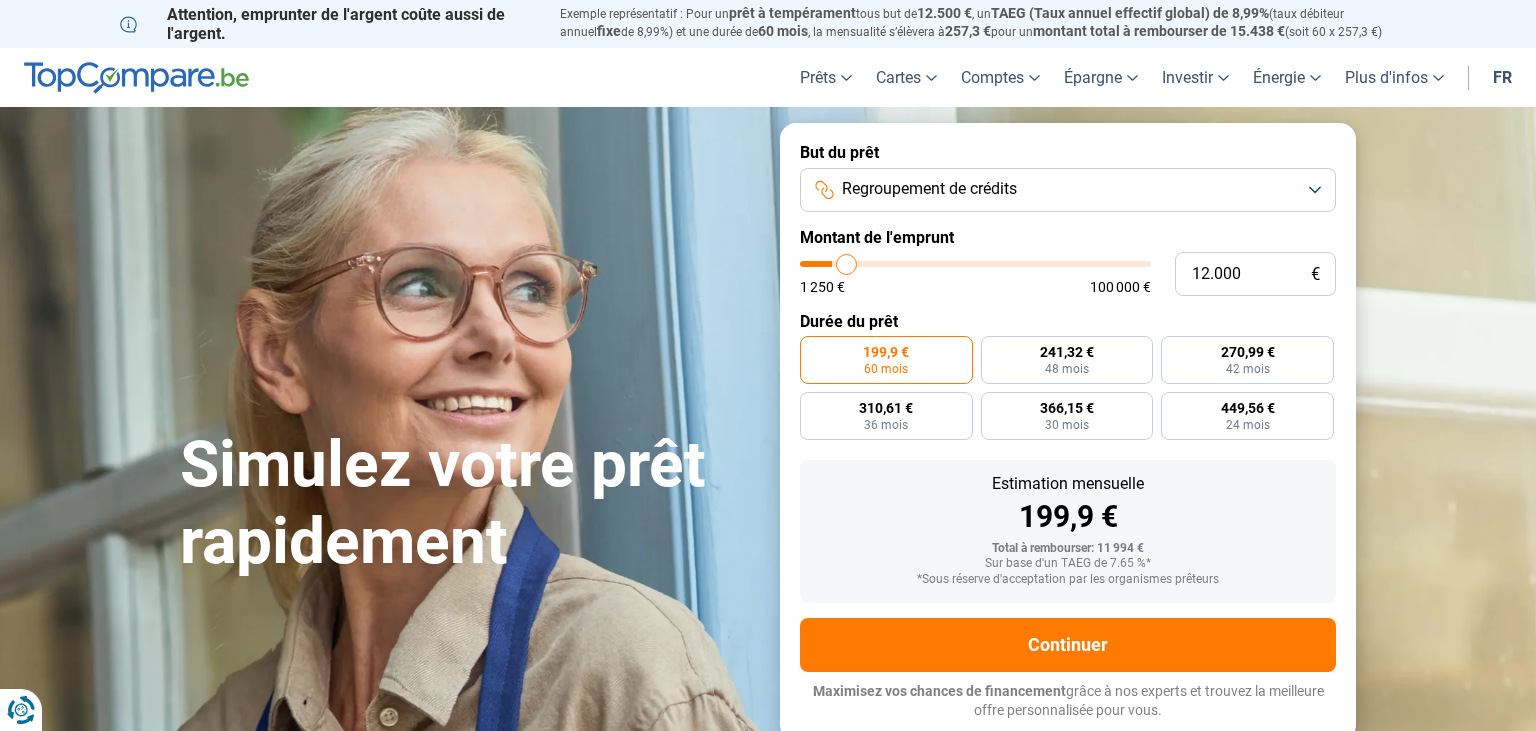 type on "12.250" 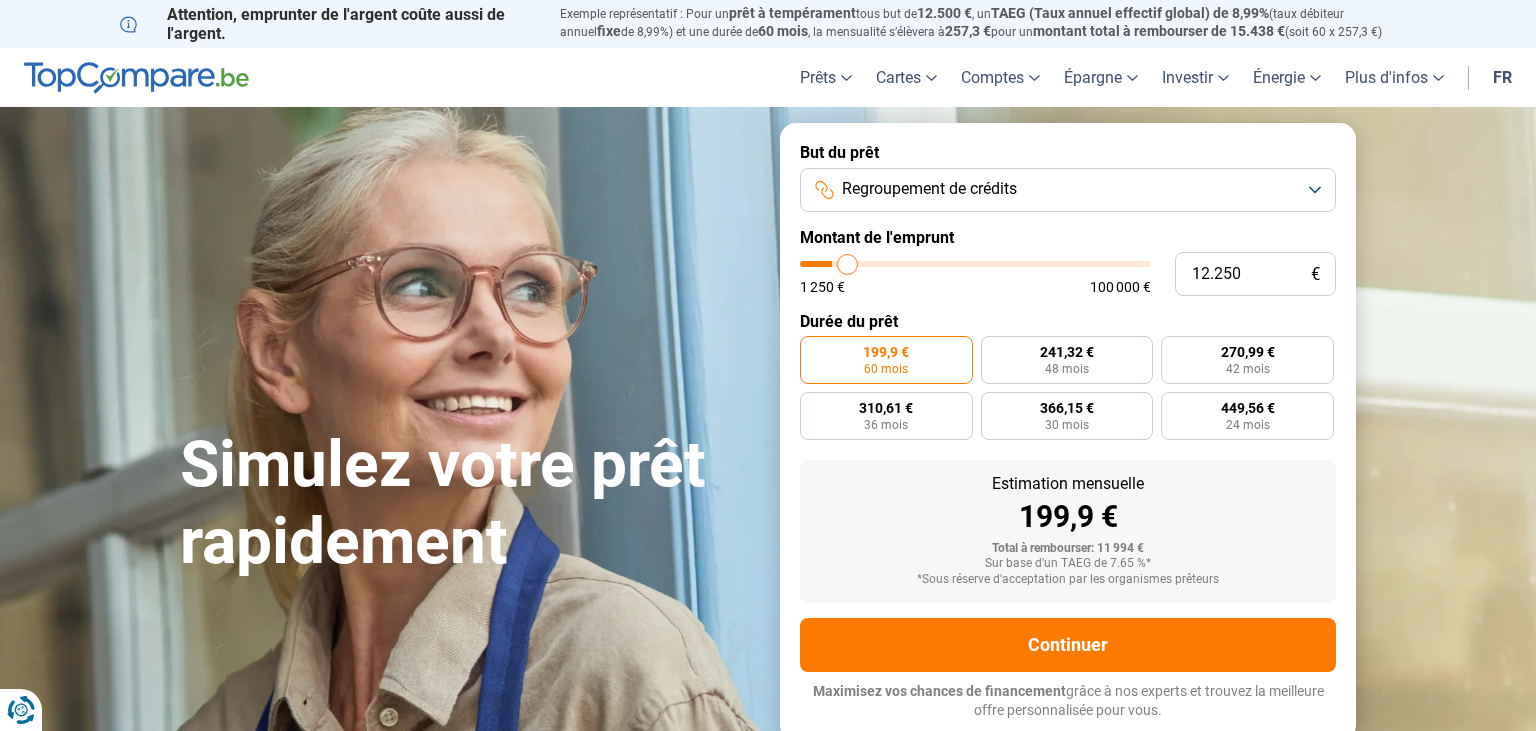 type on "12.500" 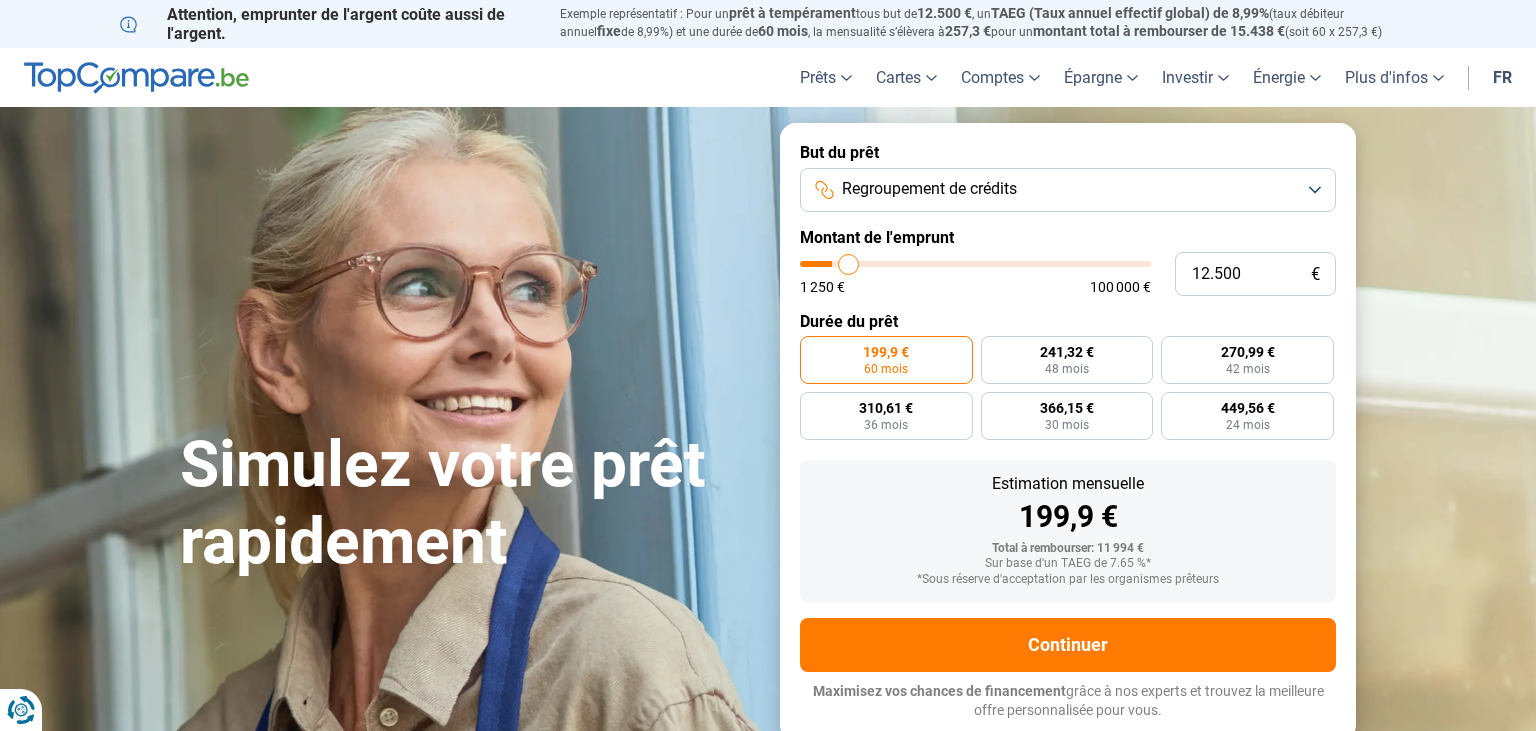 type on "12.750" 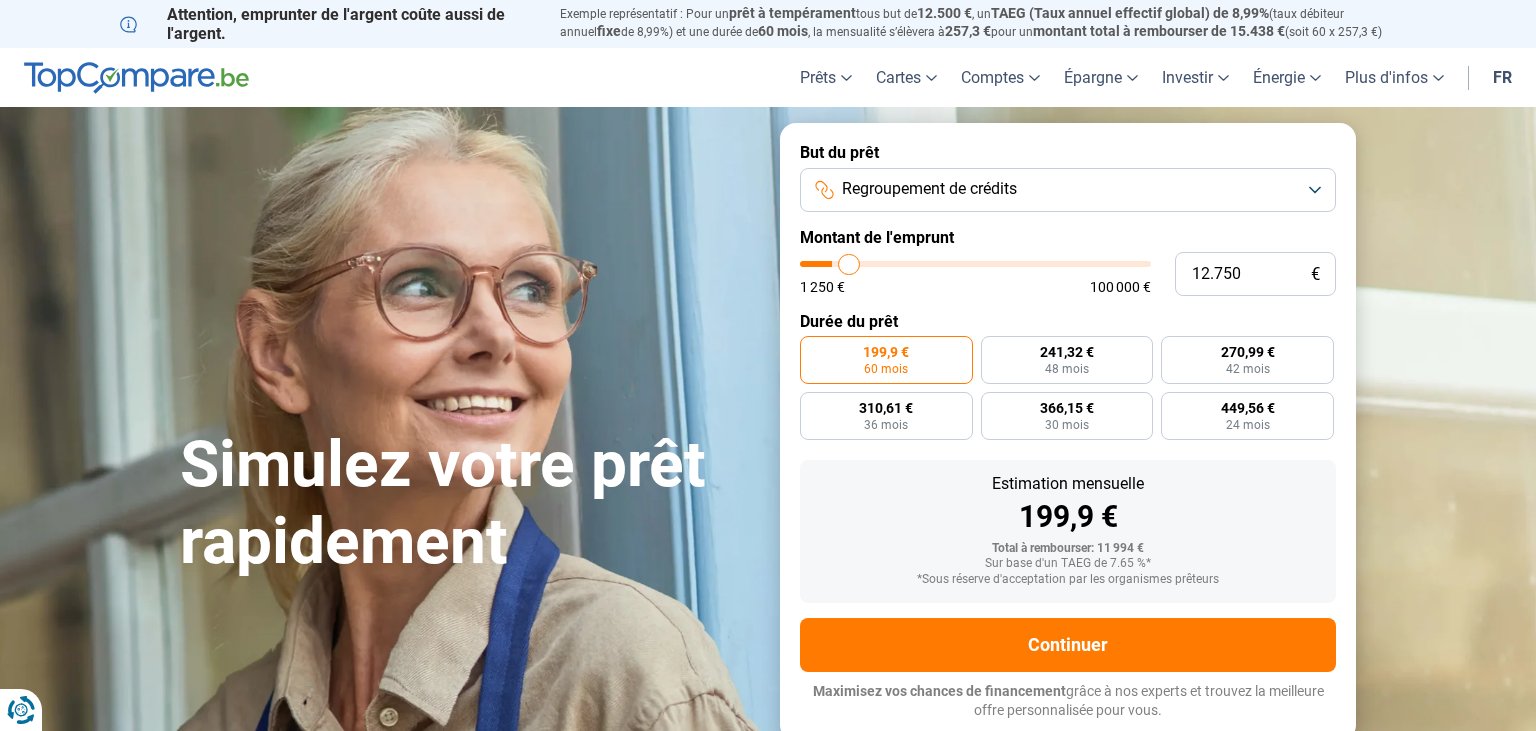 type on "13.000" 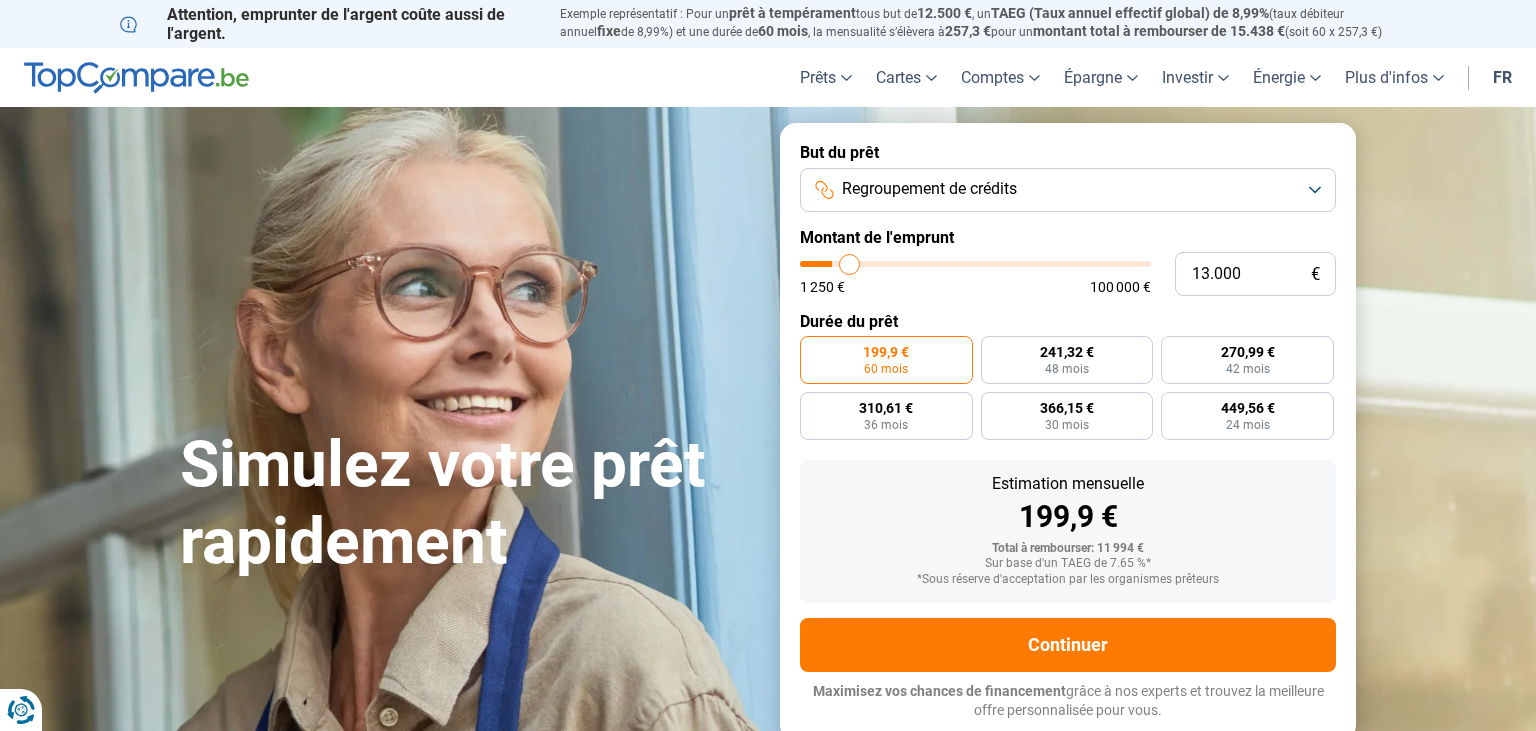 type on "13.250" 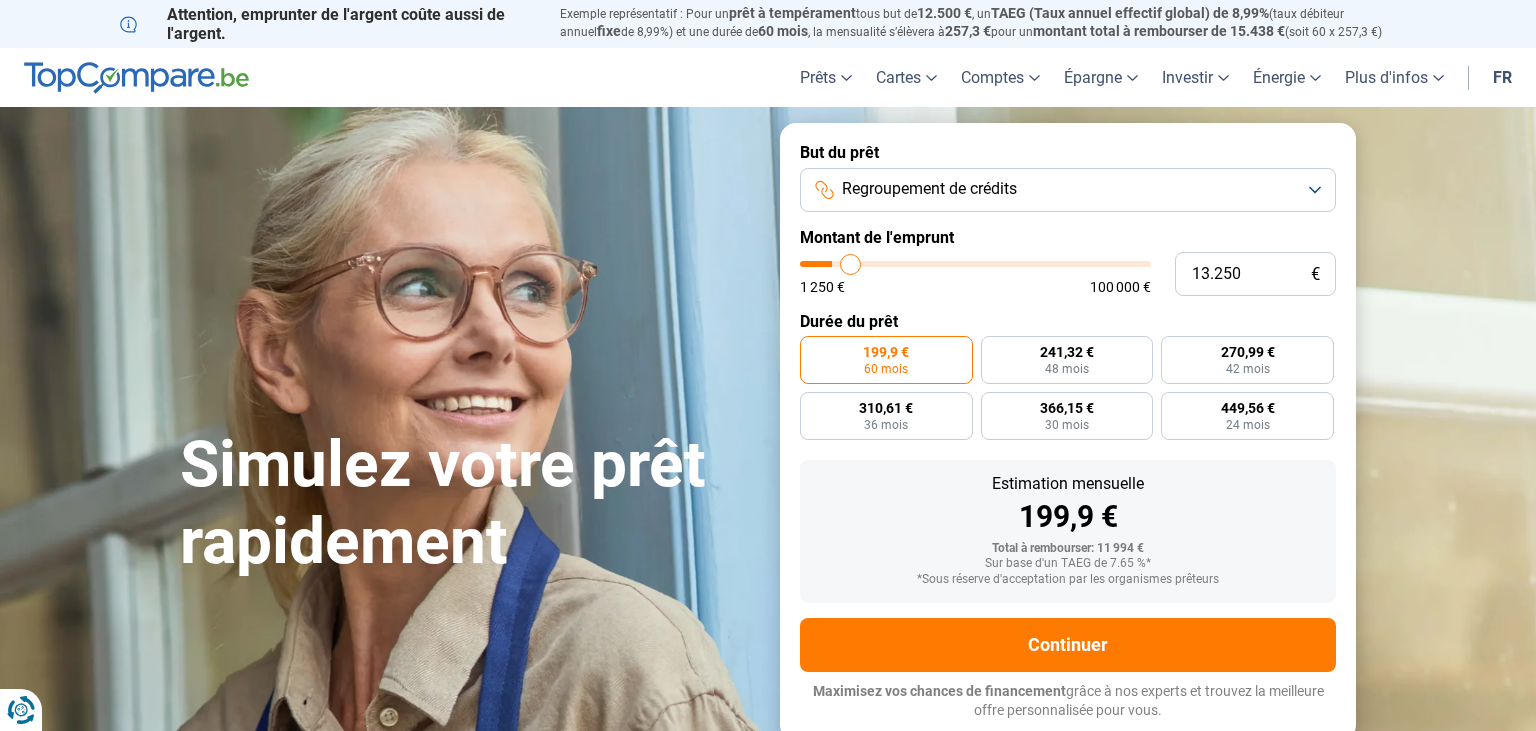 type on "13.500" 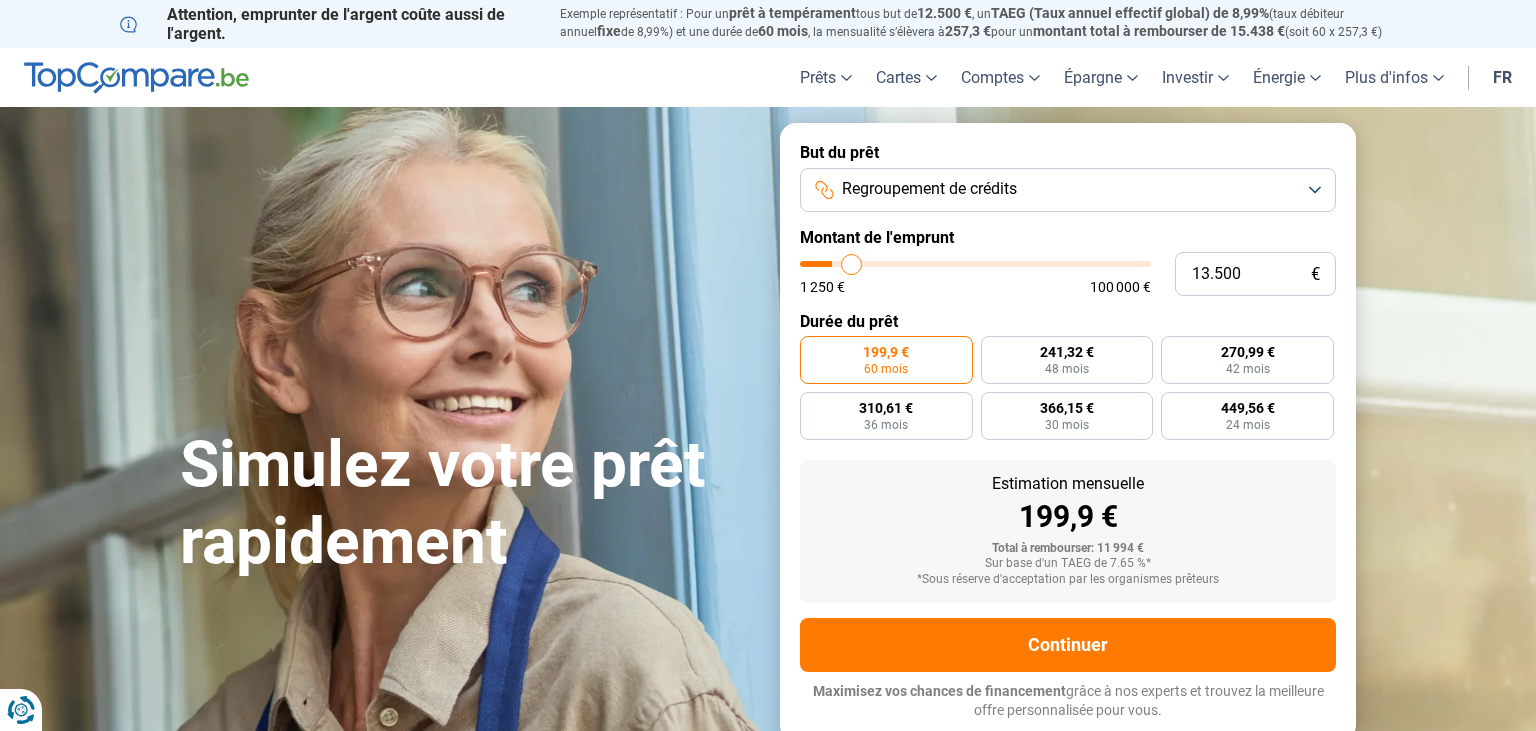 type on "14.750" 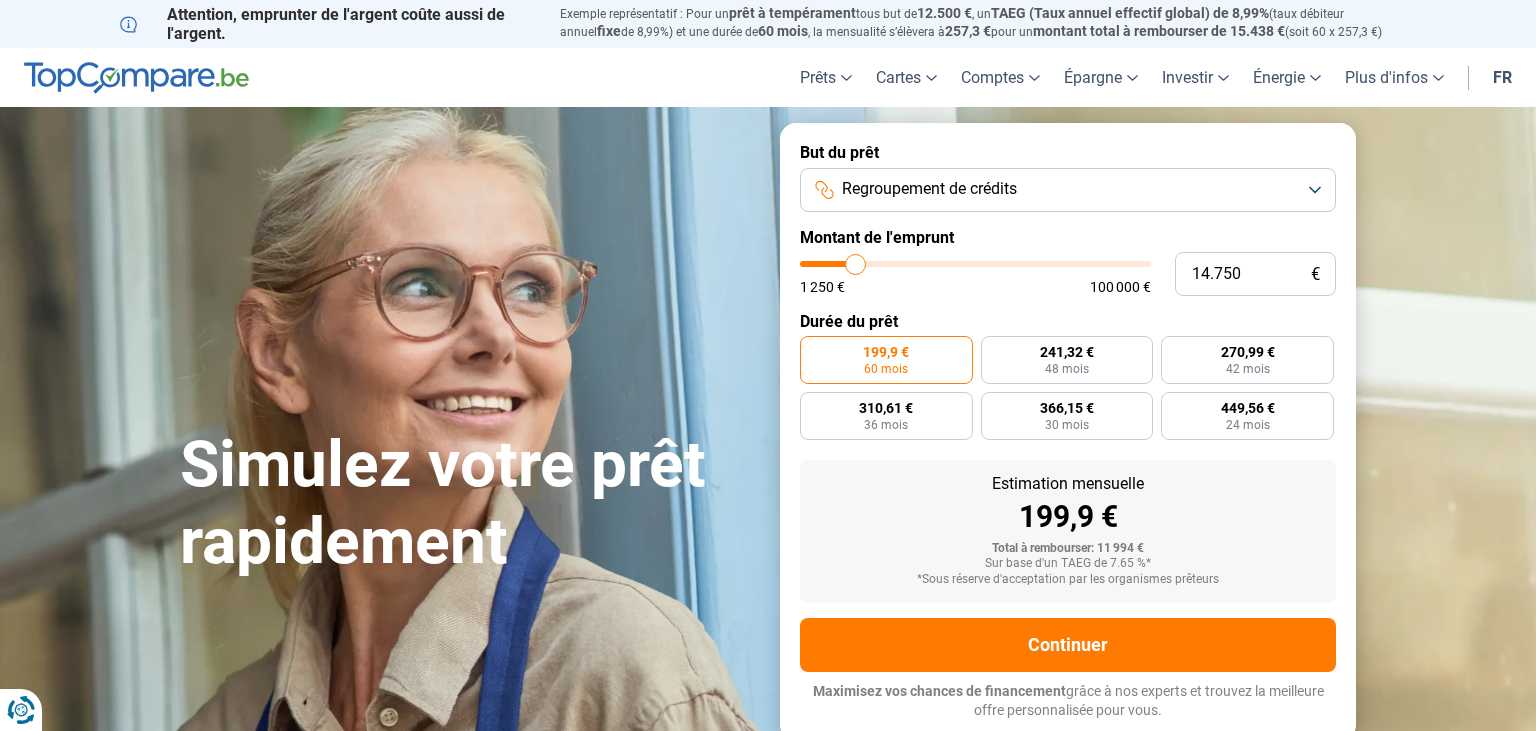 type on "15.500" 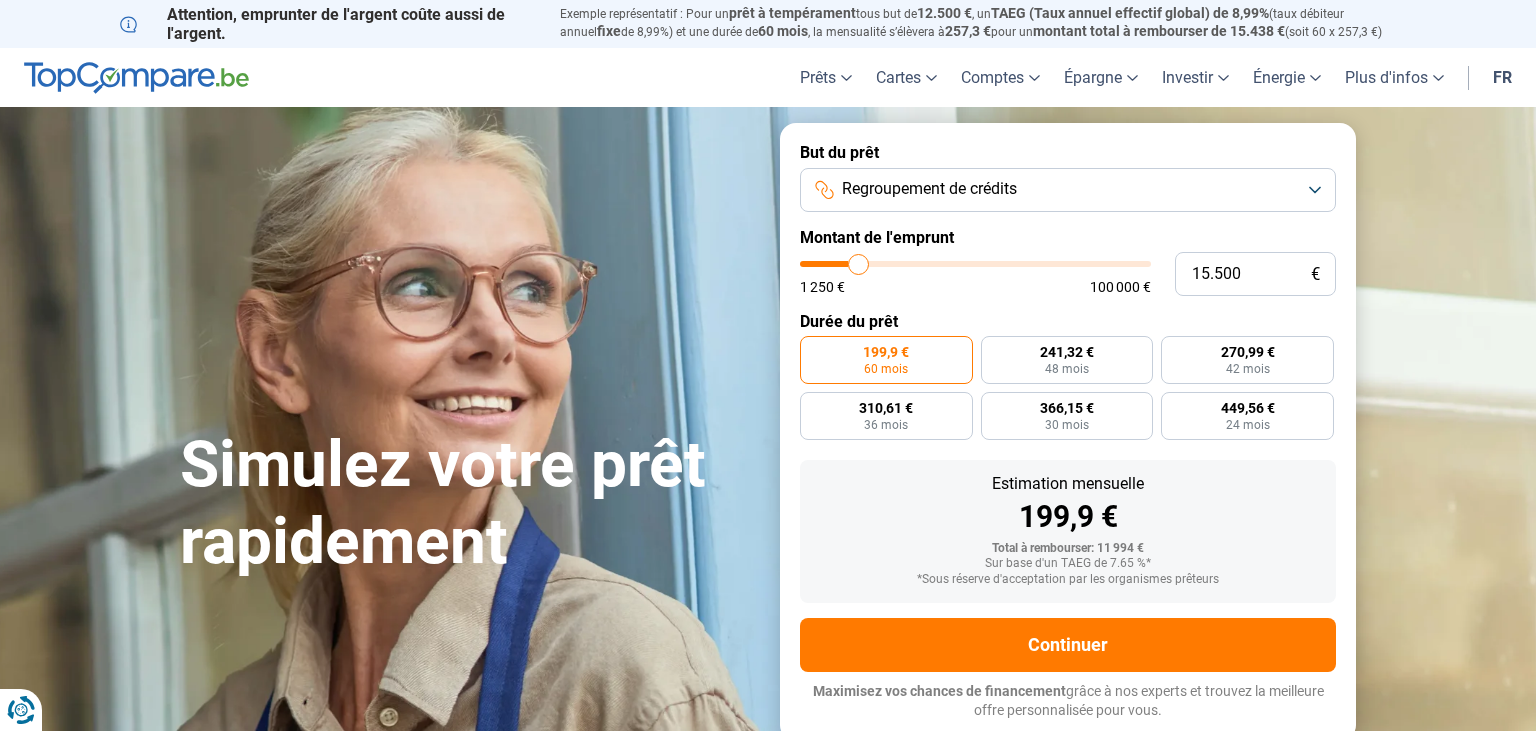 type on "16.500" 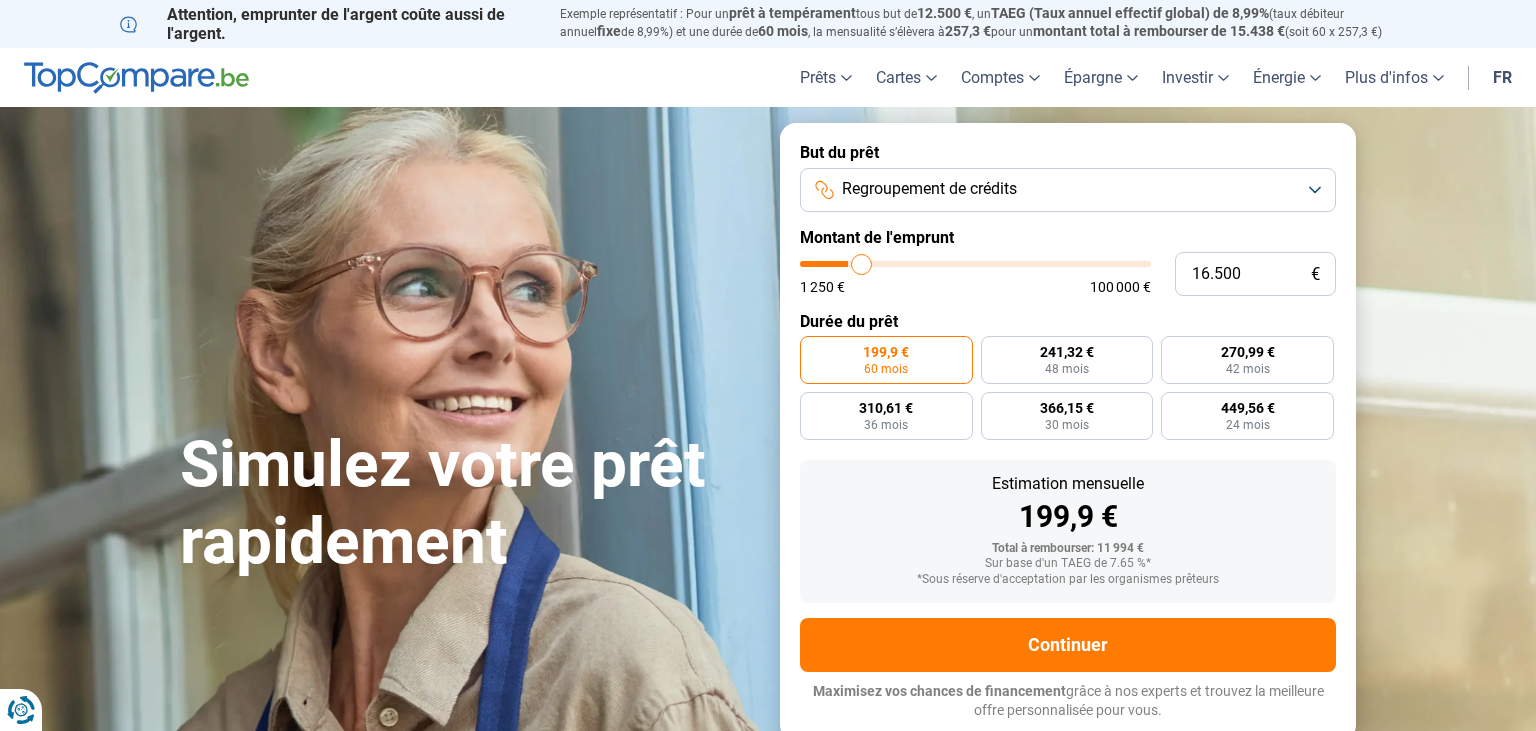 type on "17.000" 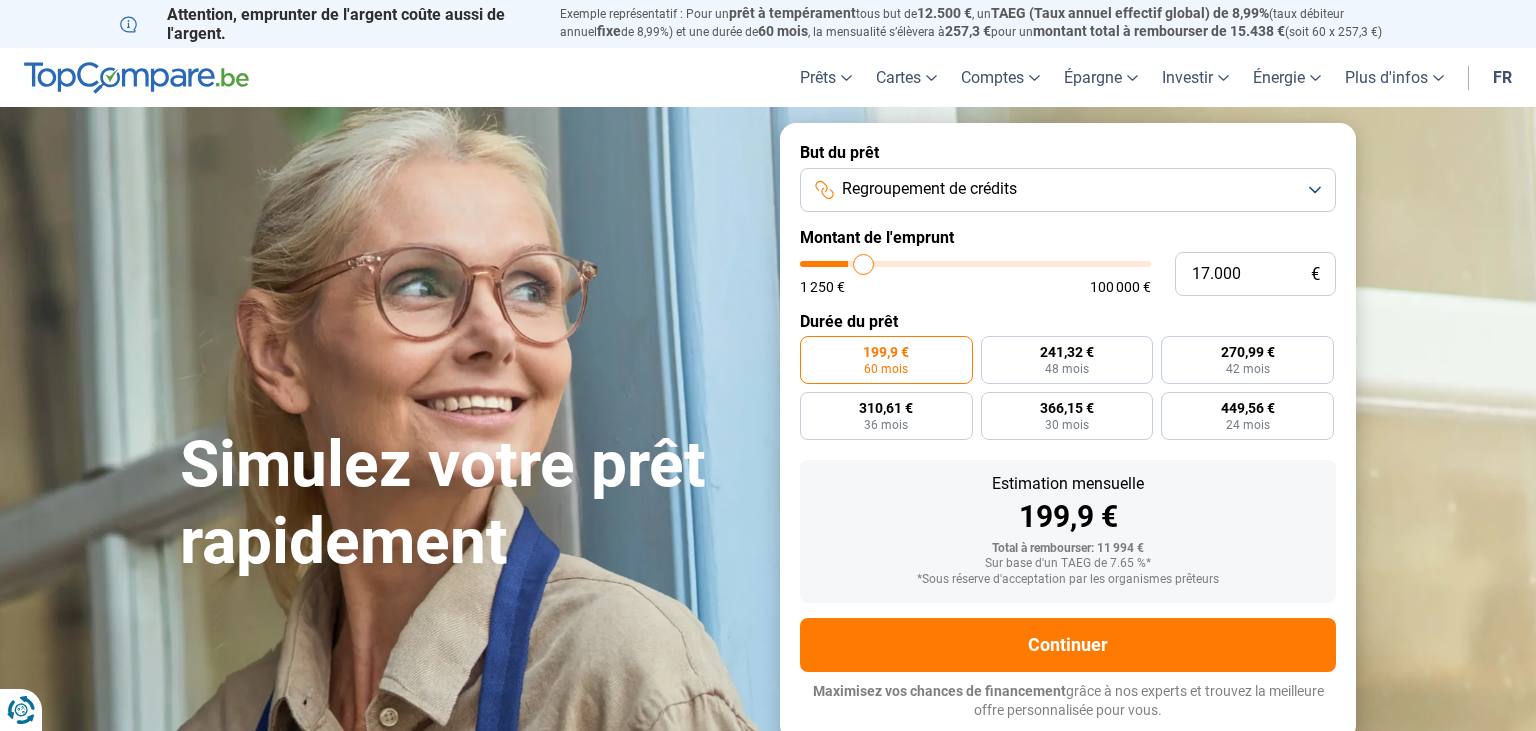 type on "17.500" 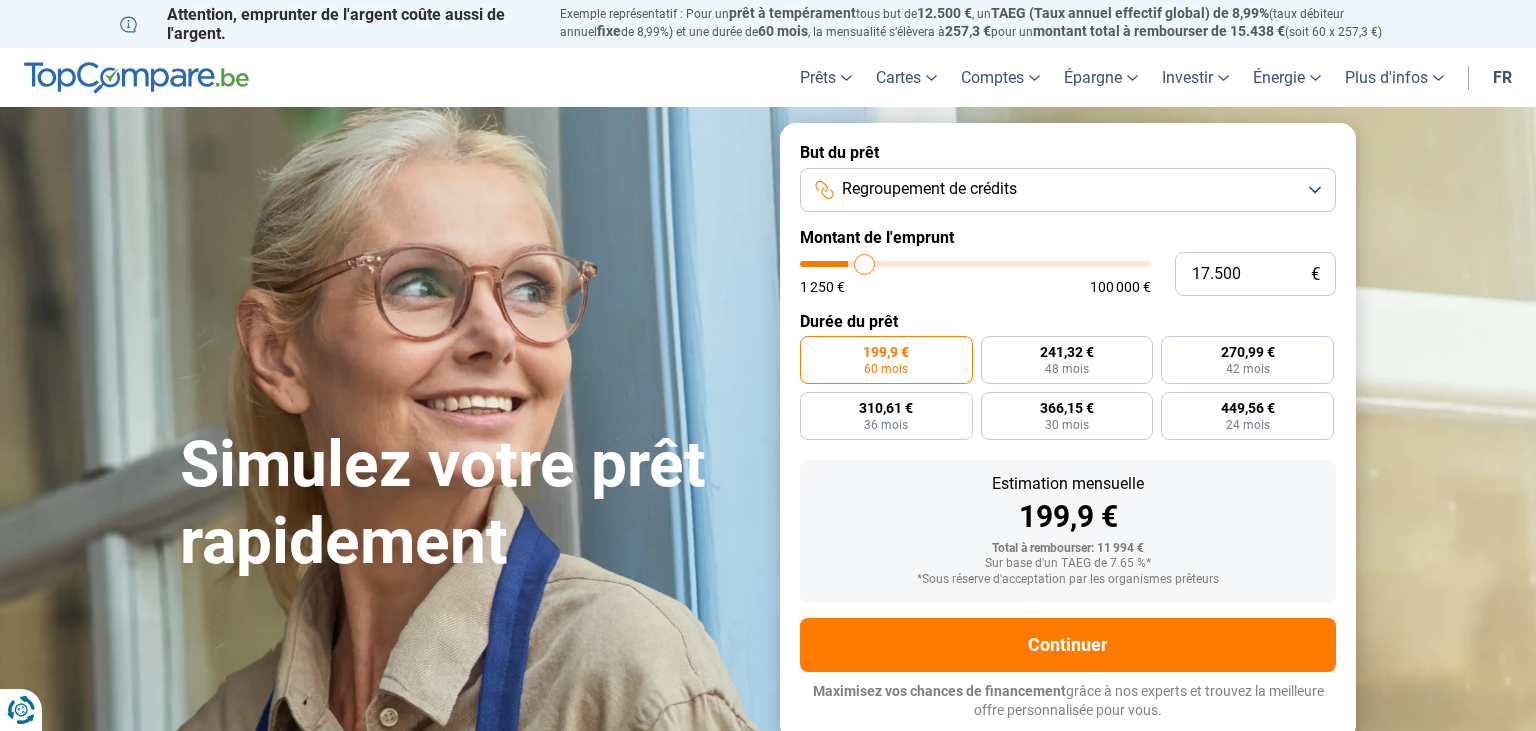 type on "17.750" 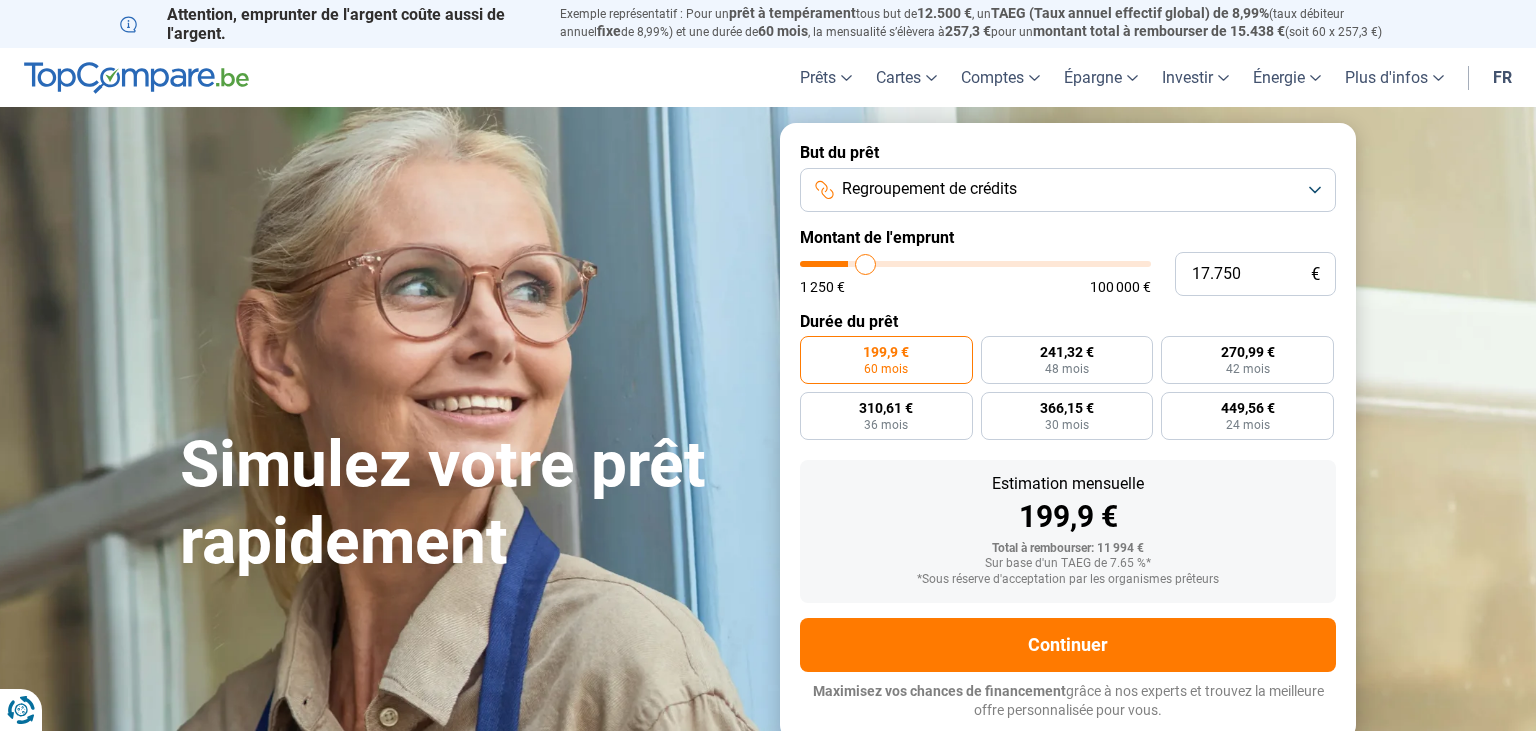 type on "18.250" 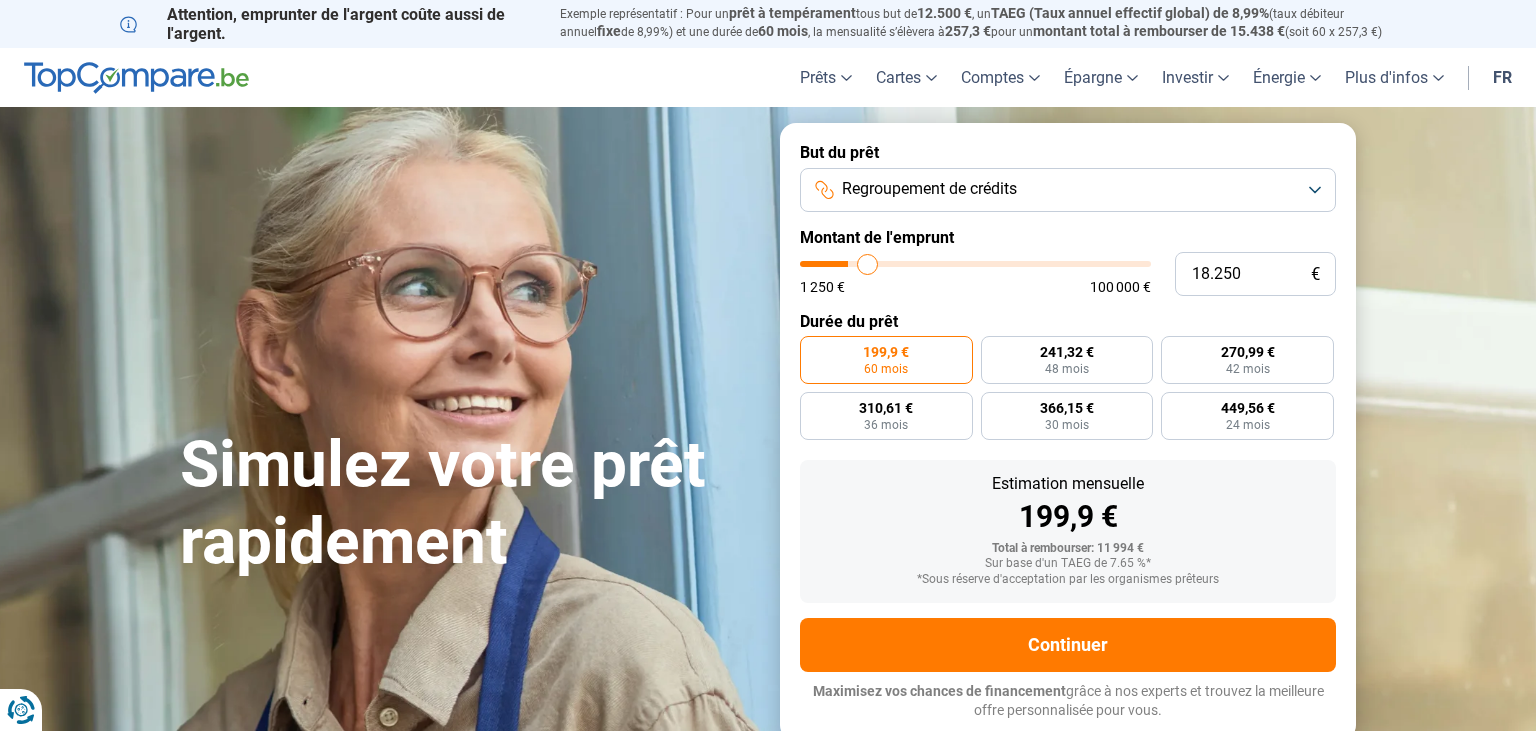 type on "18.750" 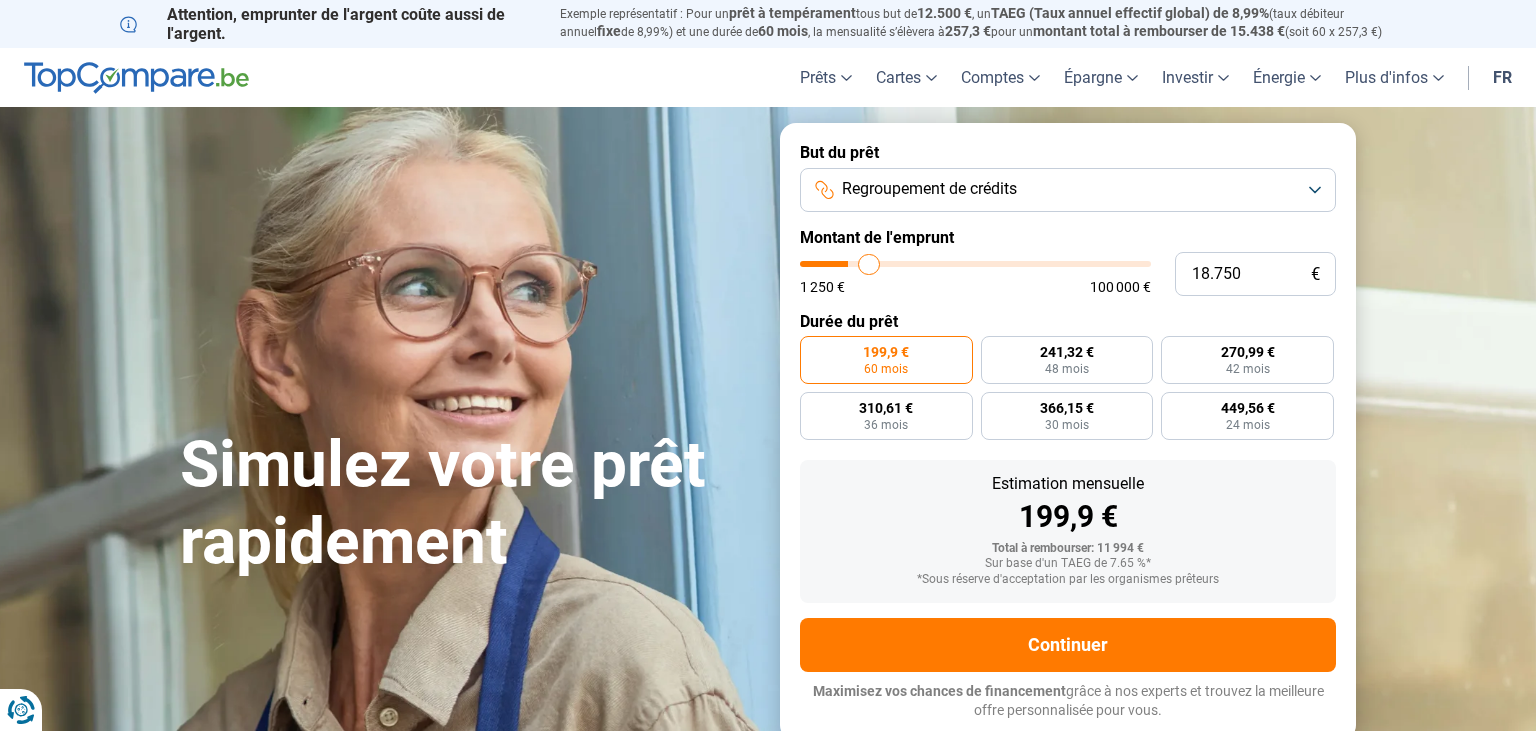 type on "19.000" 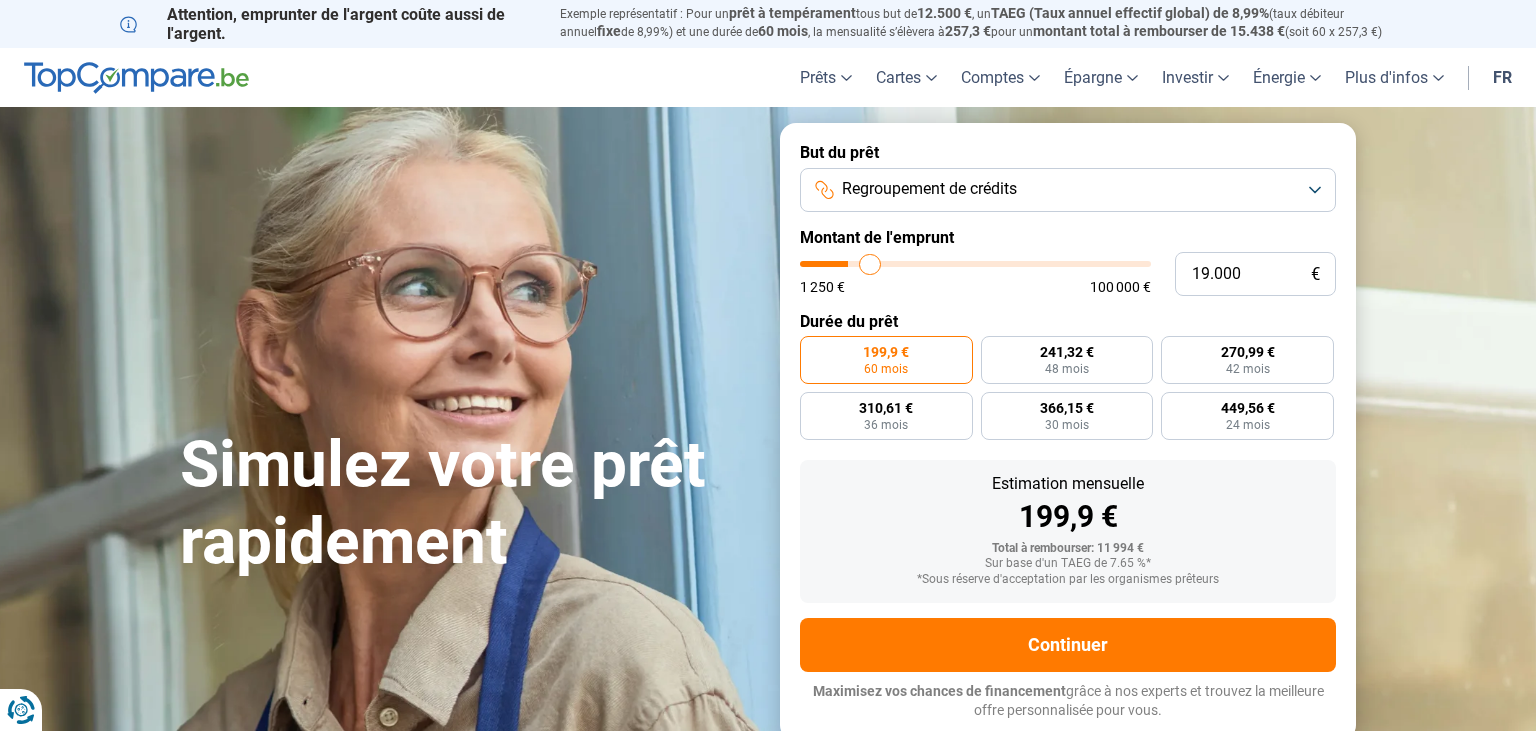 type on "19.500" 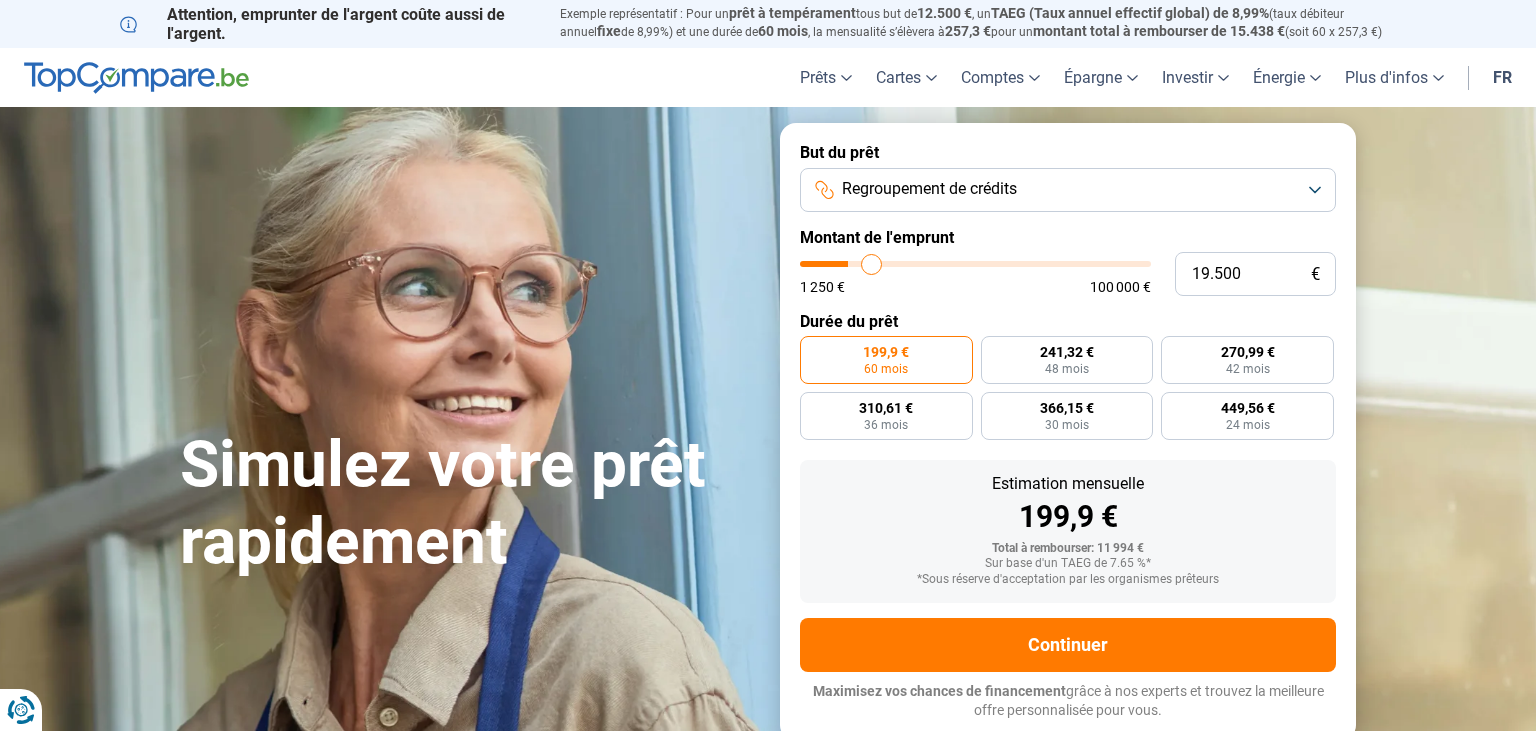 type on "20.250" 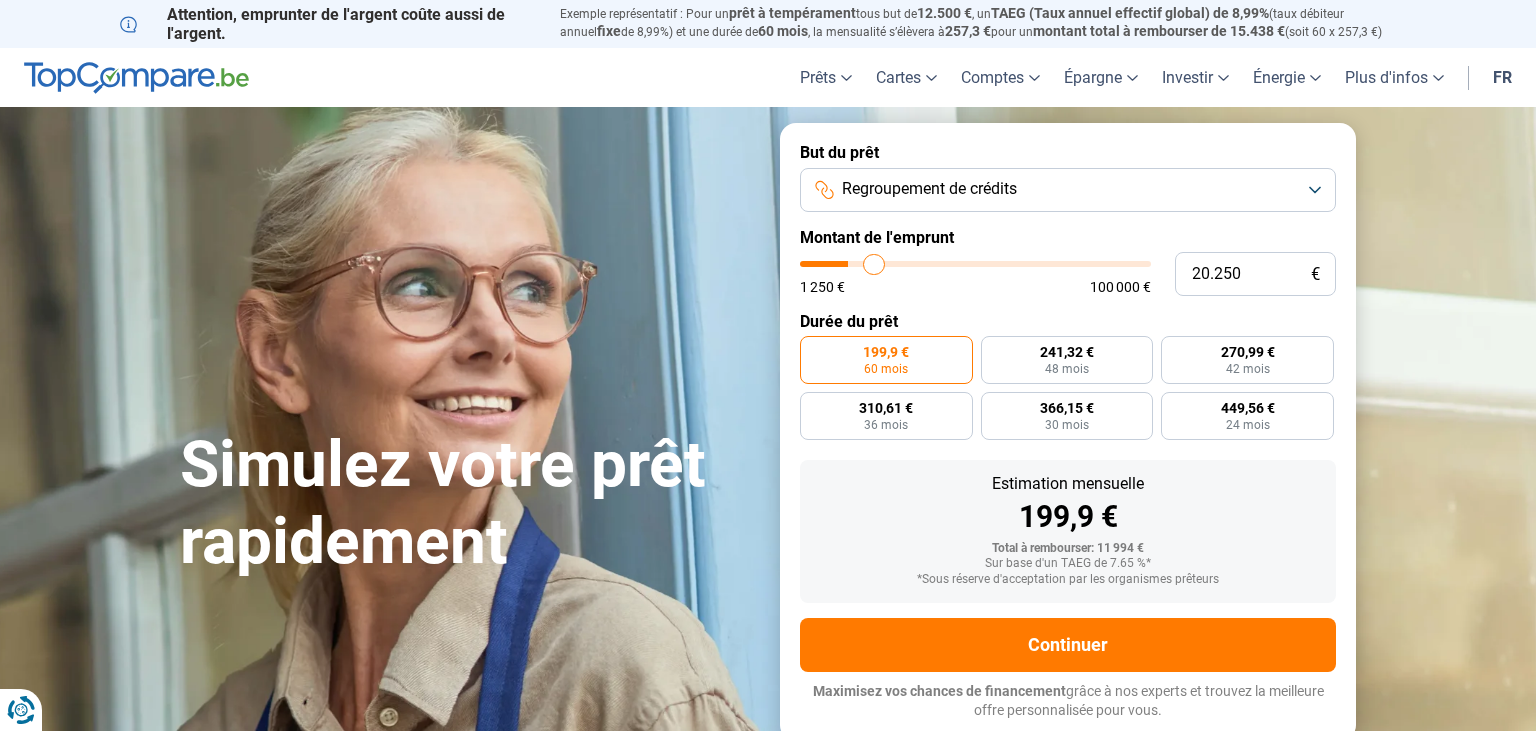 type on "20.500" 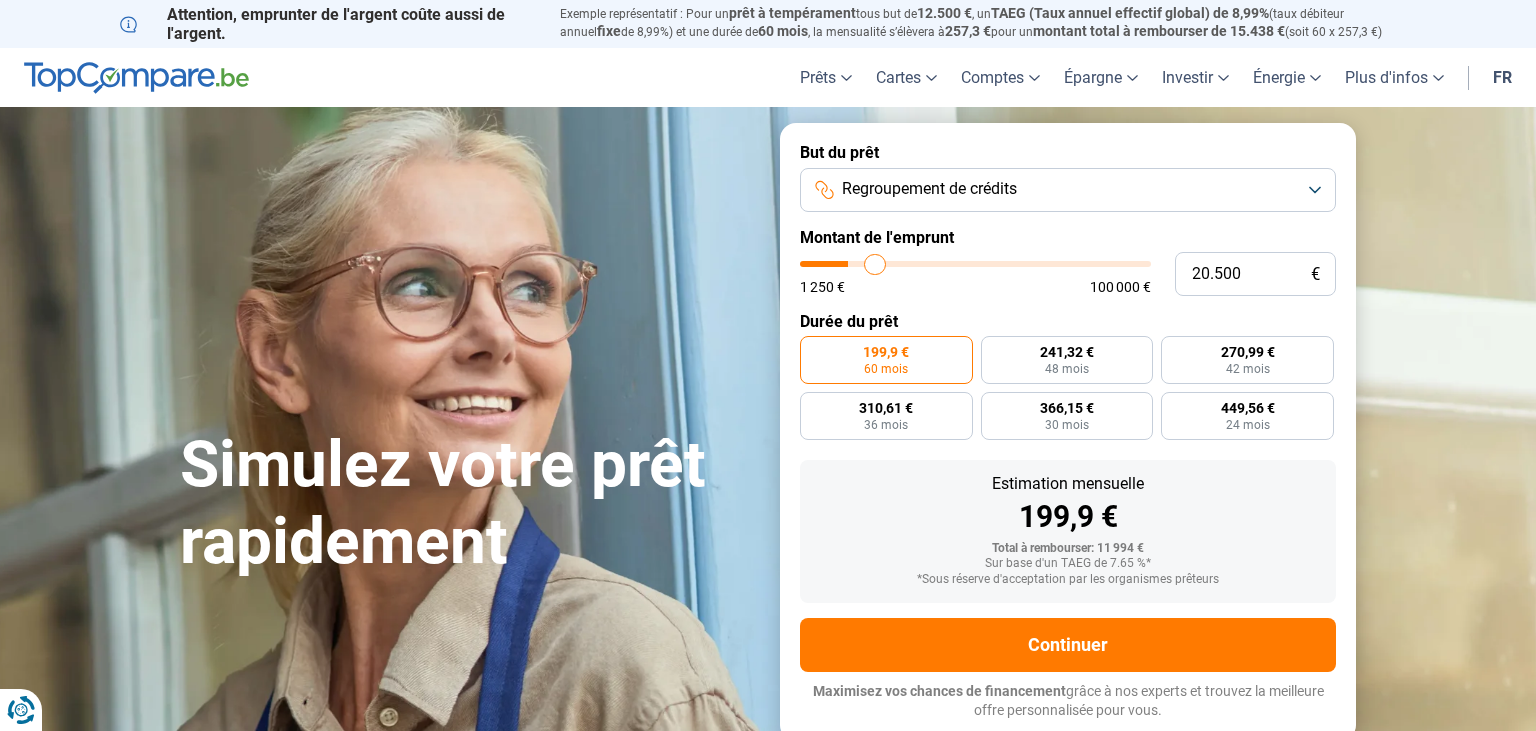type on "20.750" 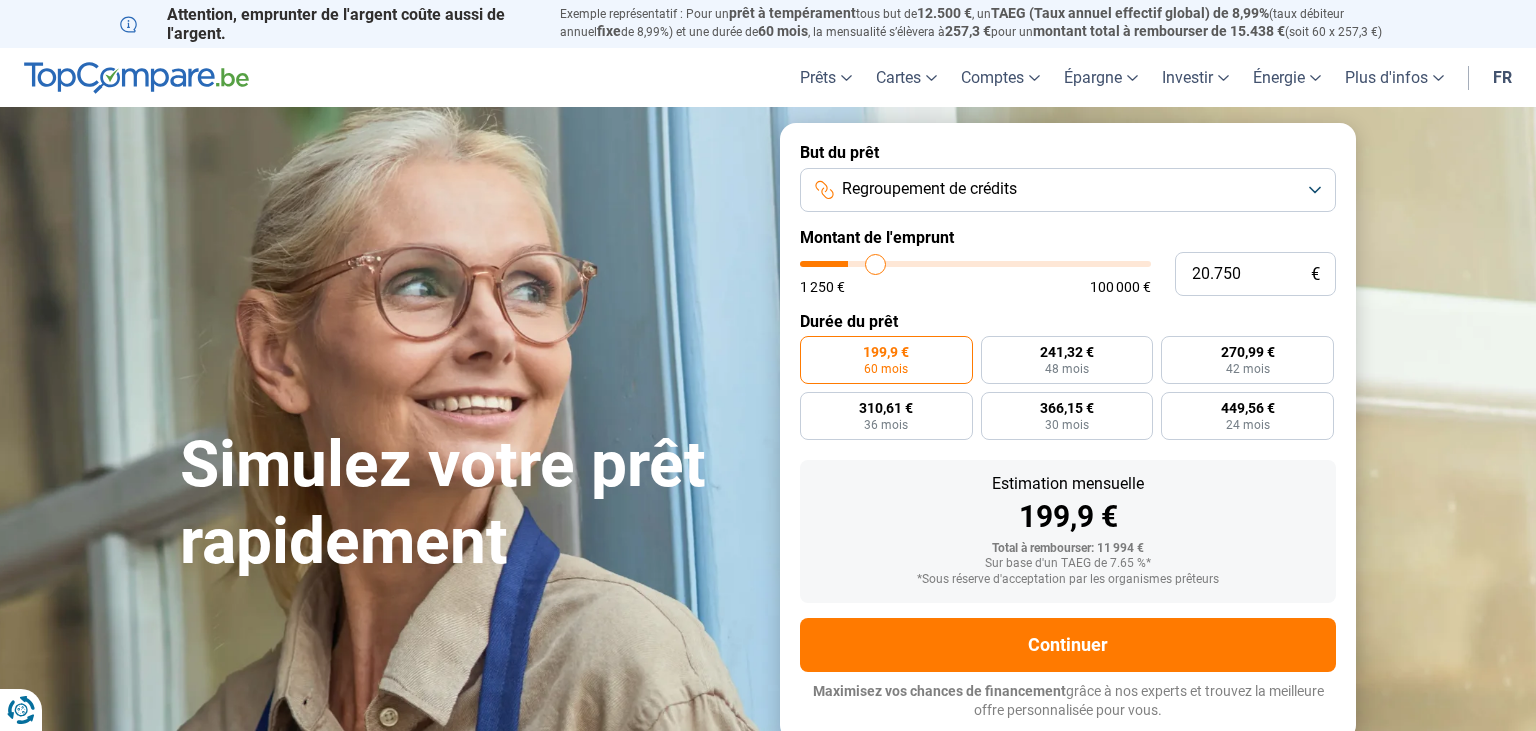 type on "21.500" 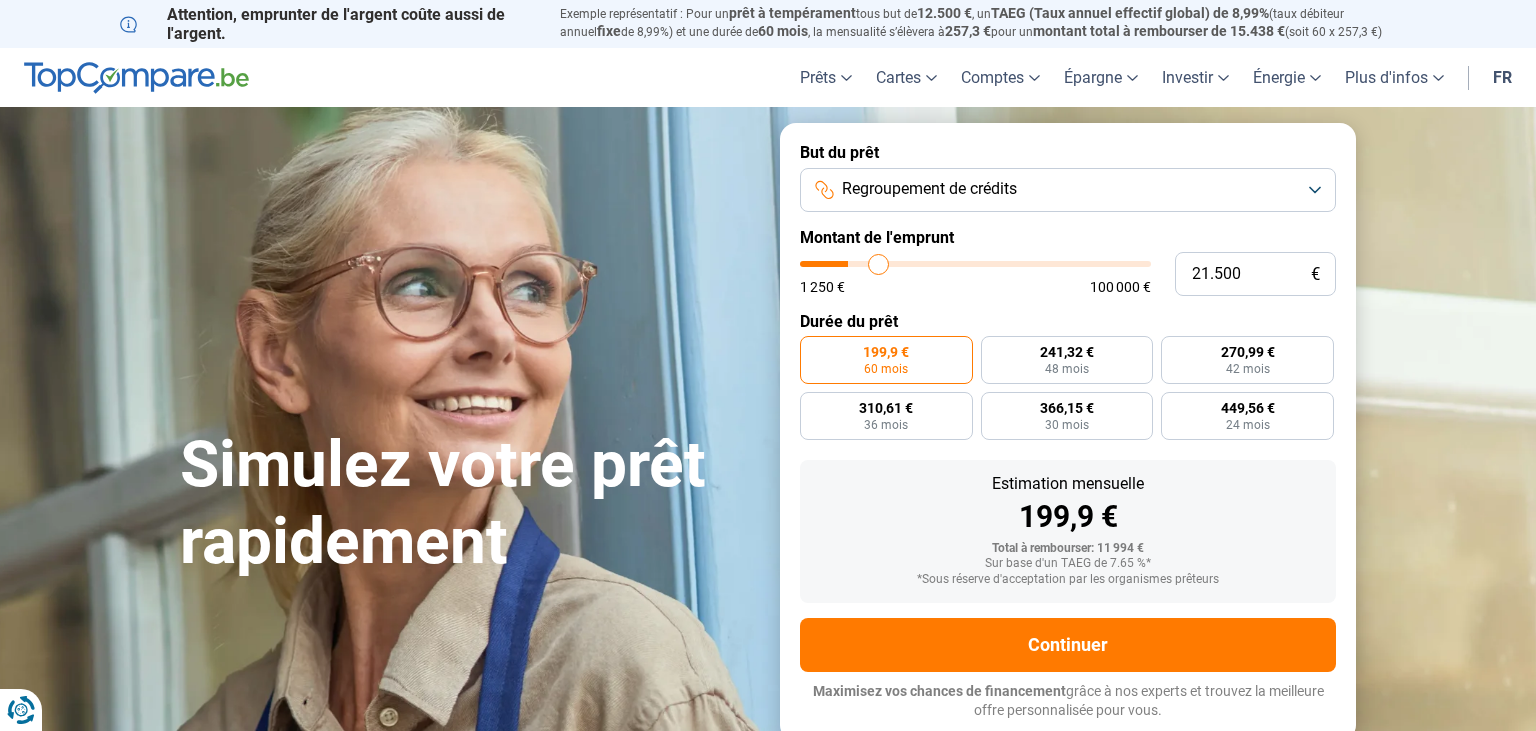 type on "22.250" 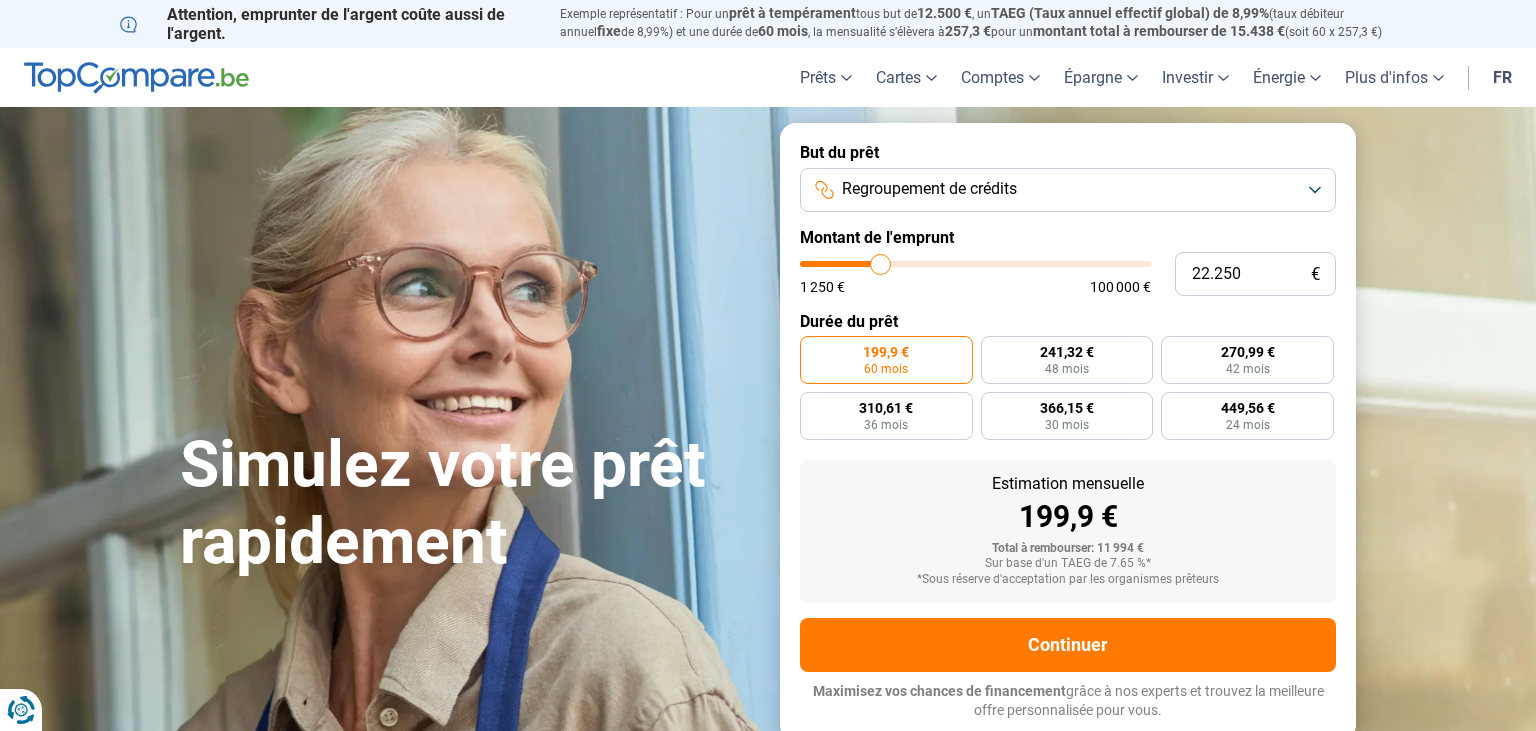 type on "22.750" 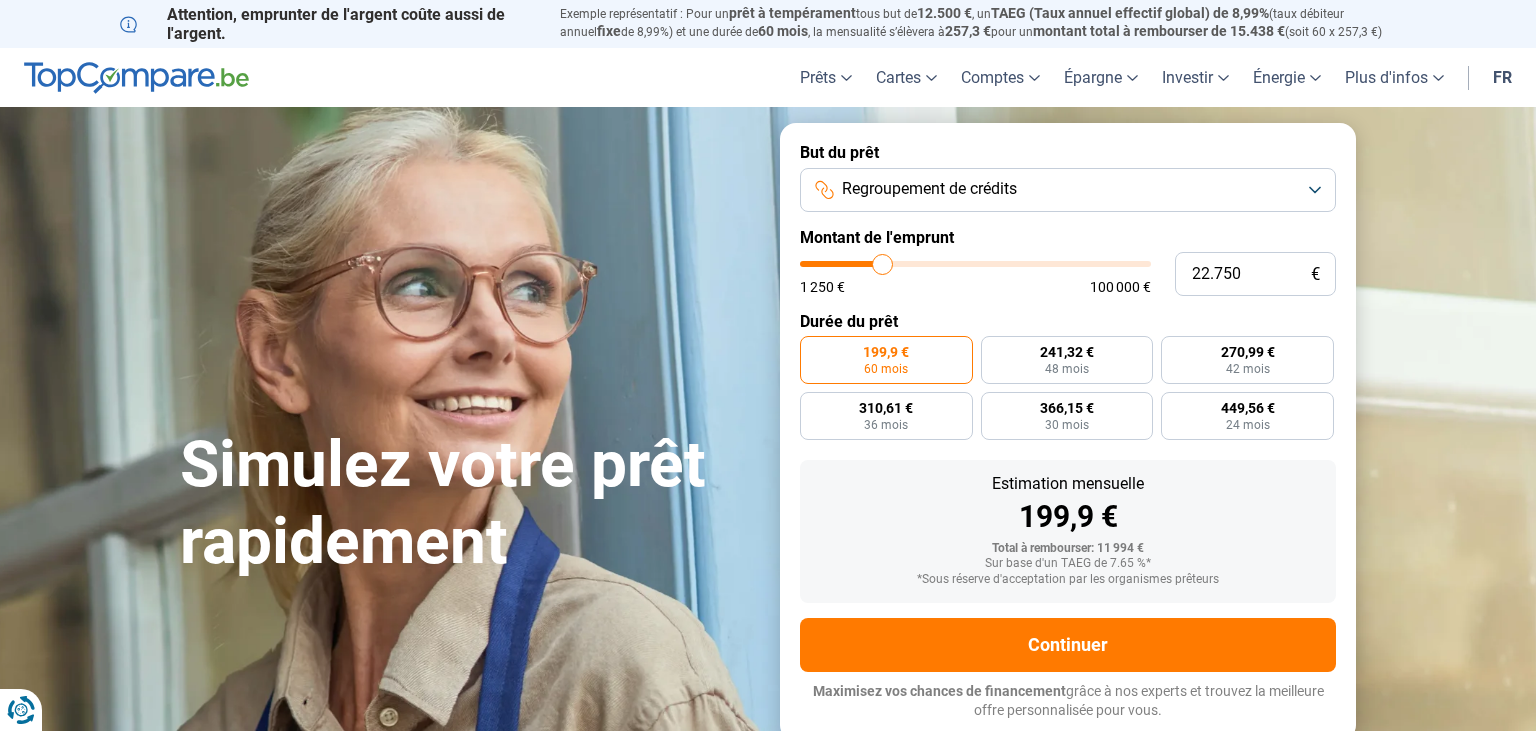 type on "23.000" 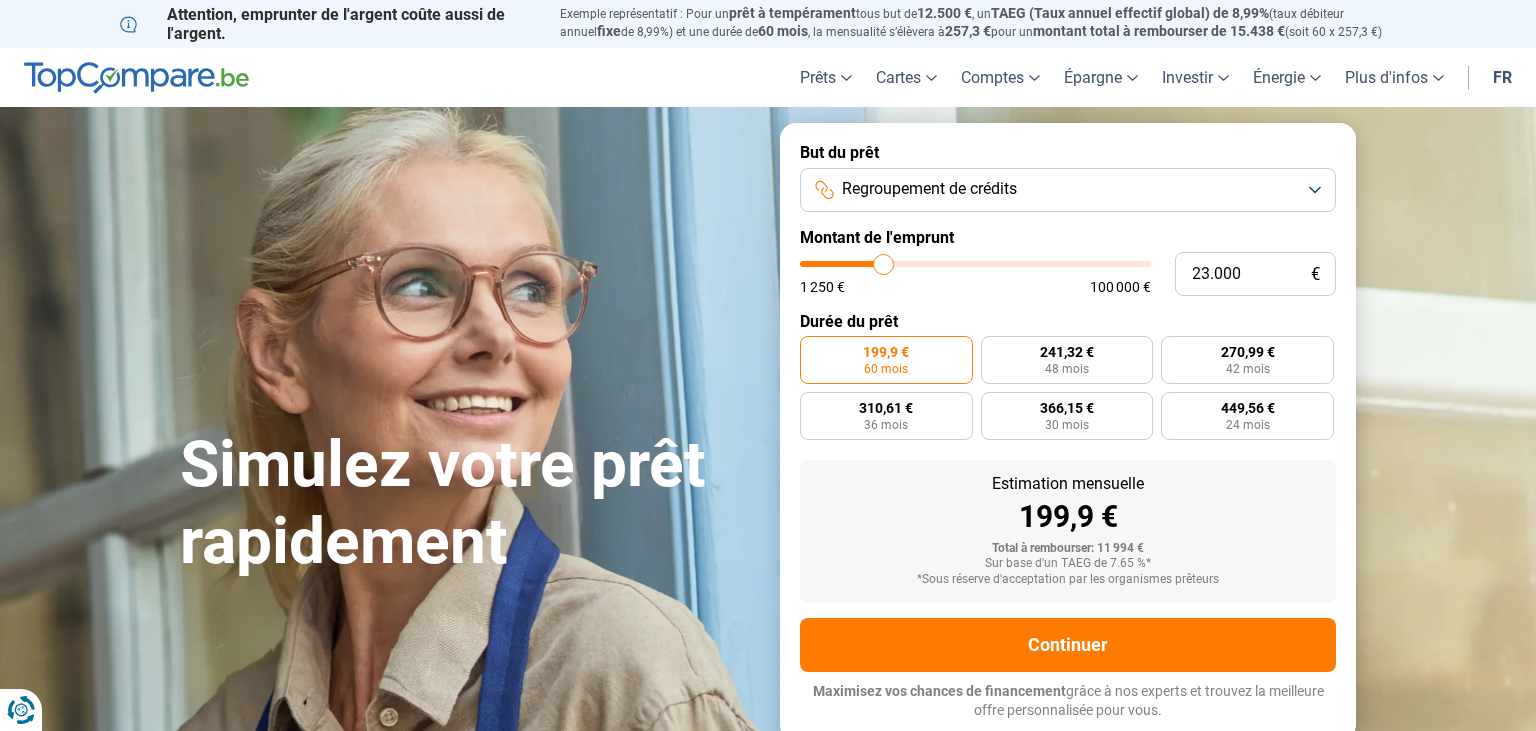 type on "23.500" 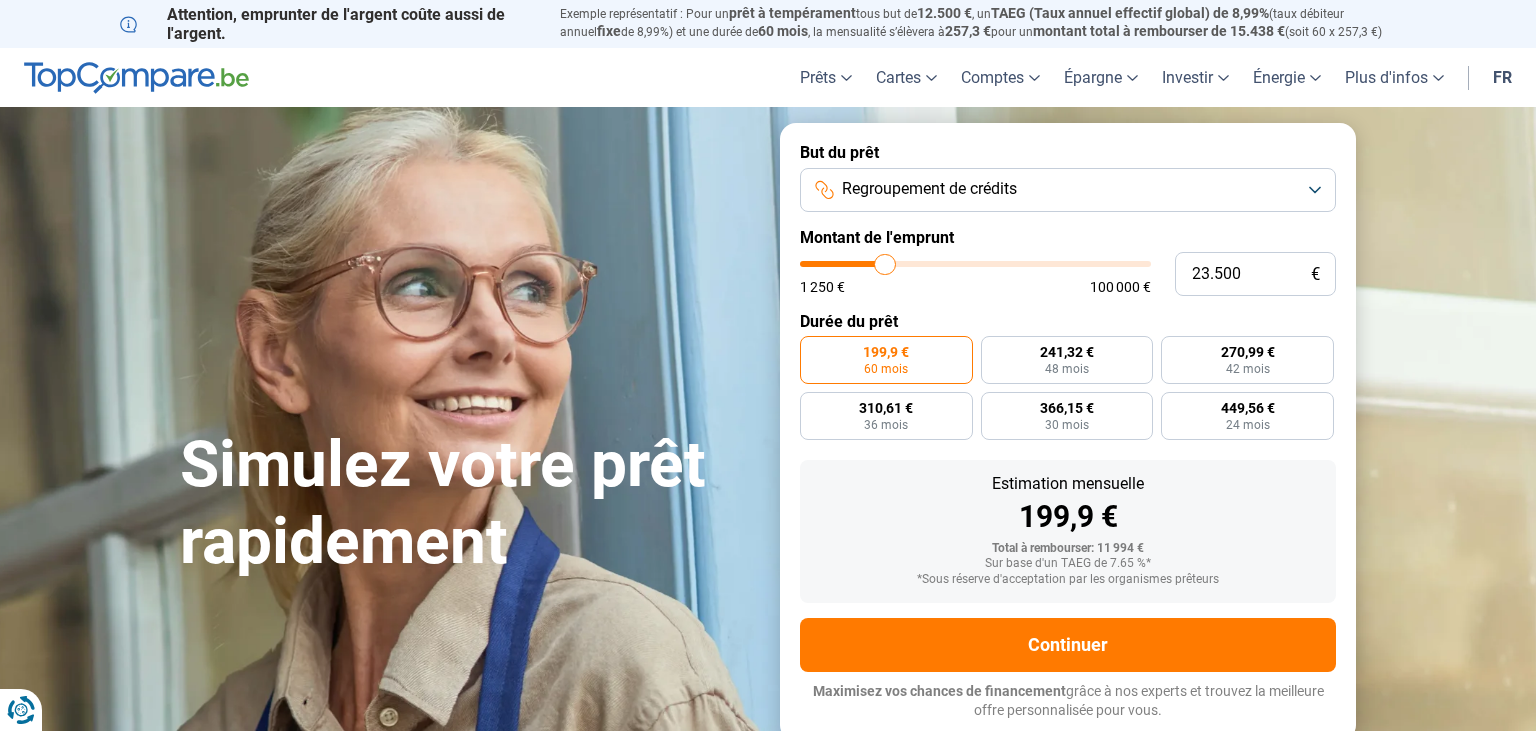 type on "24.250" 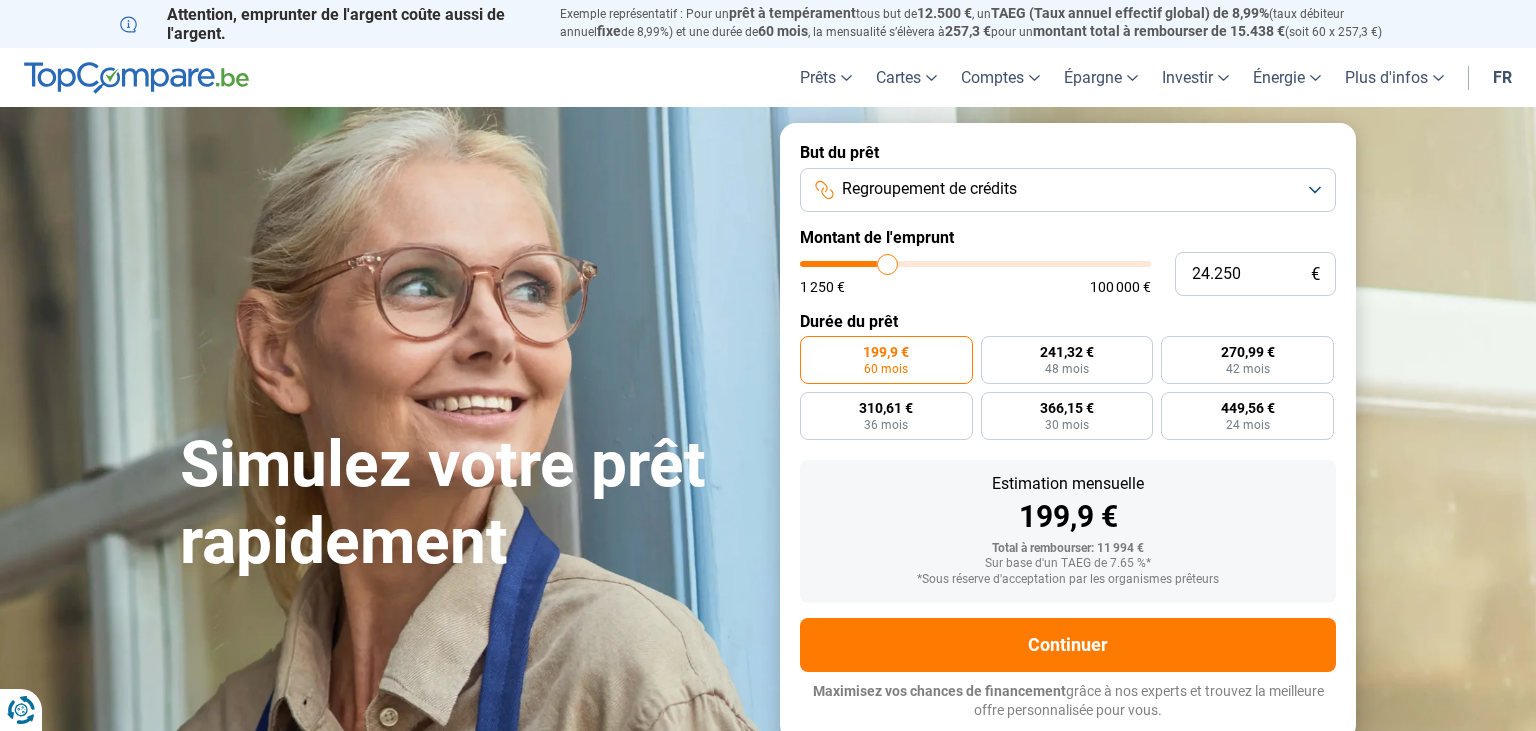 type on "25.750" 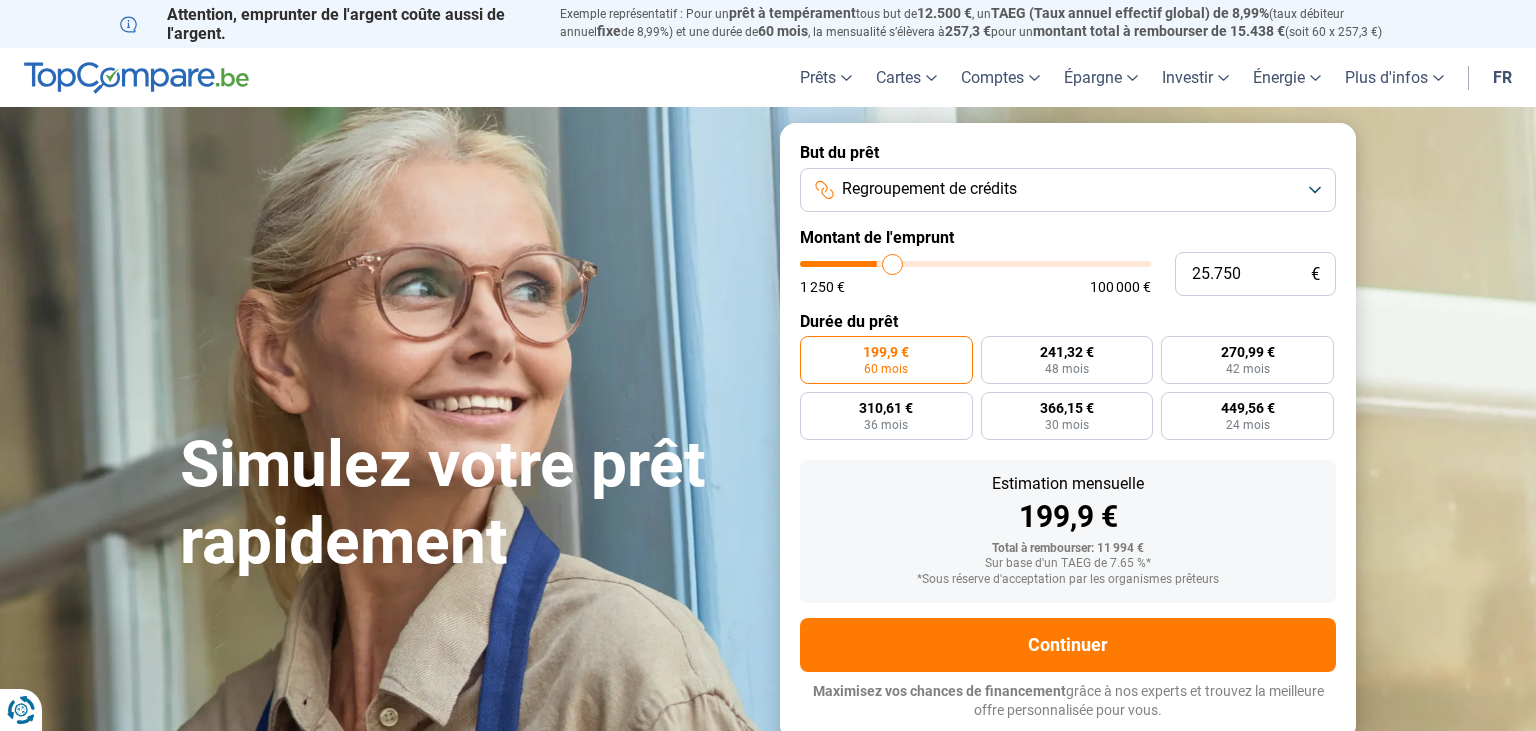 type on "28.500" 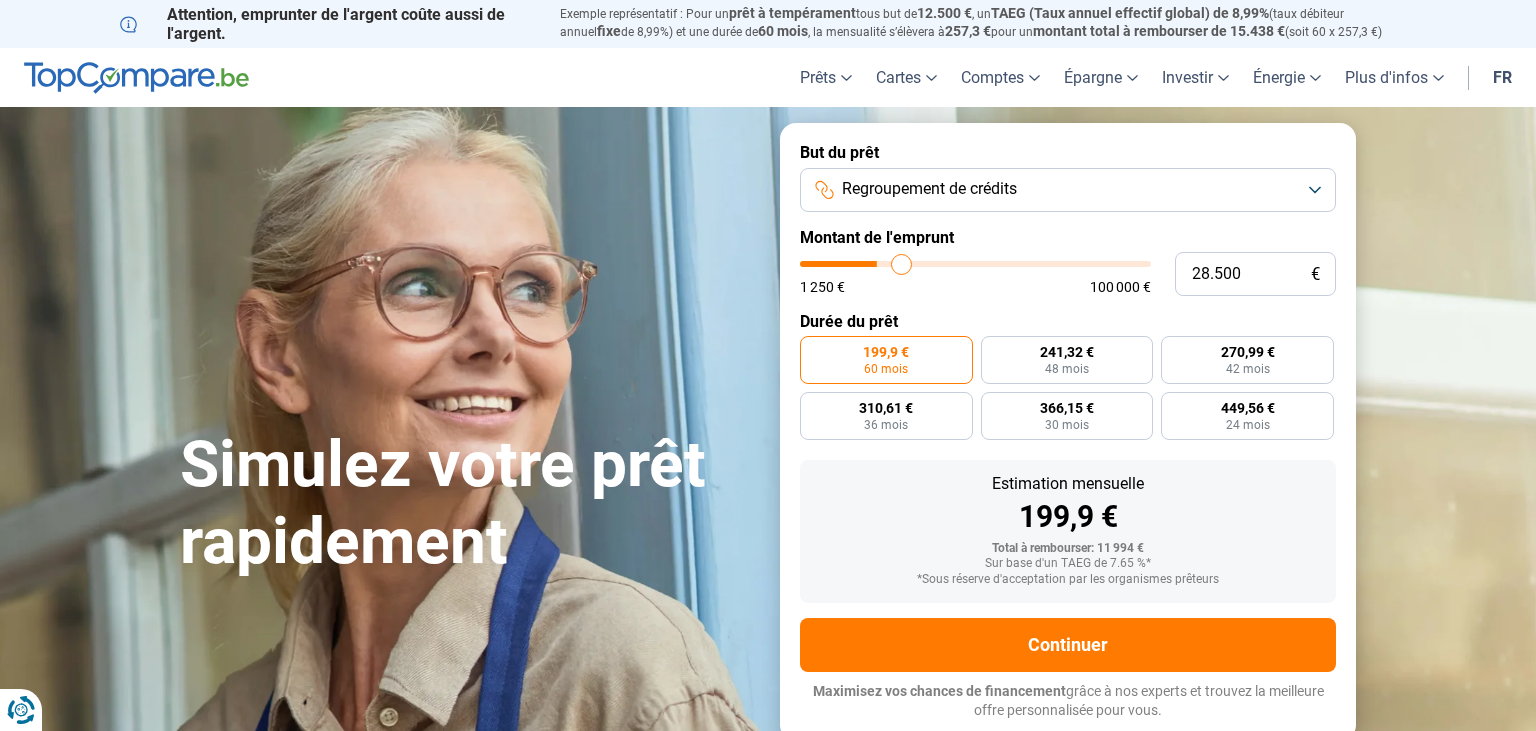 type on "29.250" 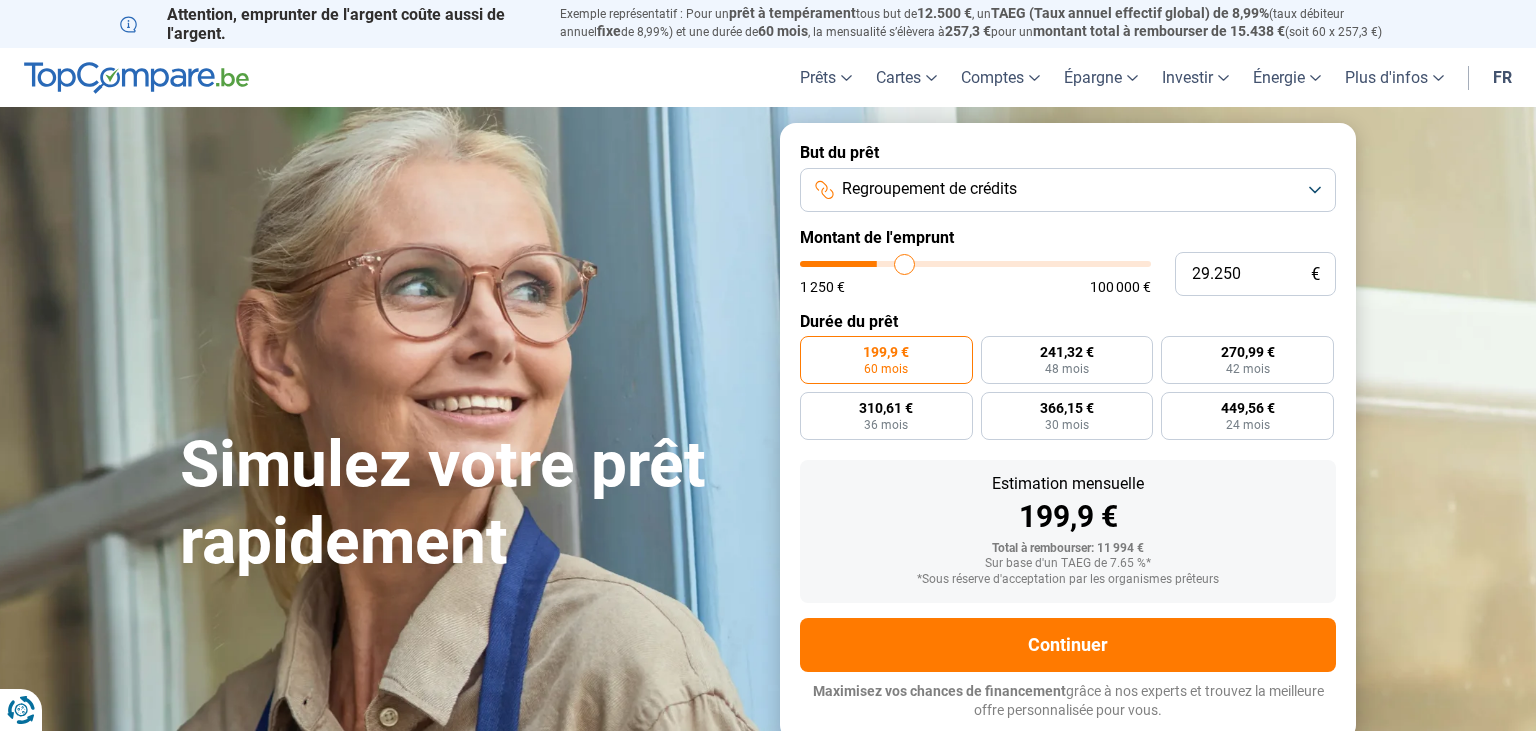 type on "30.000" 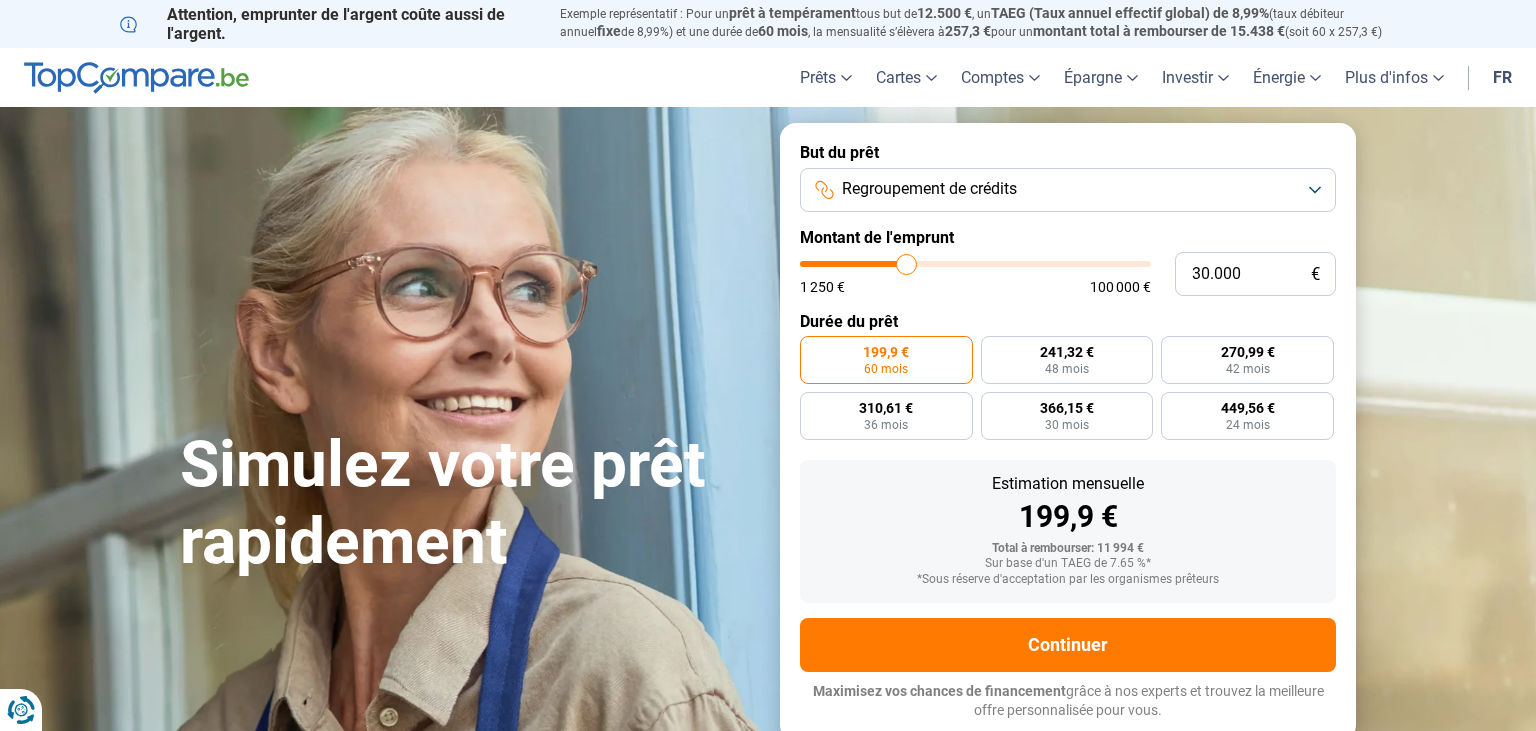 type on "30.250" 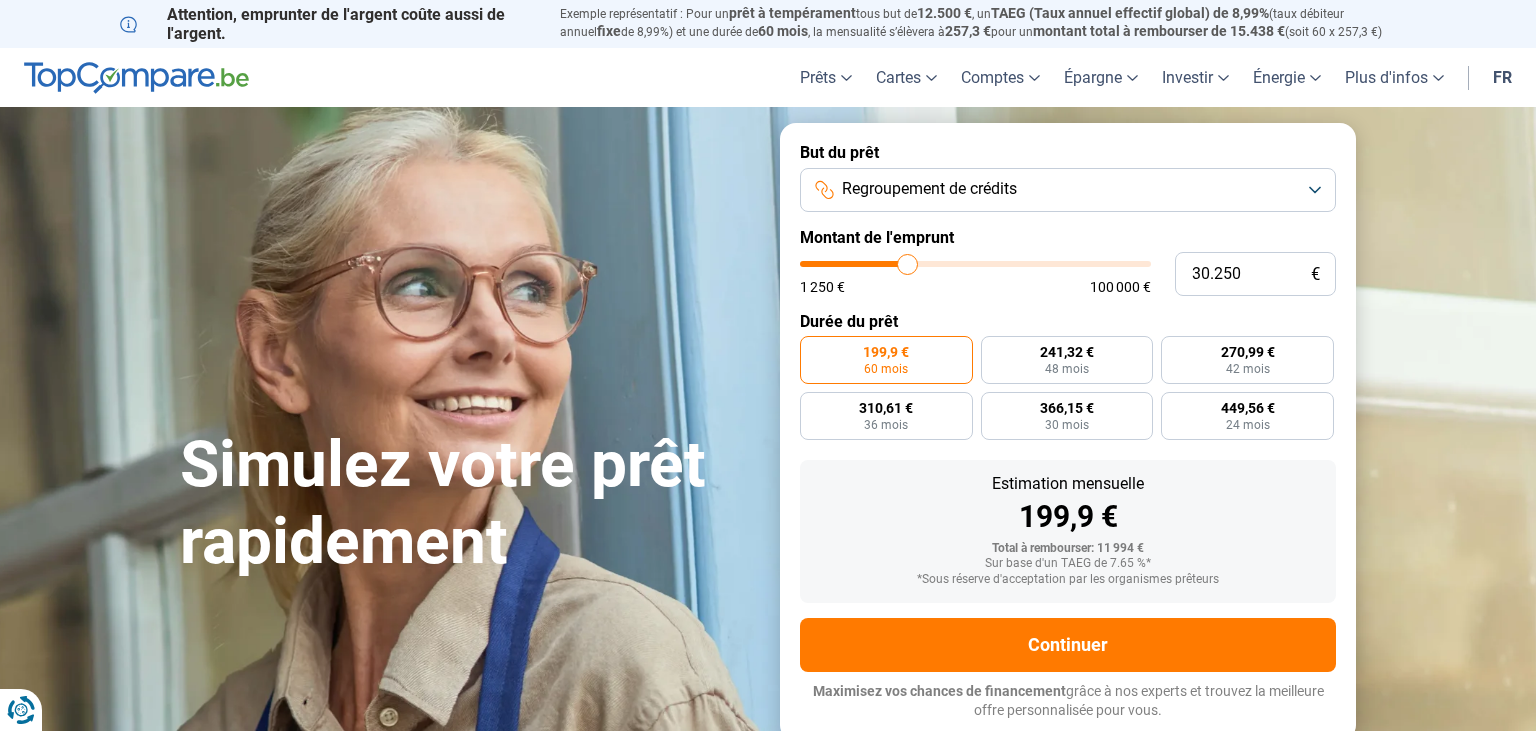 type on "31.250" 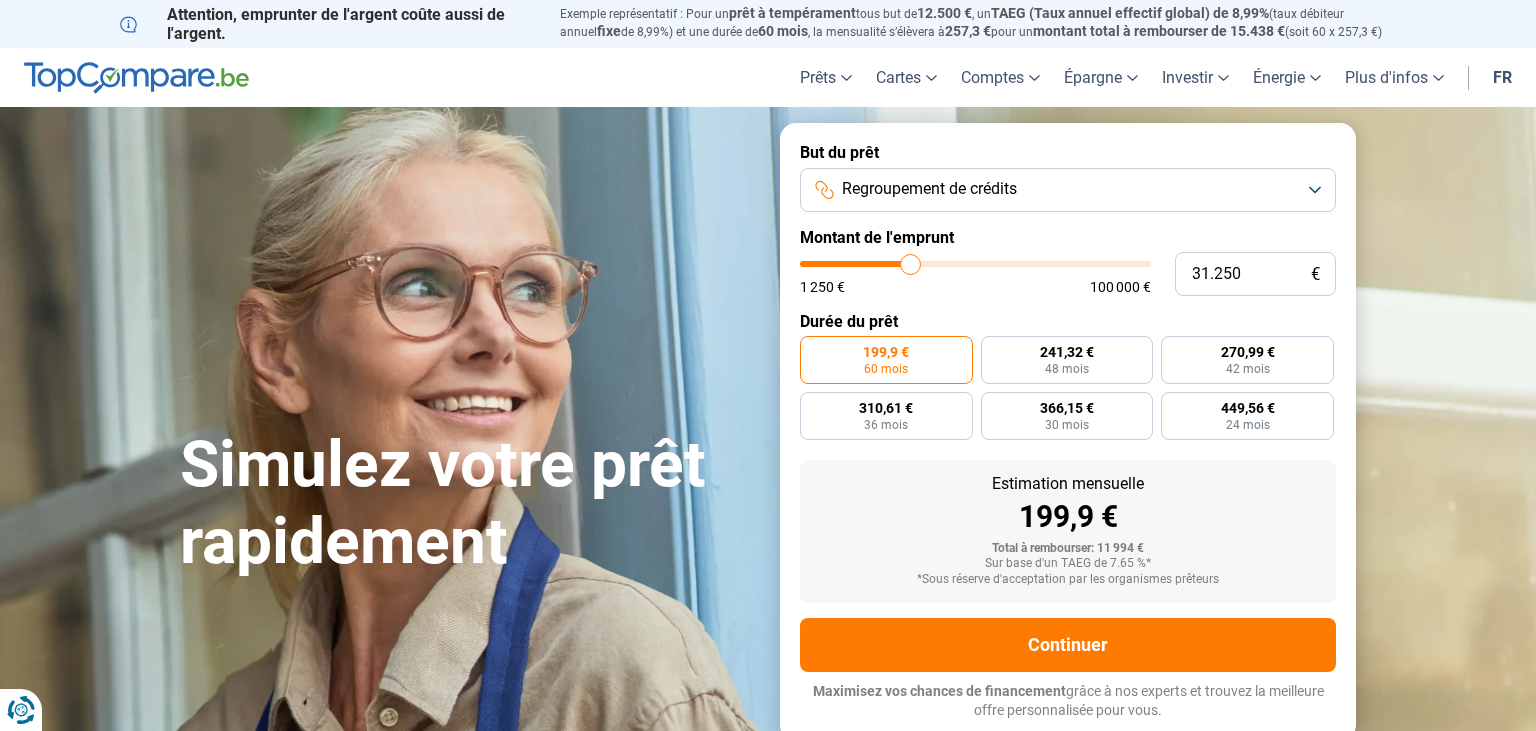type on "32.750" 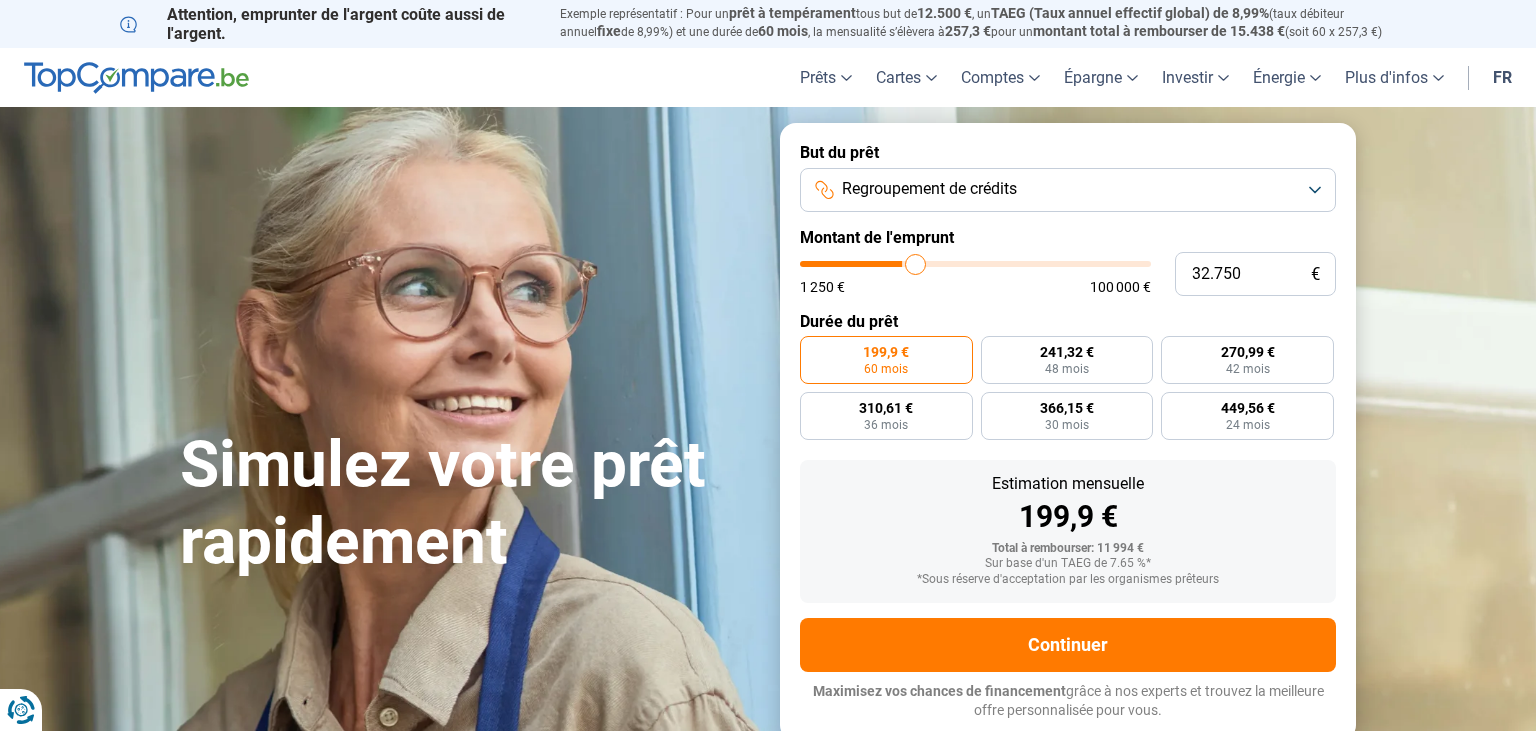 type on "33.750" 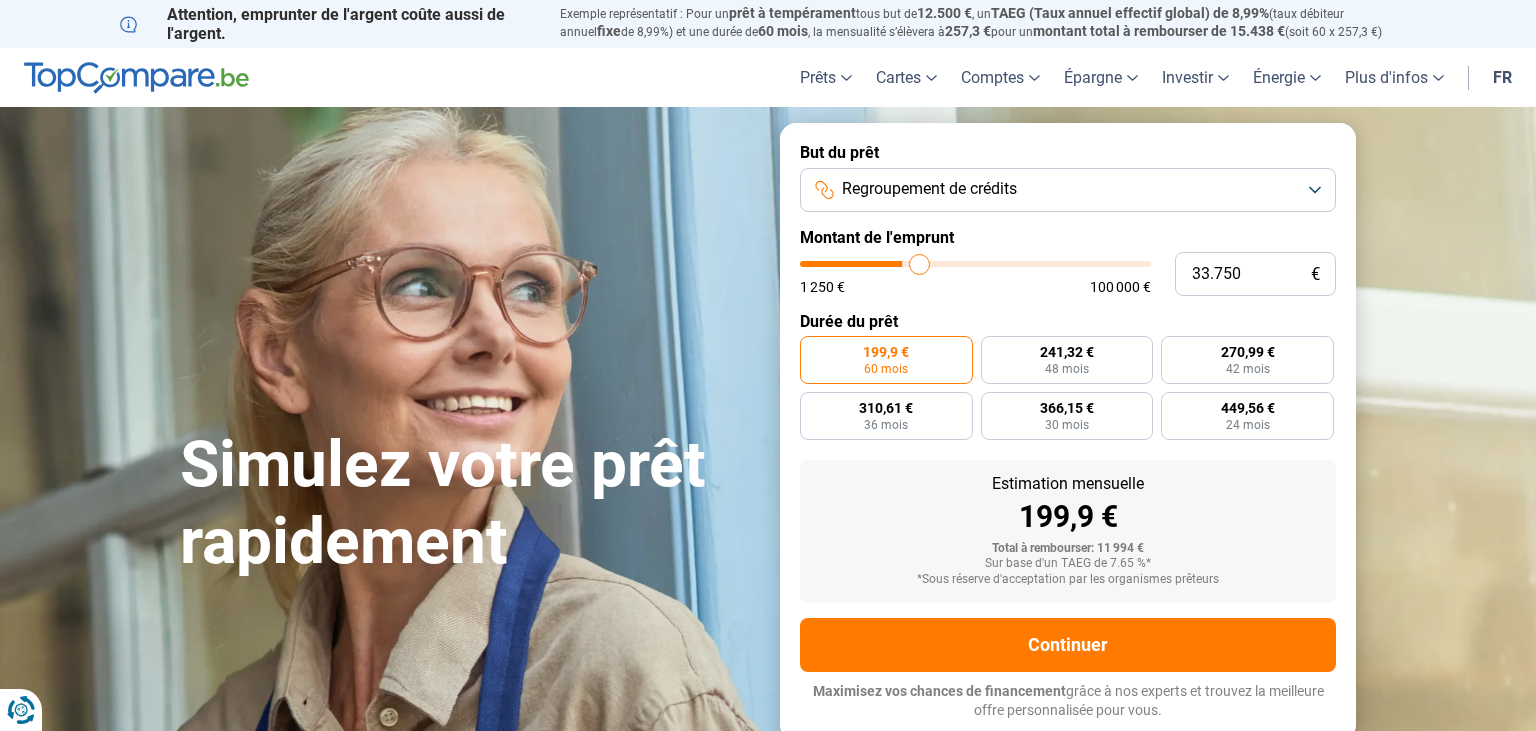 type on "34.750" 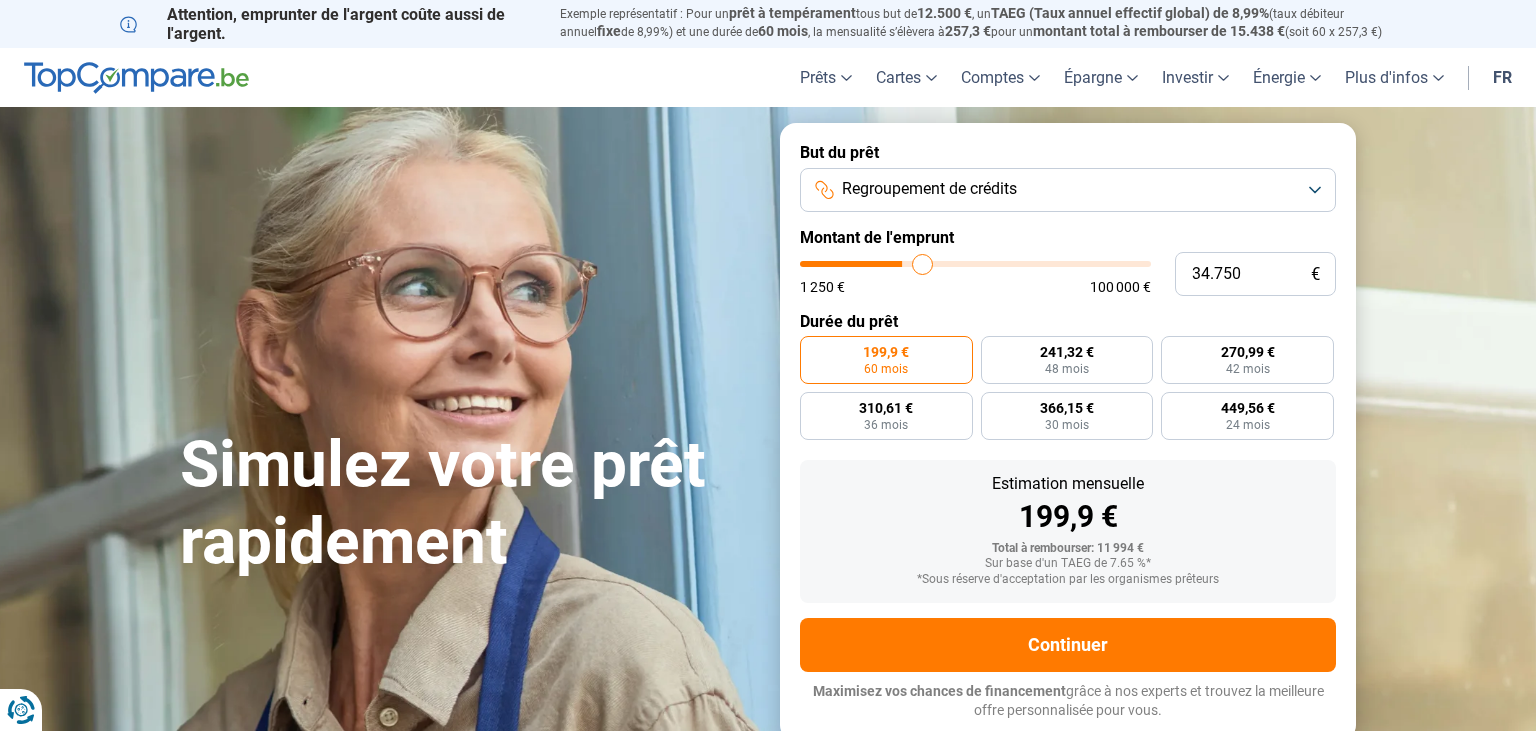 type on "35.000" 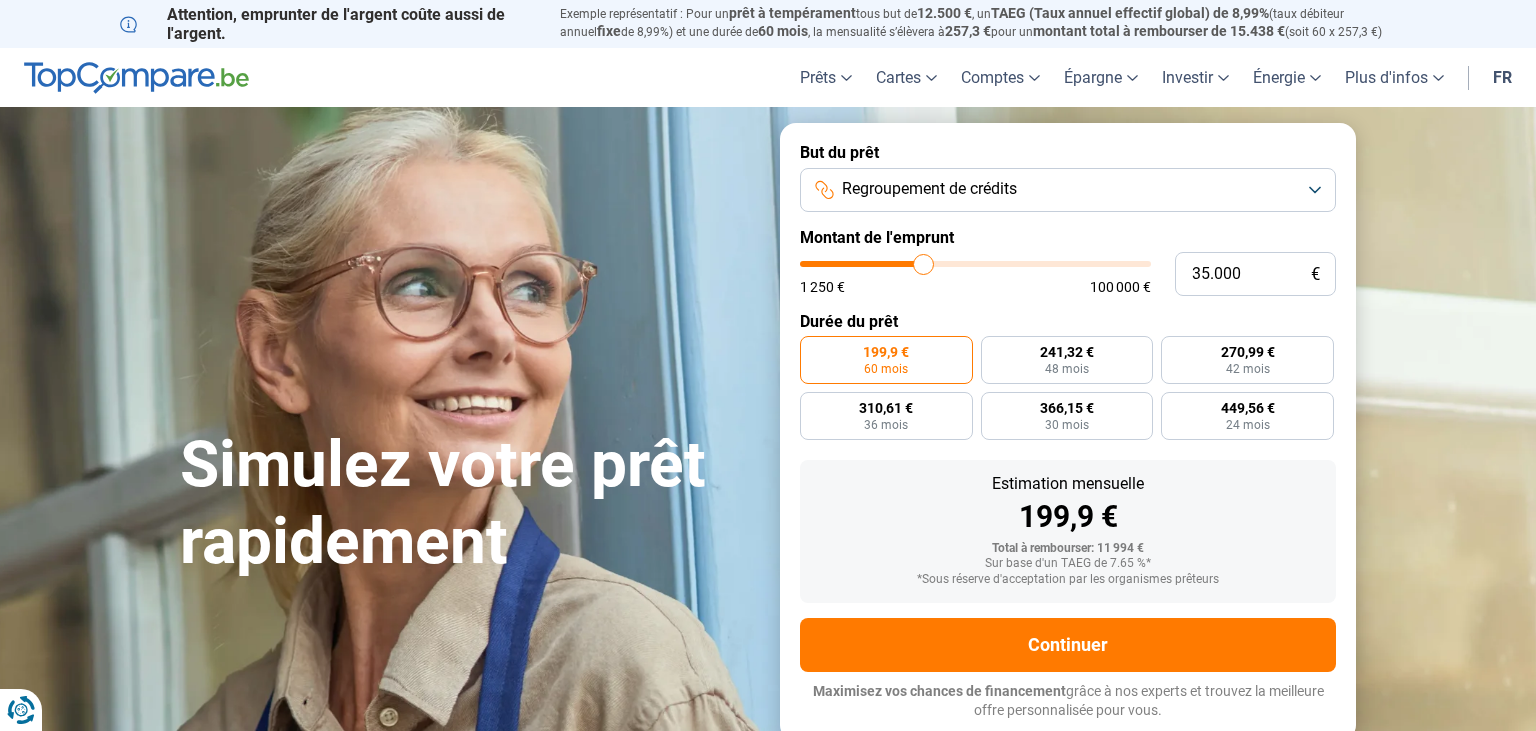 type on "36.500" 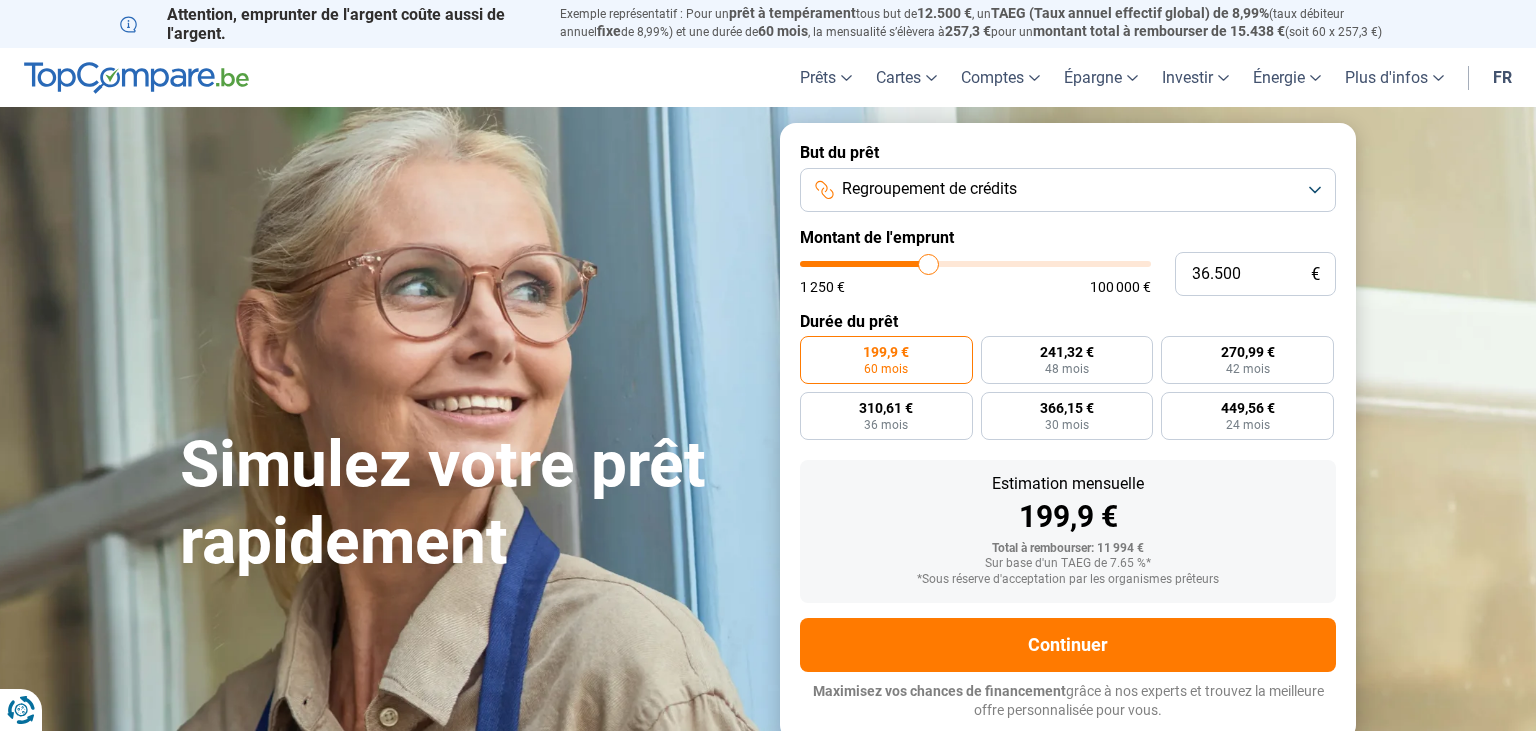 type on "37.750" 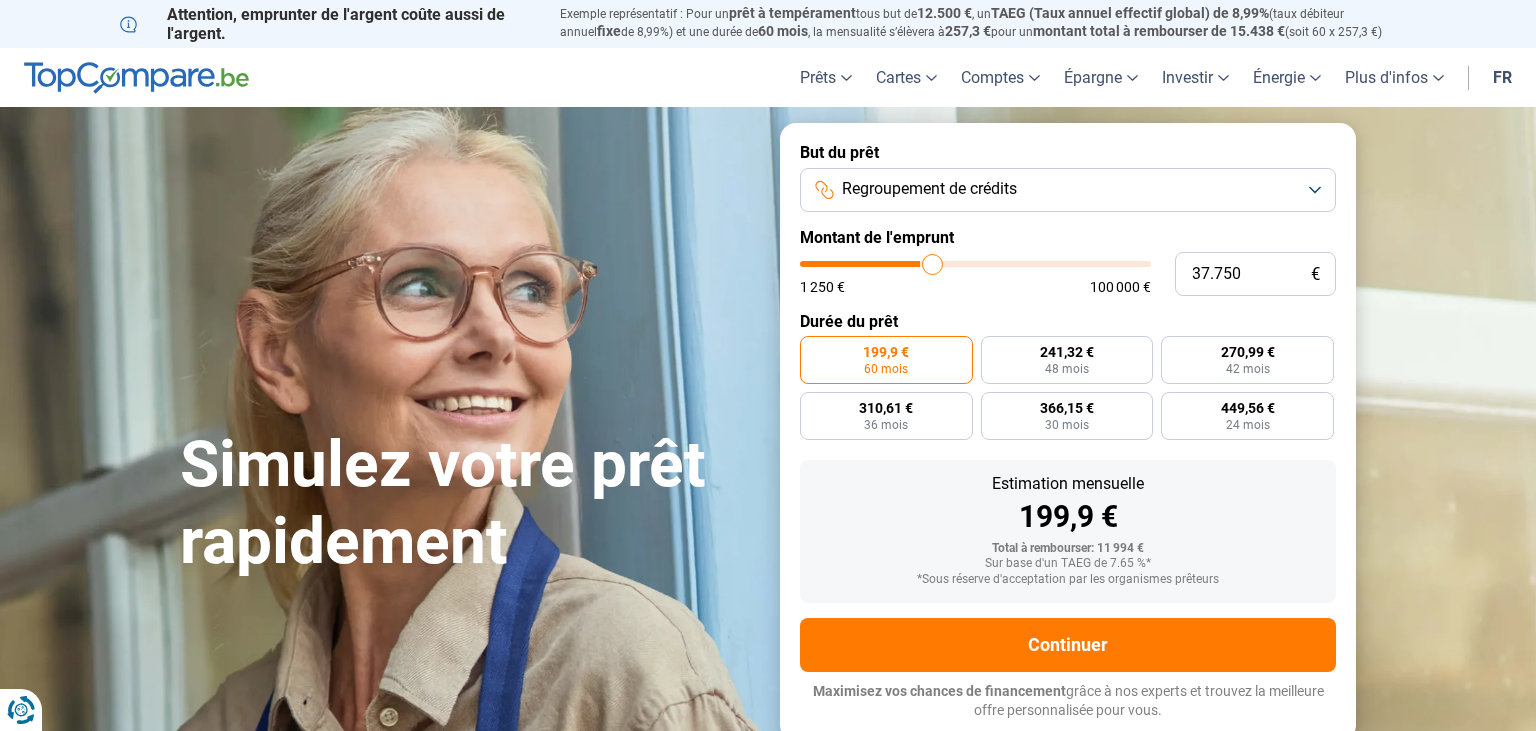 type on "39.500" 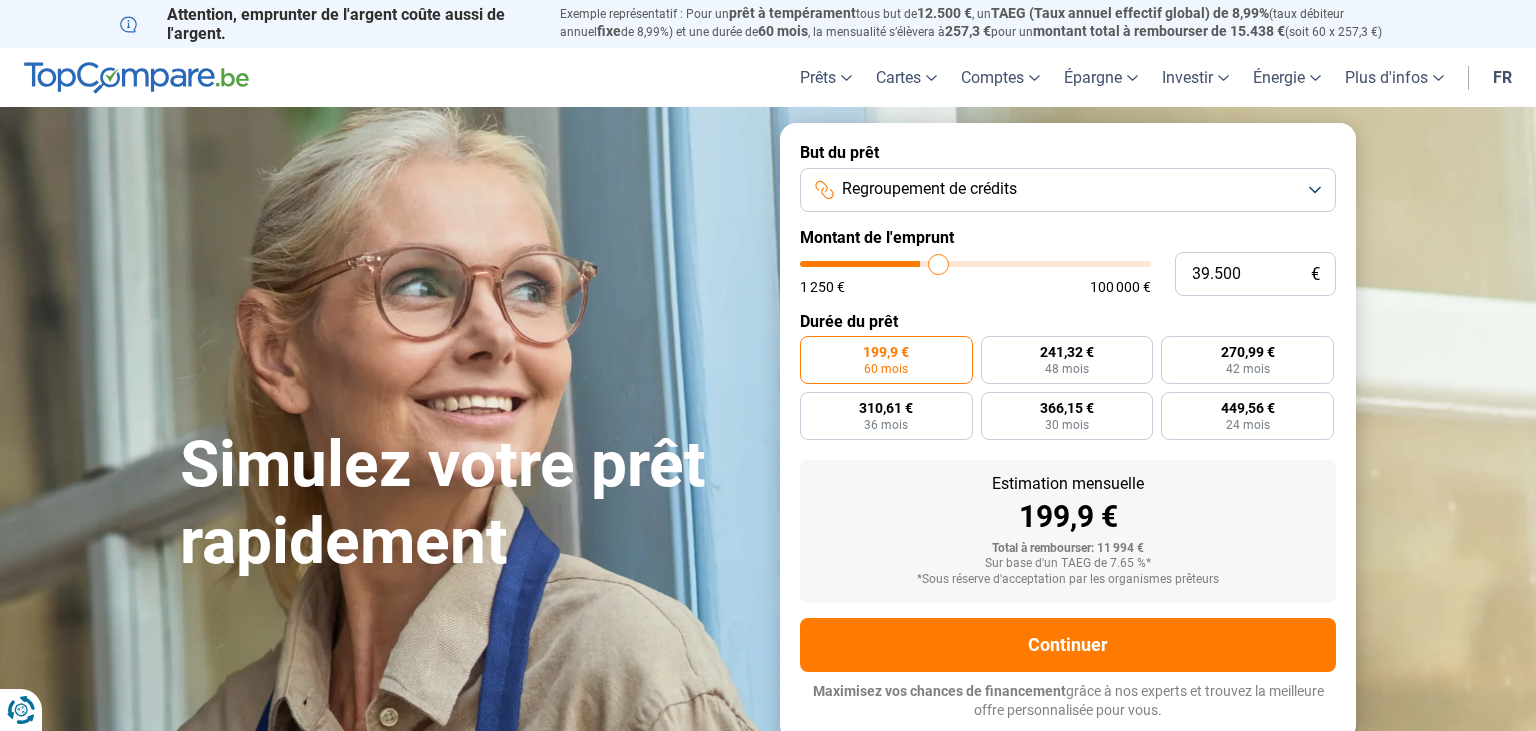type on "40.000" 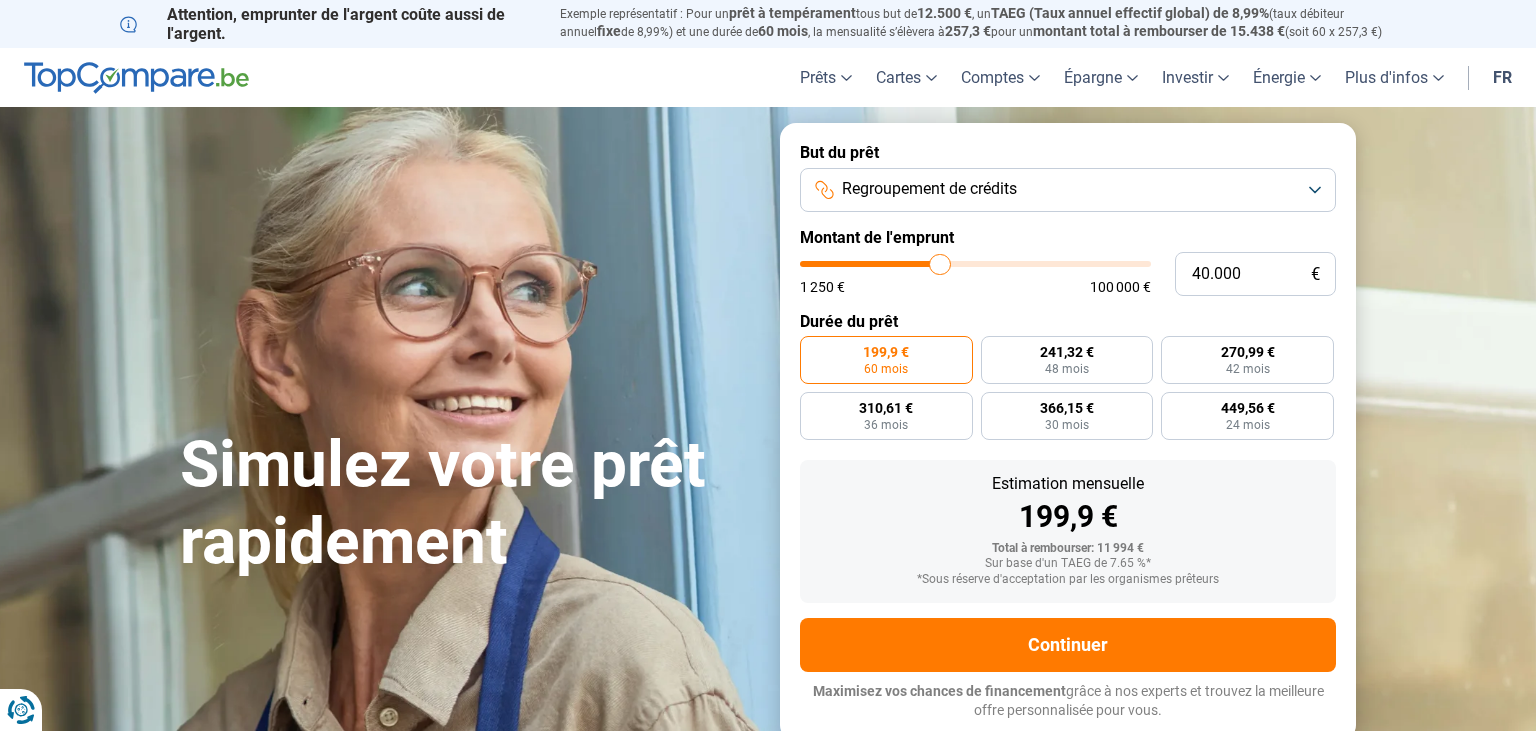 type on "41.250" 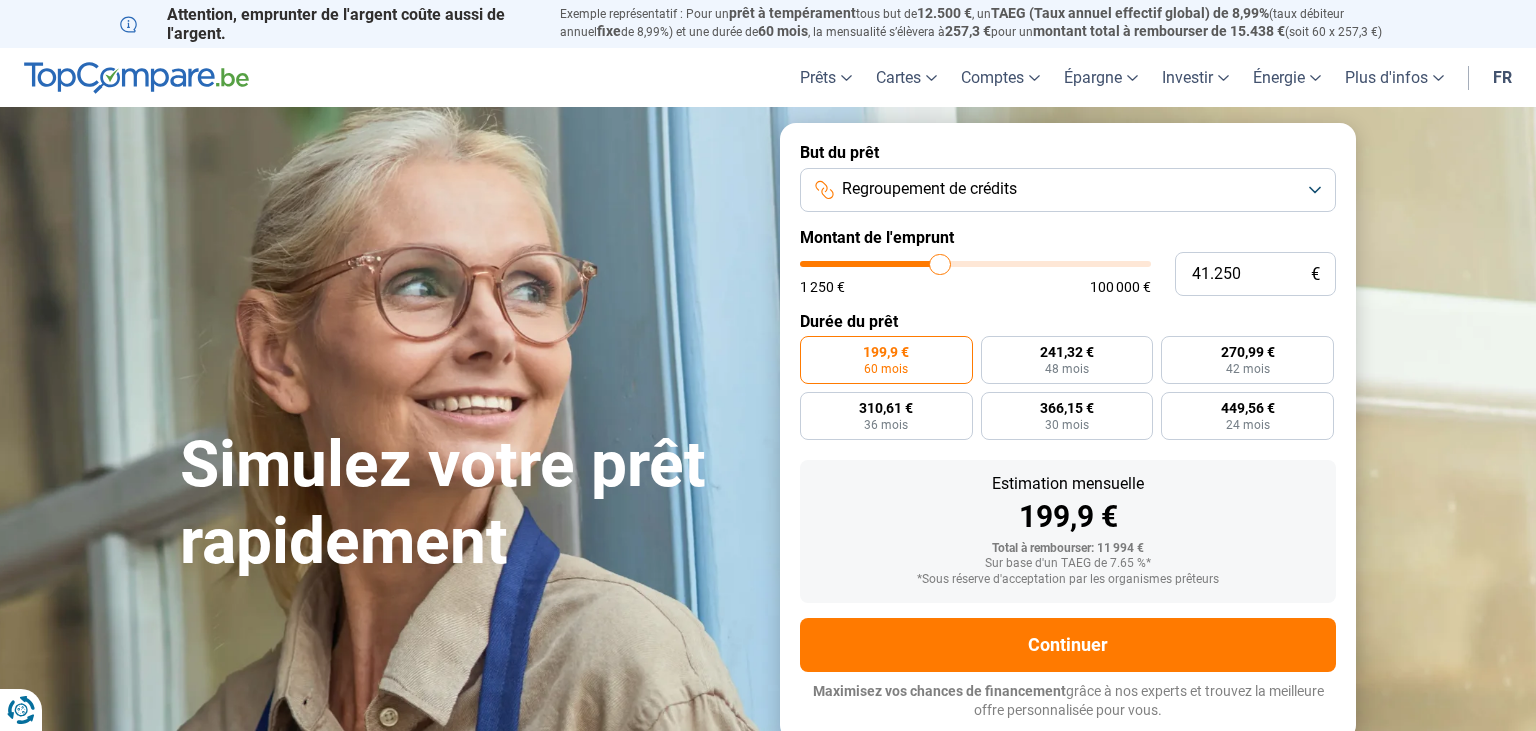 type on "41250" 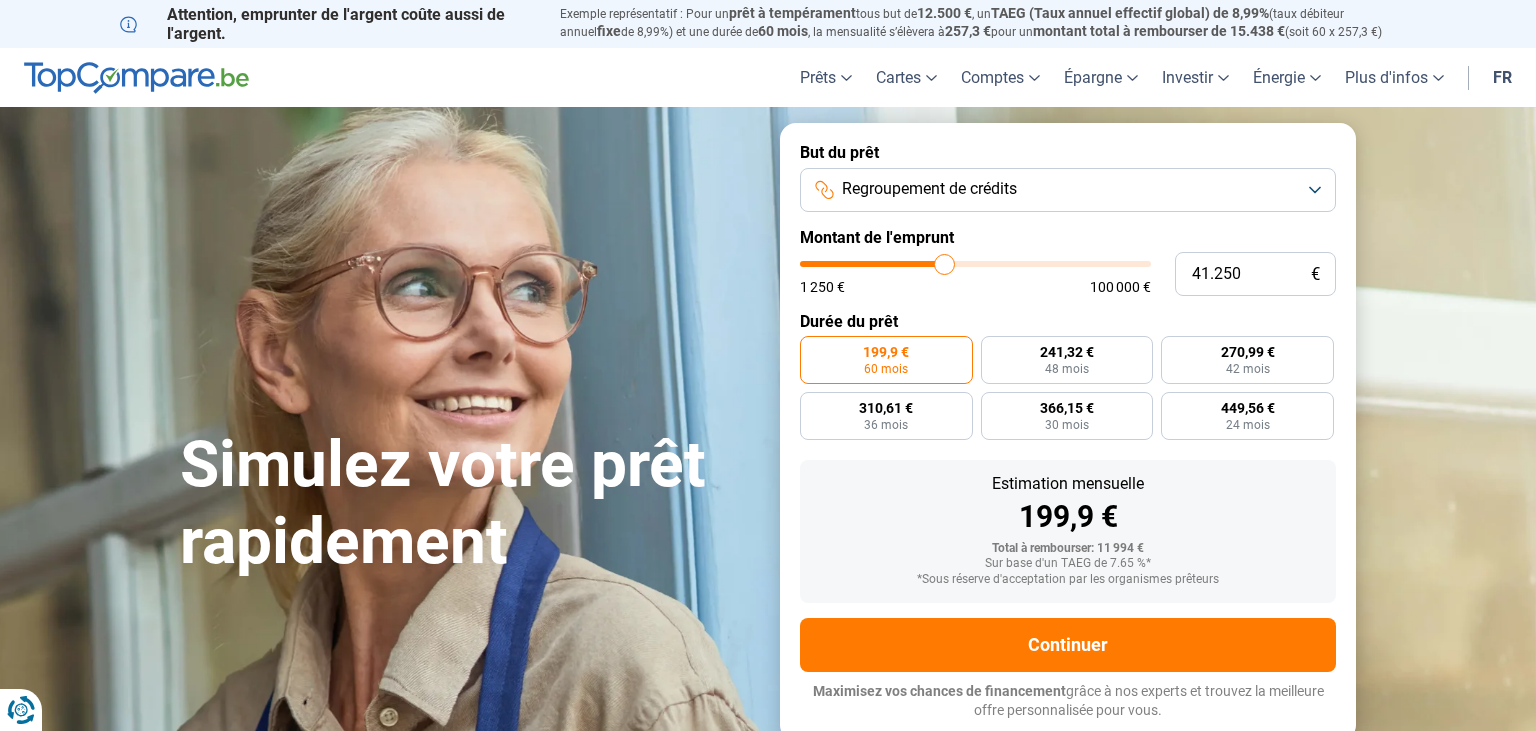 type on "42.250" 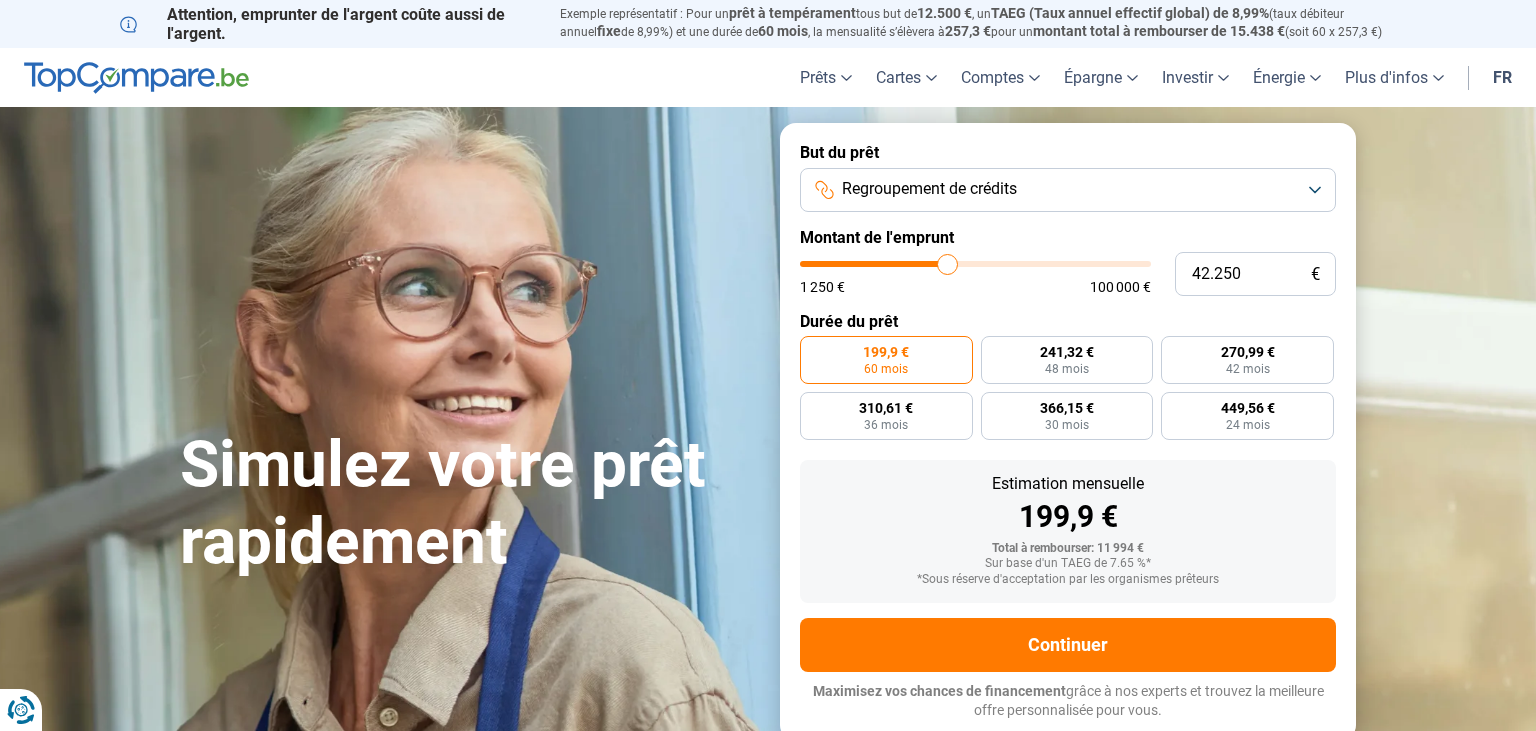 type on "42.500" 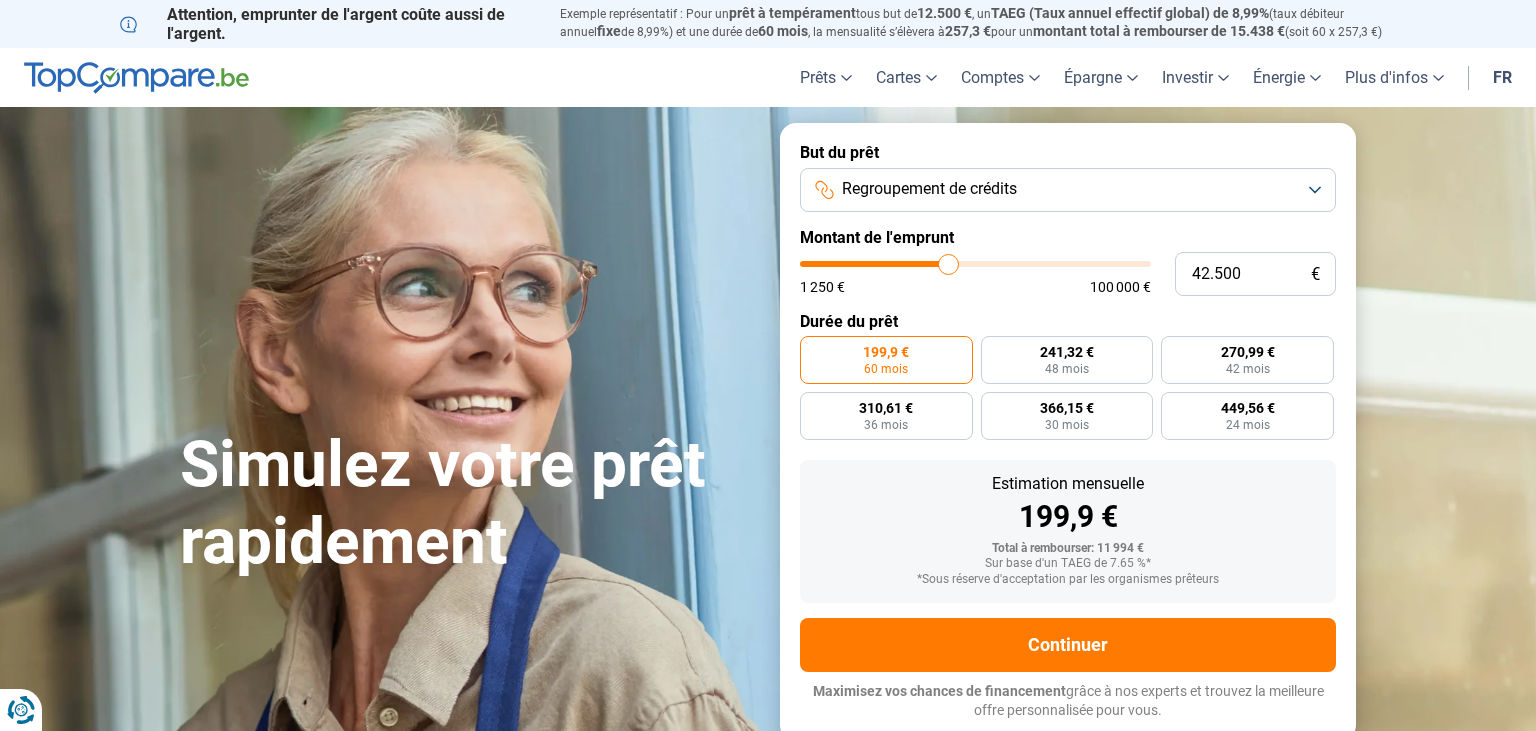 type on "42.750" 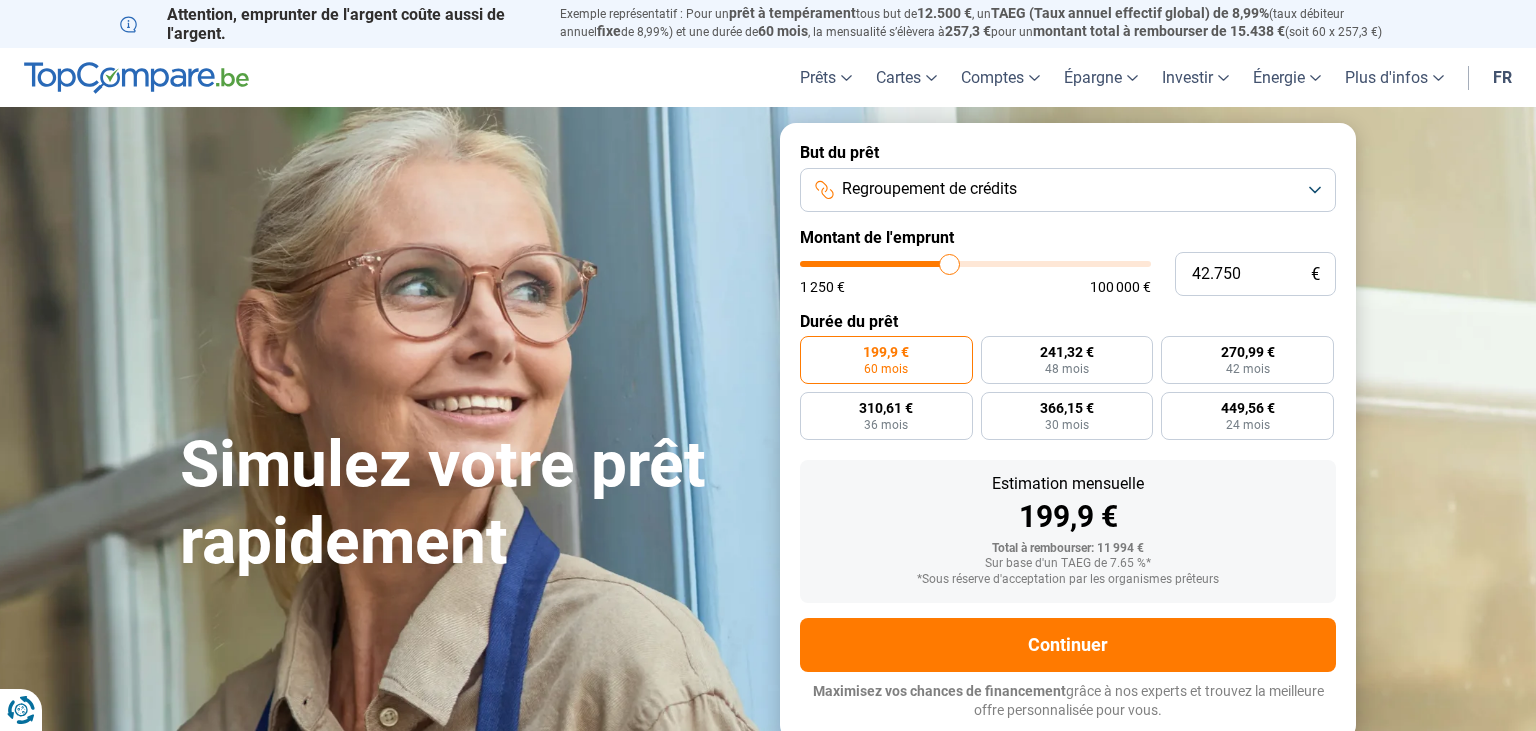 type on "43.250" 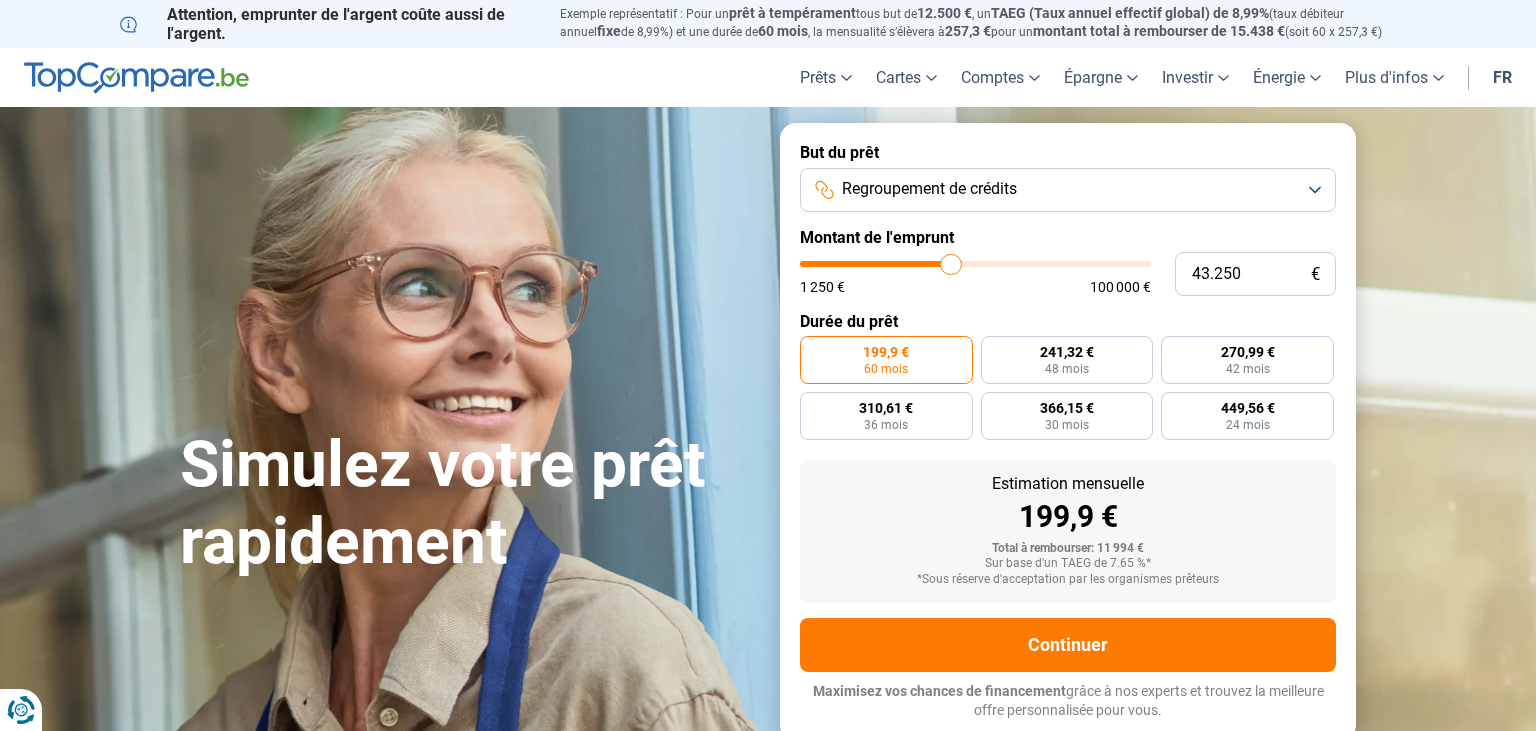 type on "44.500" 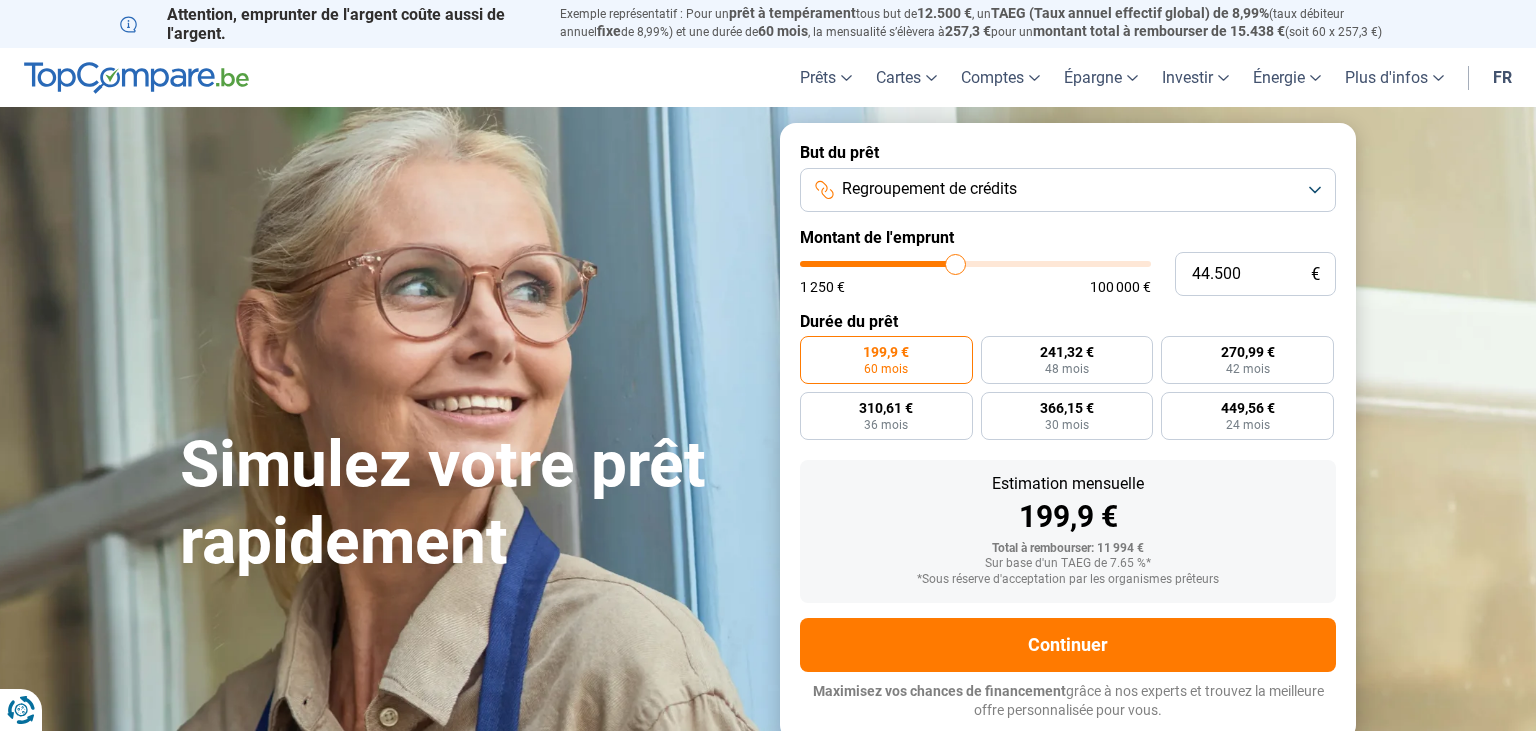 type on "47.250" 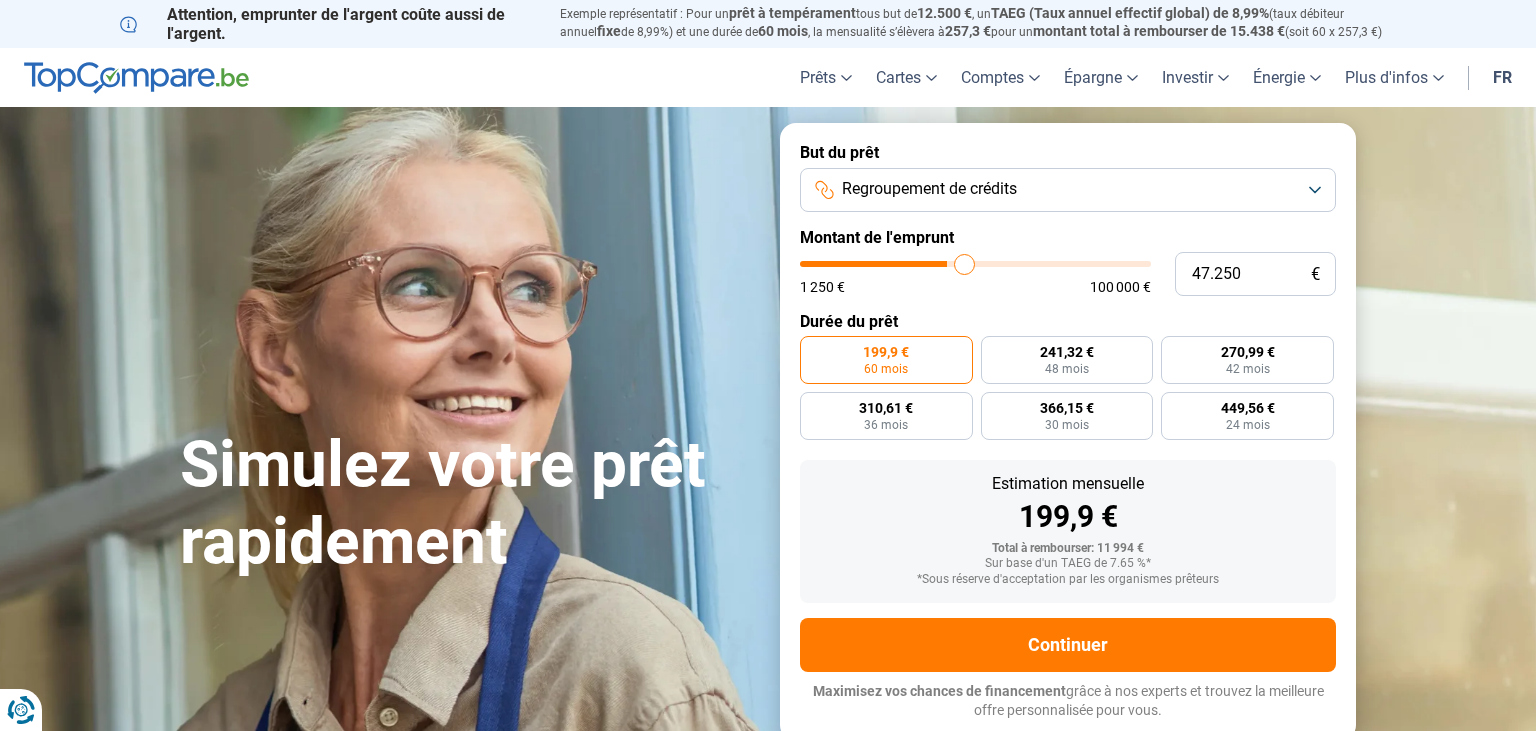 type on "48.250" 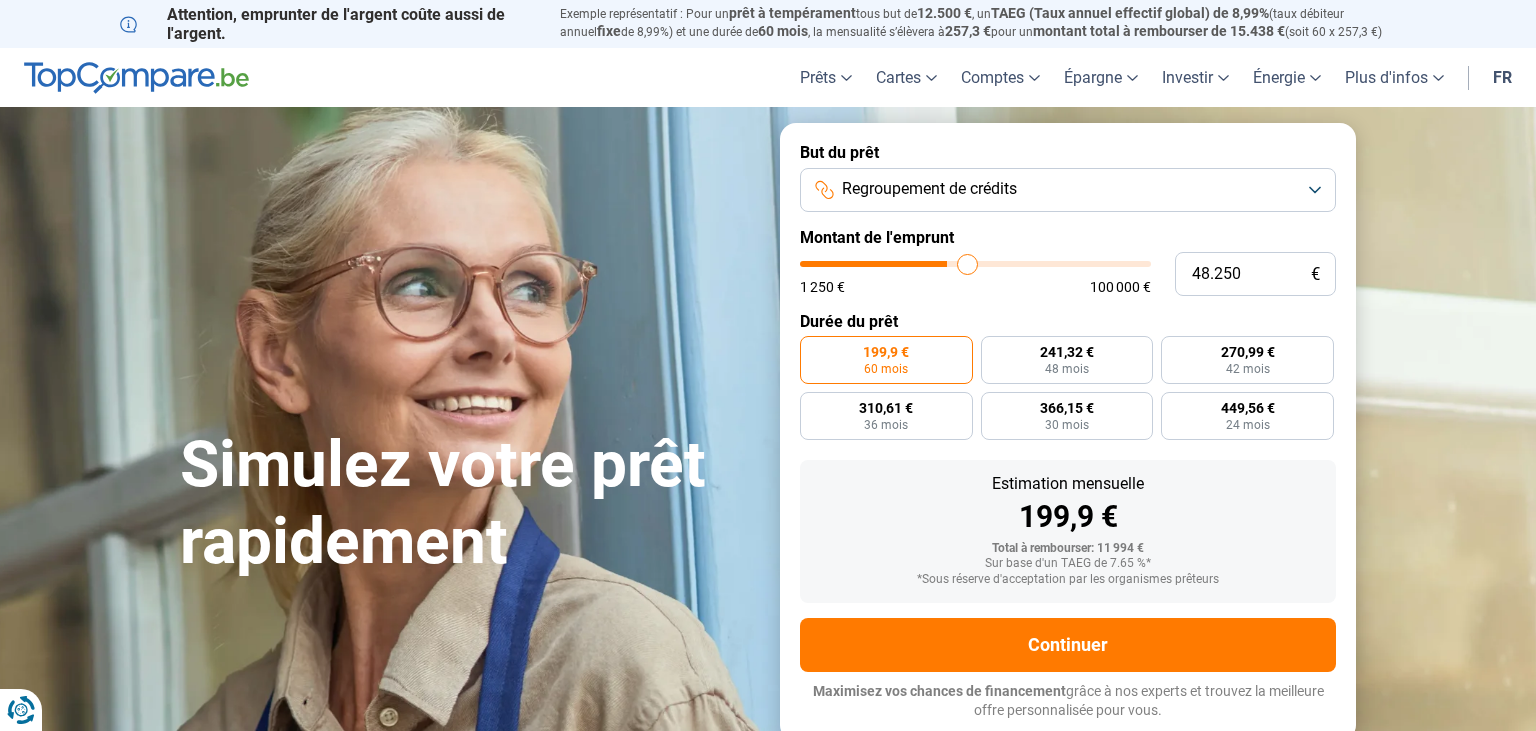 type on "49.250" 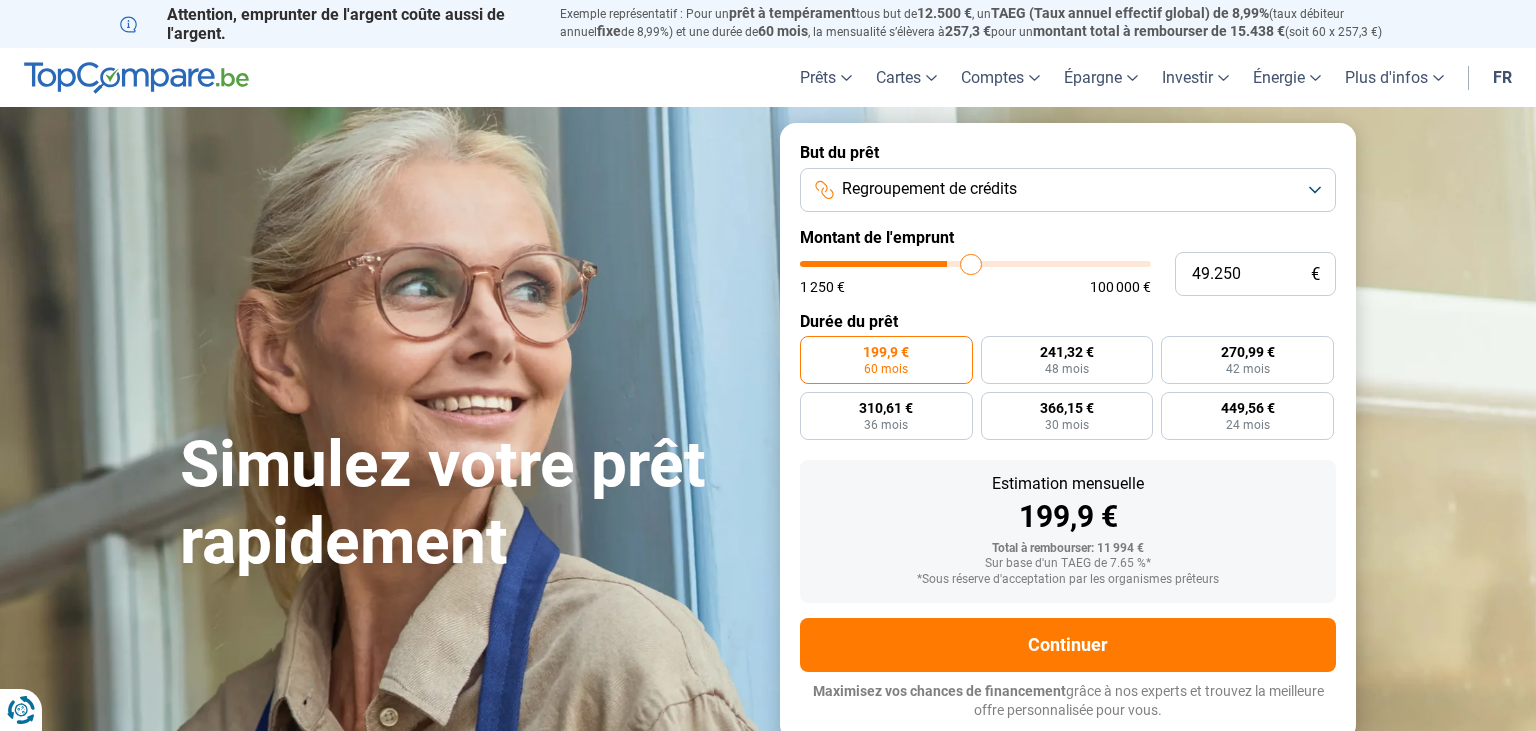 type on "50.000" 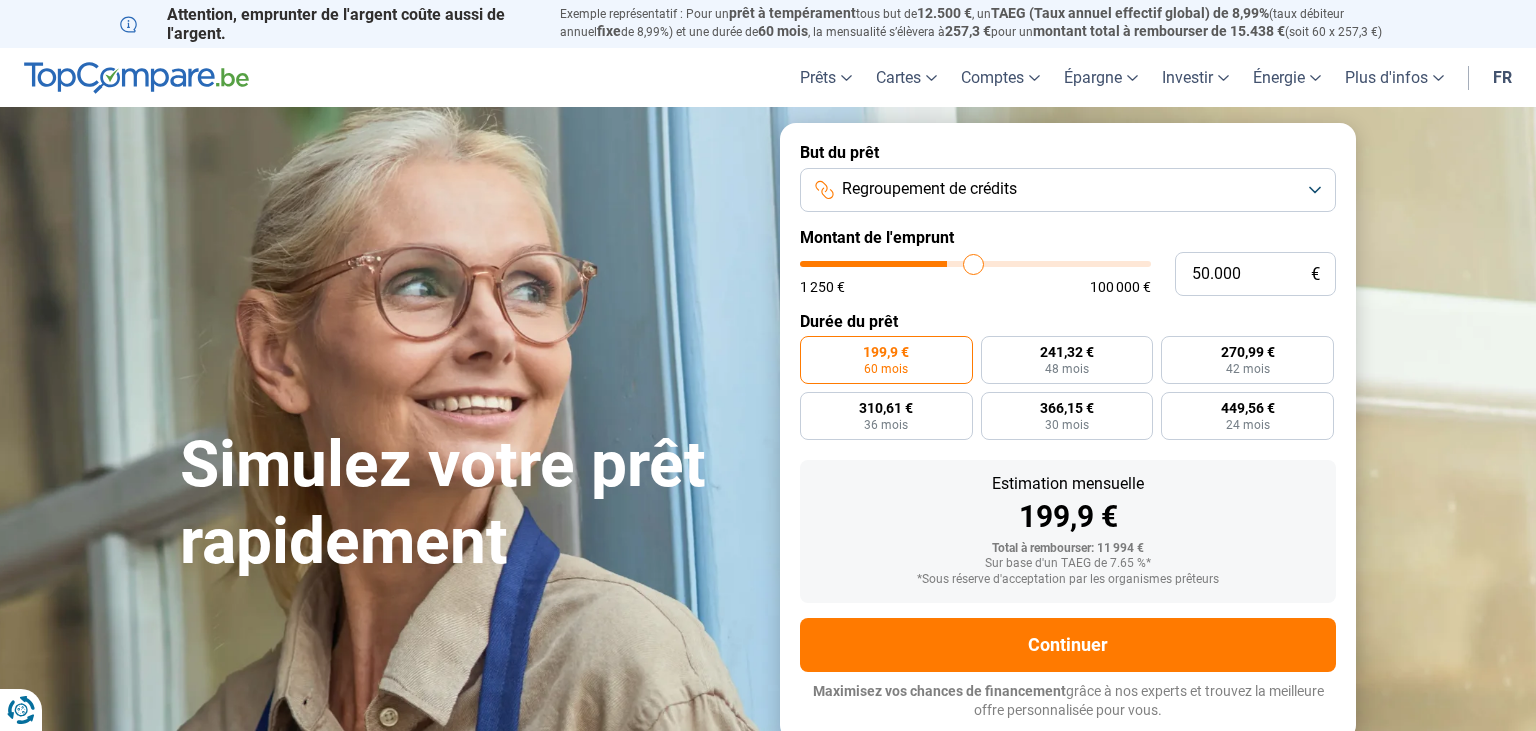 type on "50.750" 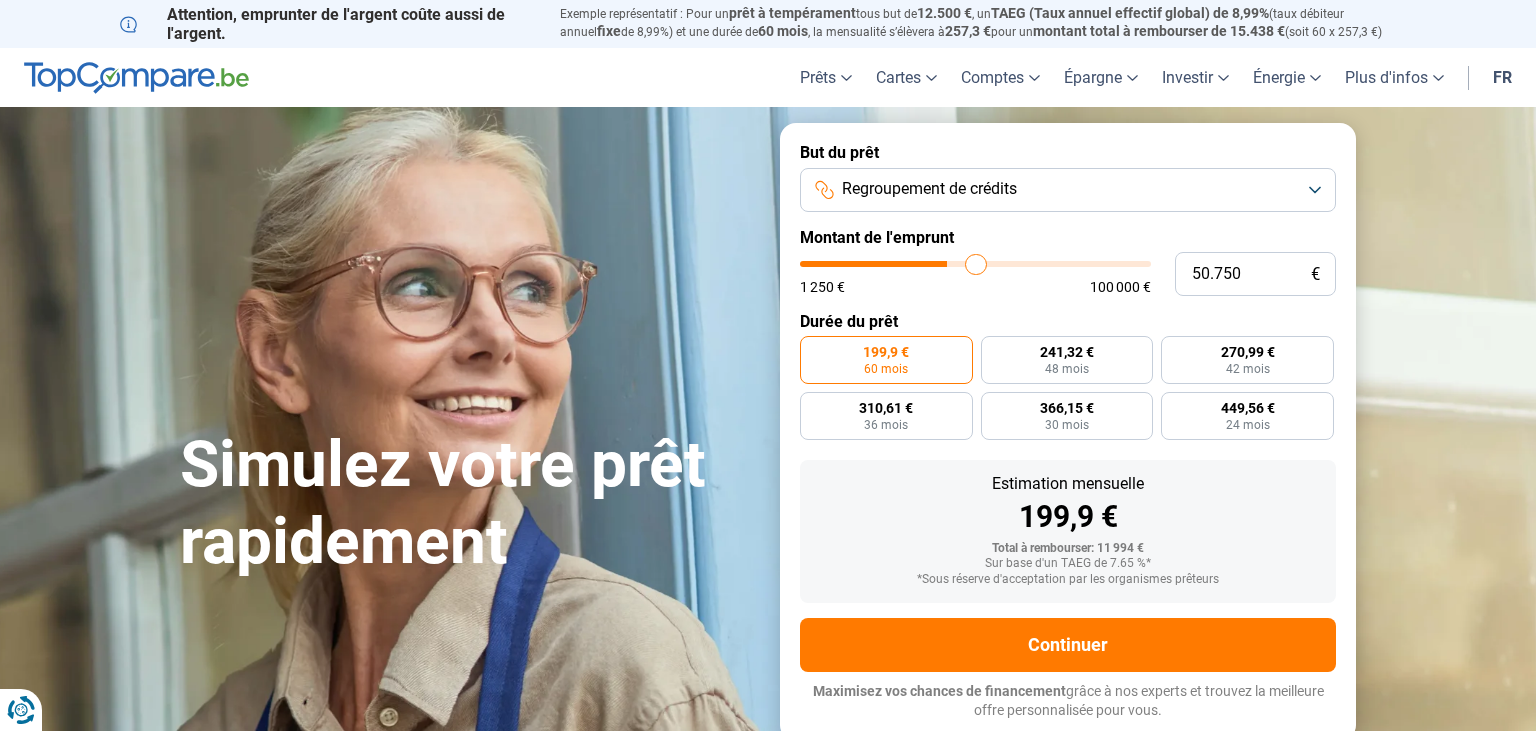 type on "51.000" 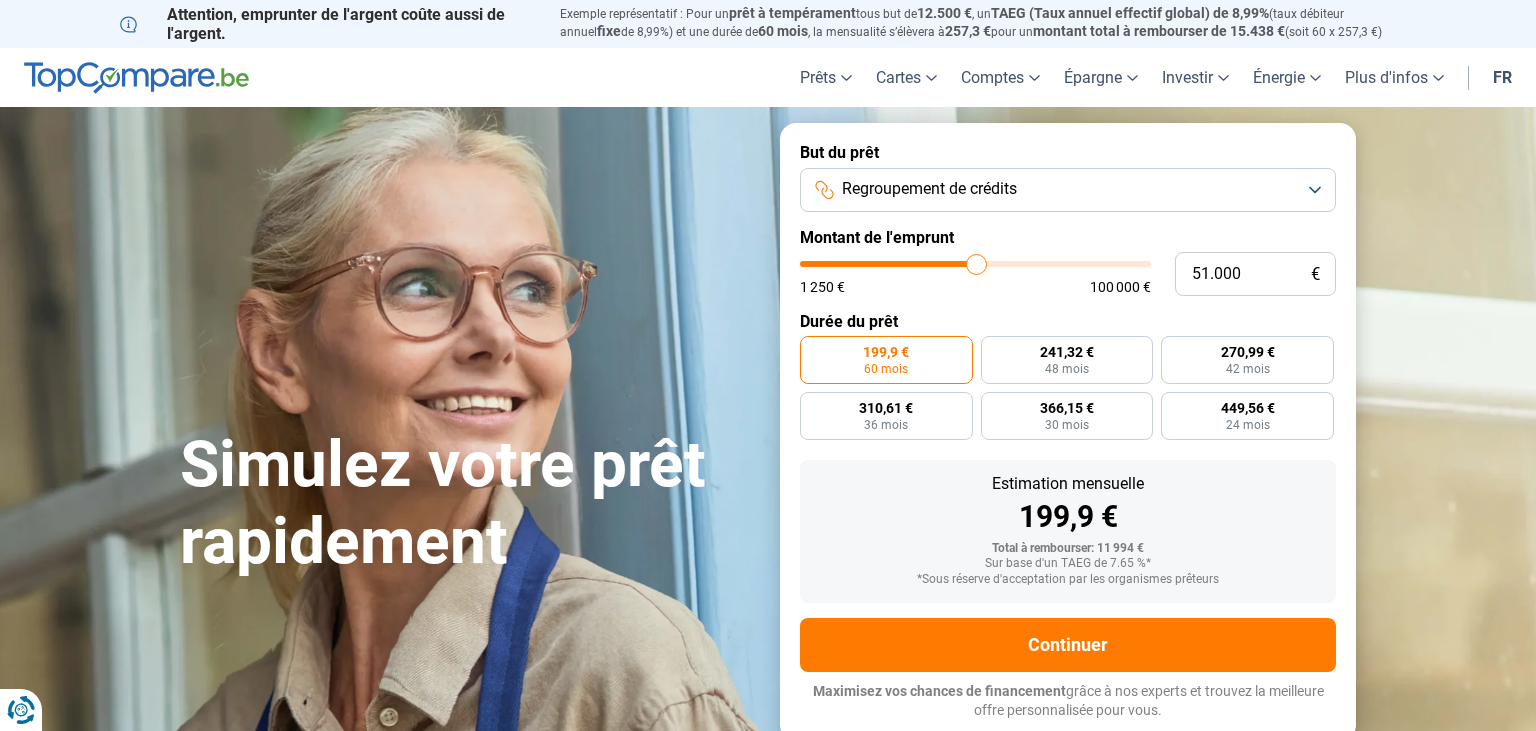 type on "51.250" 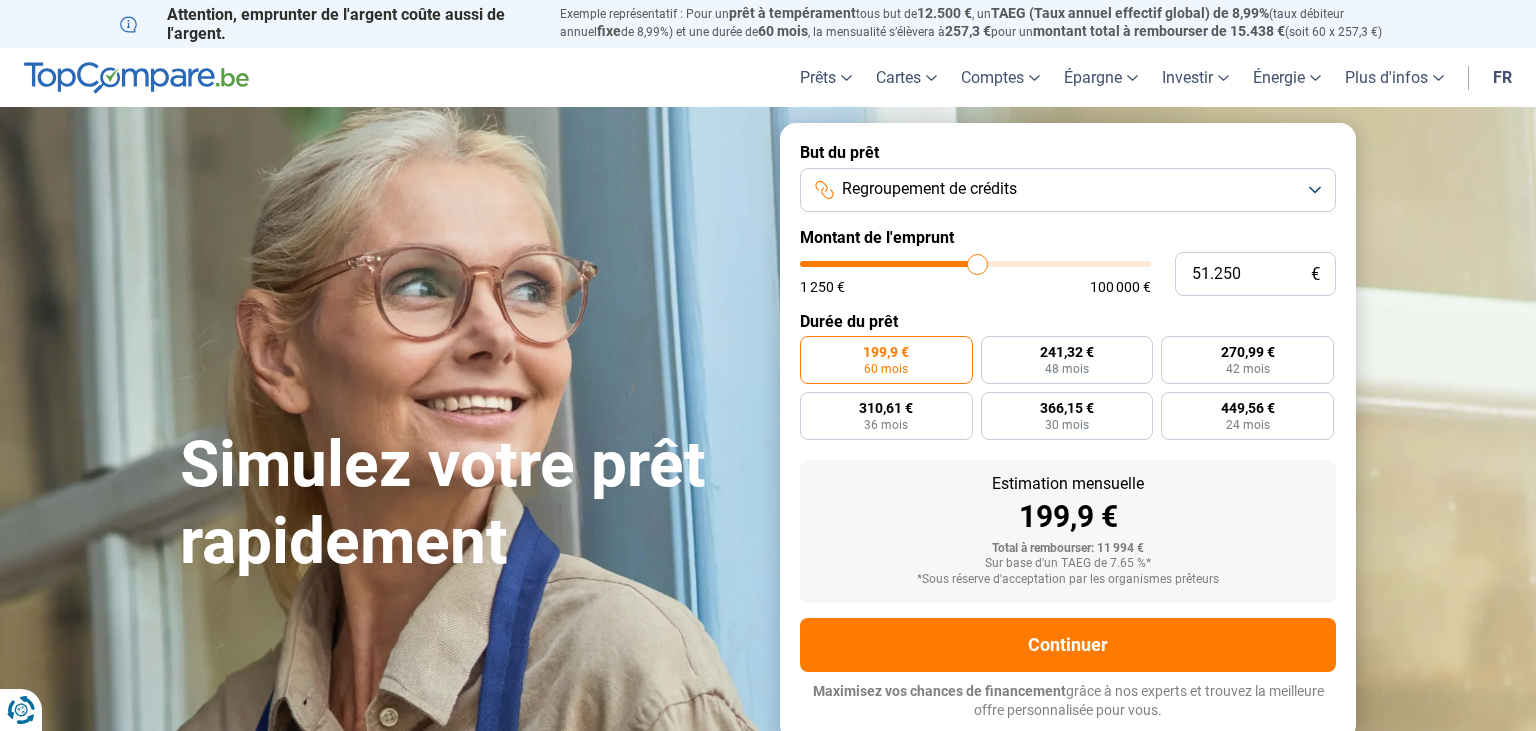 type on "51.750" 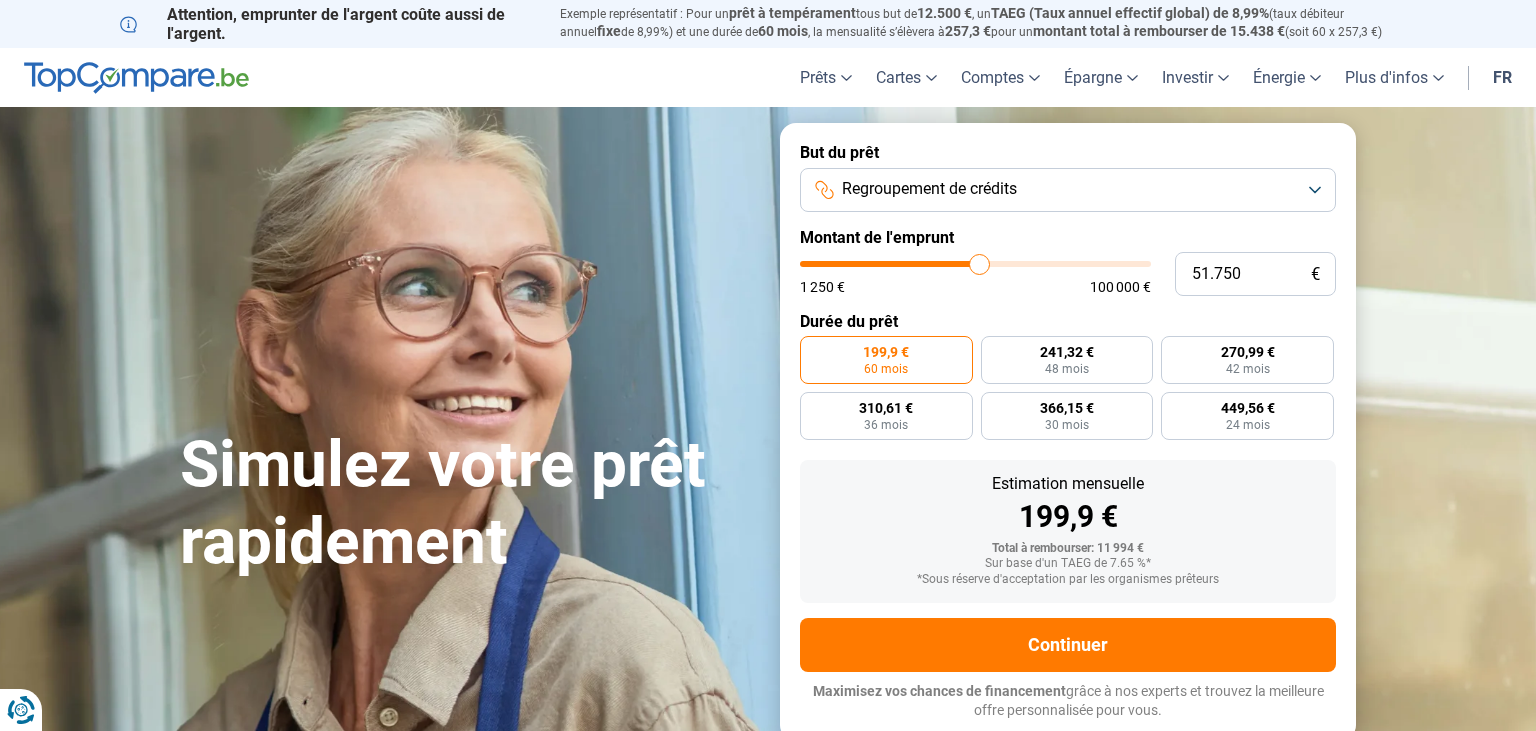 type on "52.250" 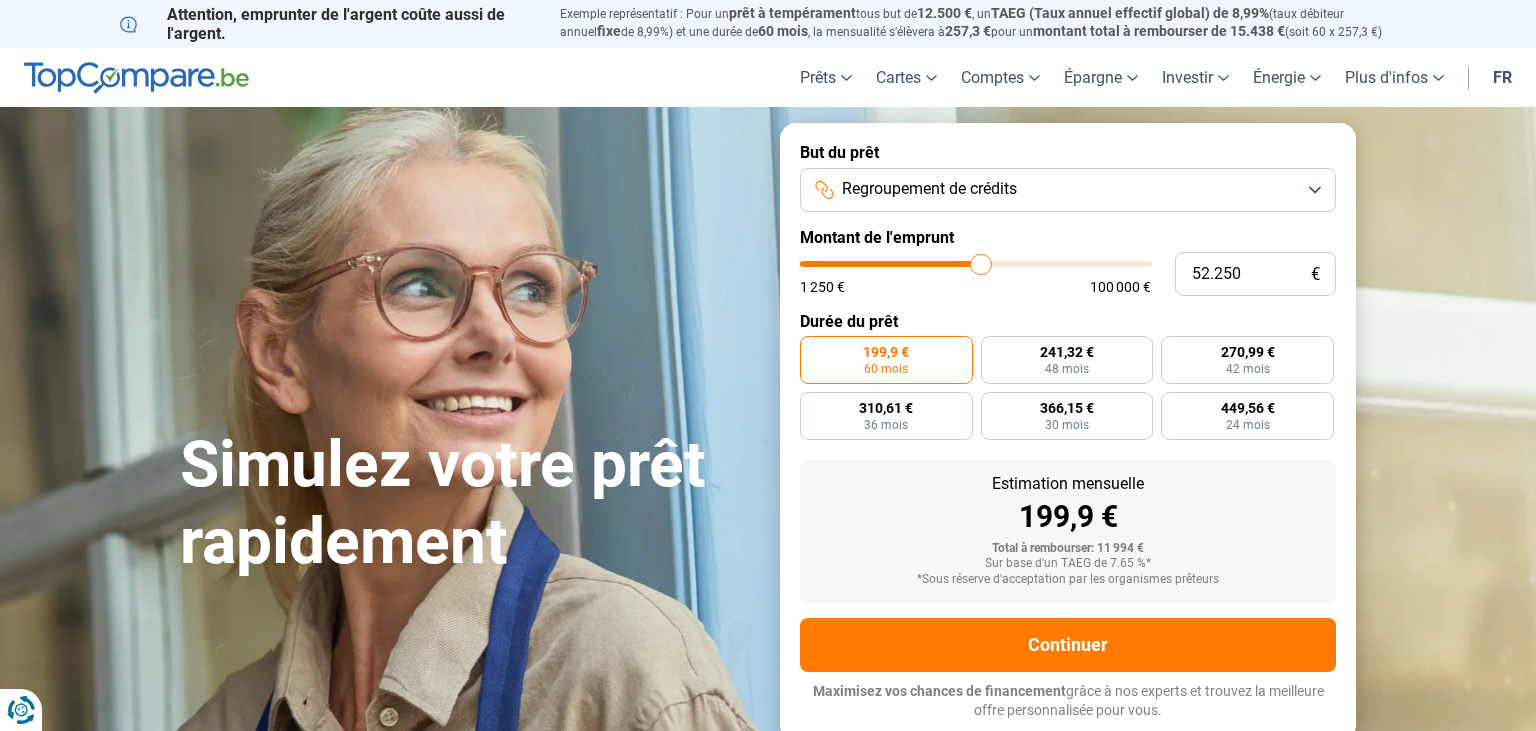 type on "52.750" 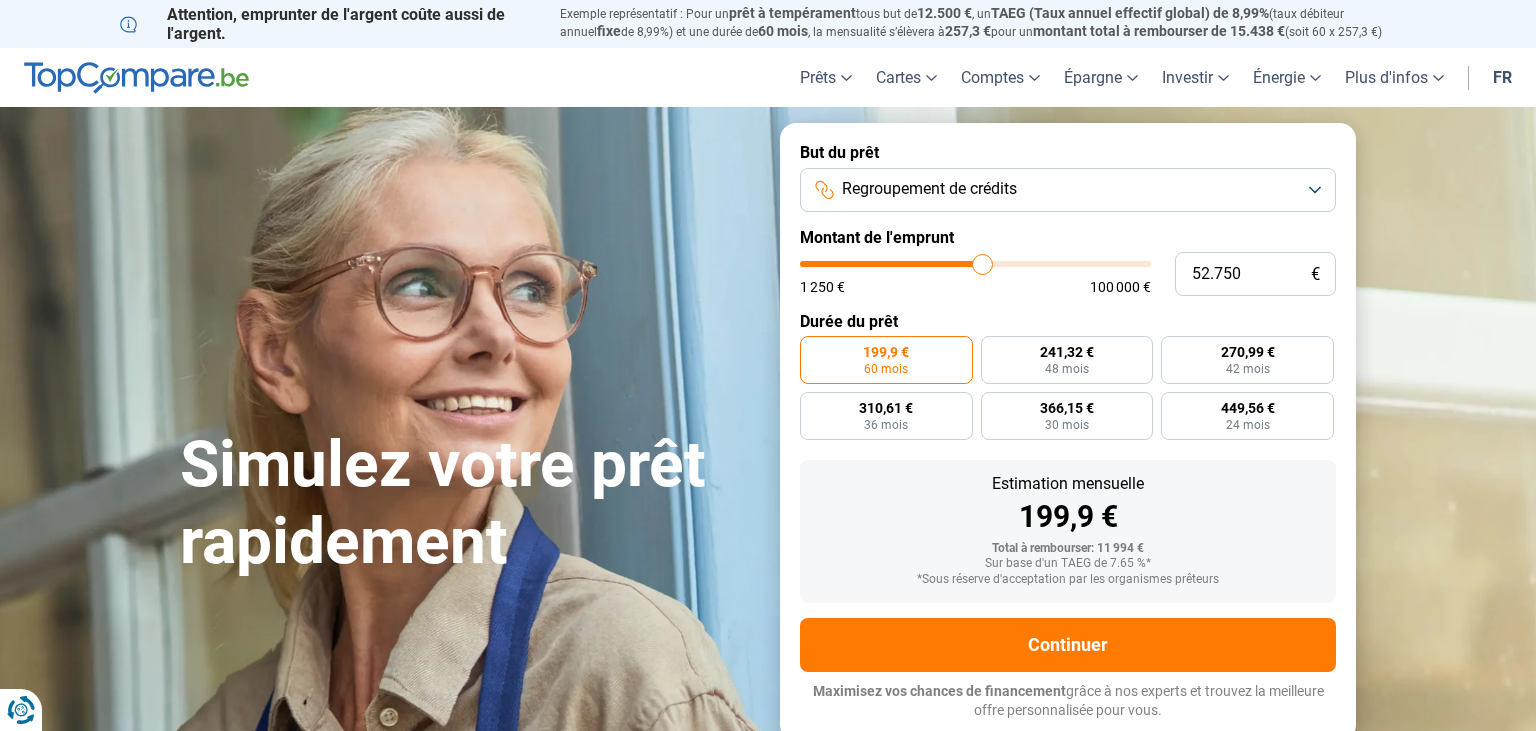 type on "53.000" 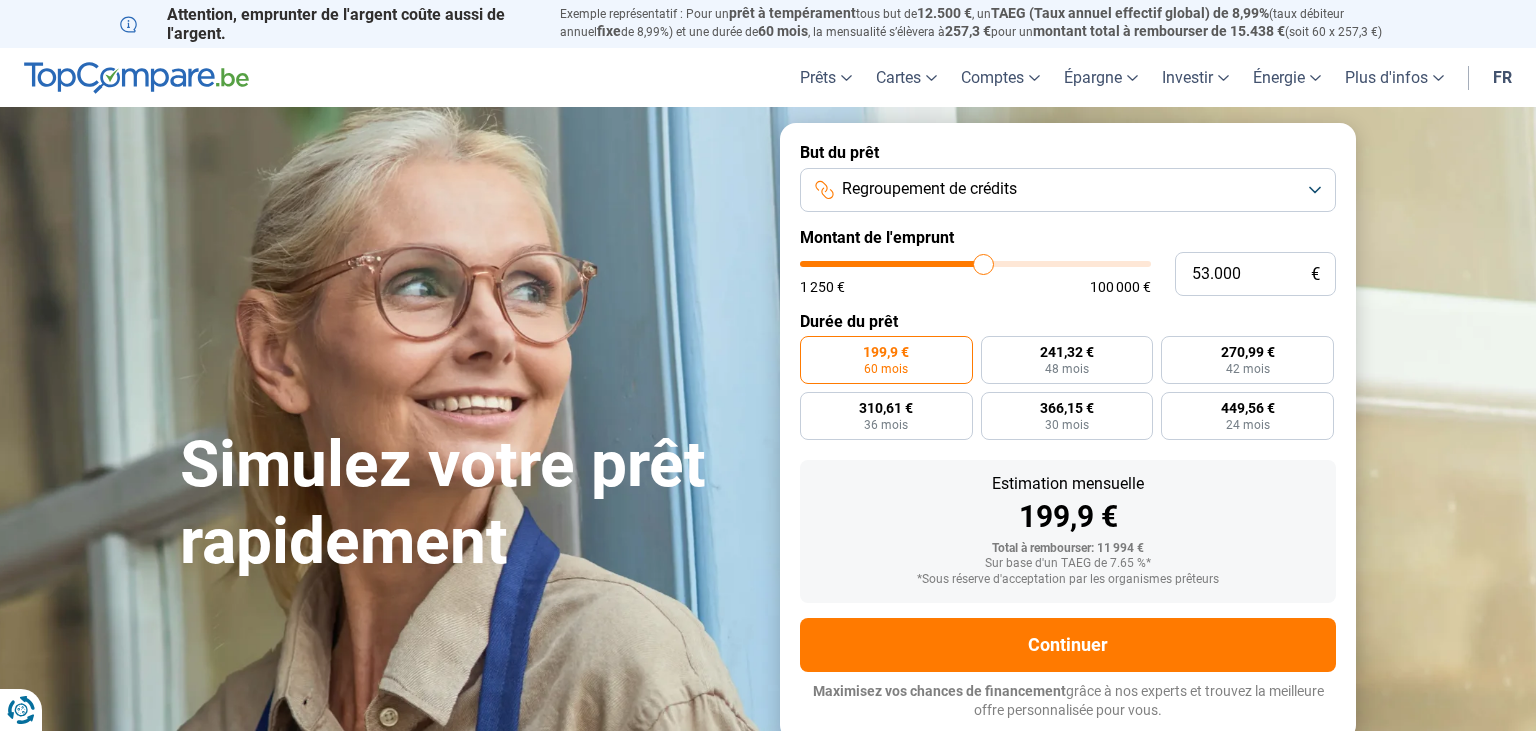 type on "53.500" 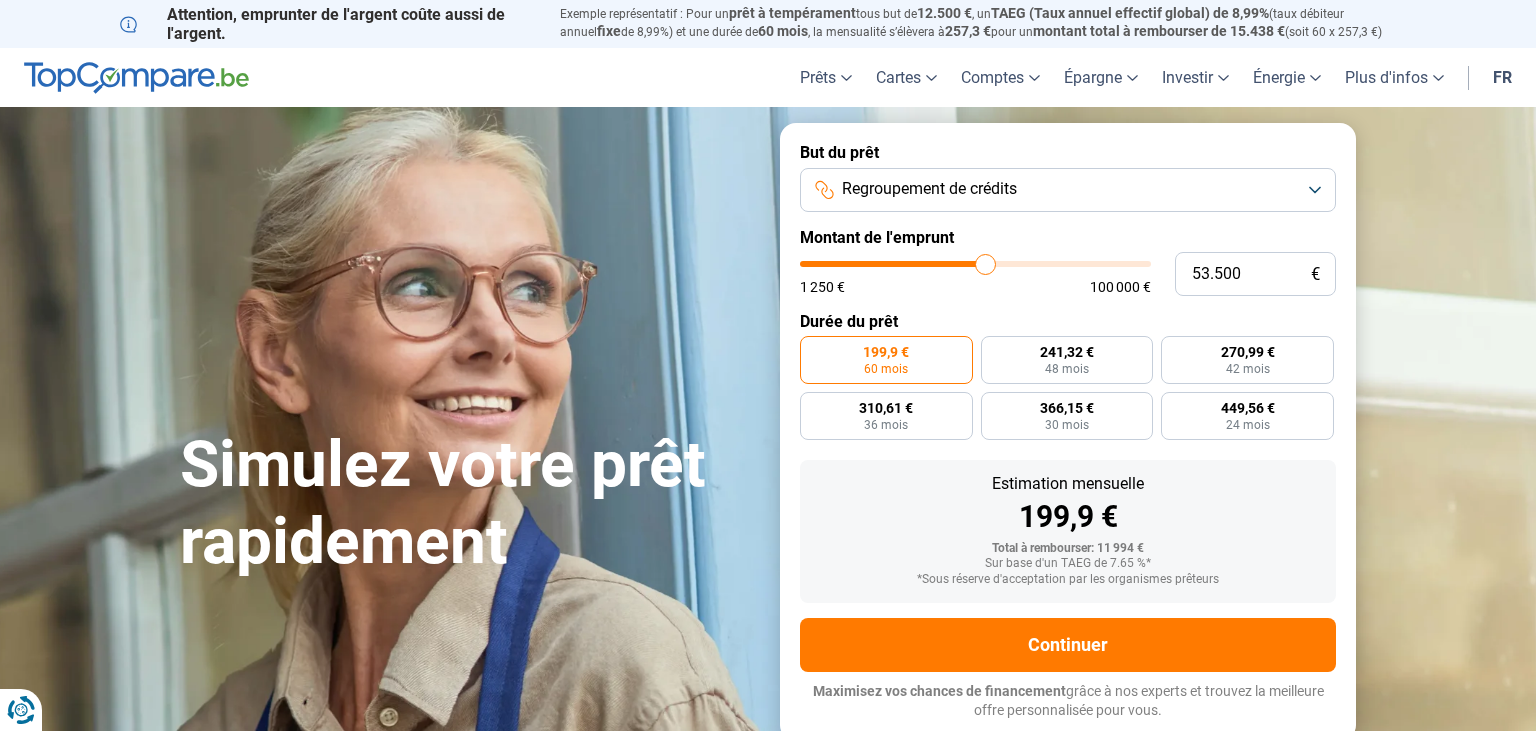 type on "53.750" 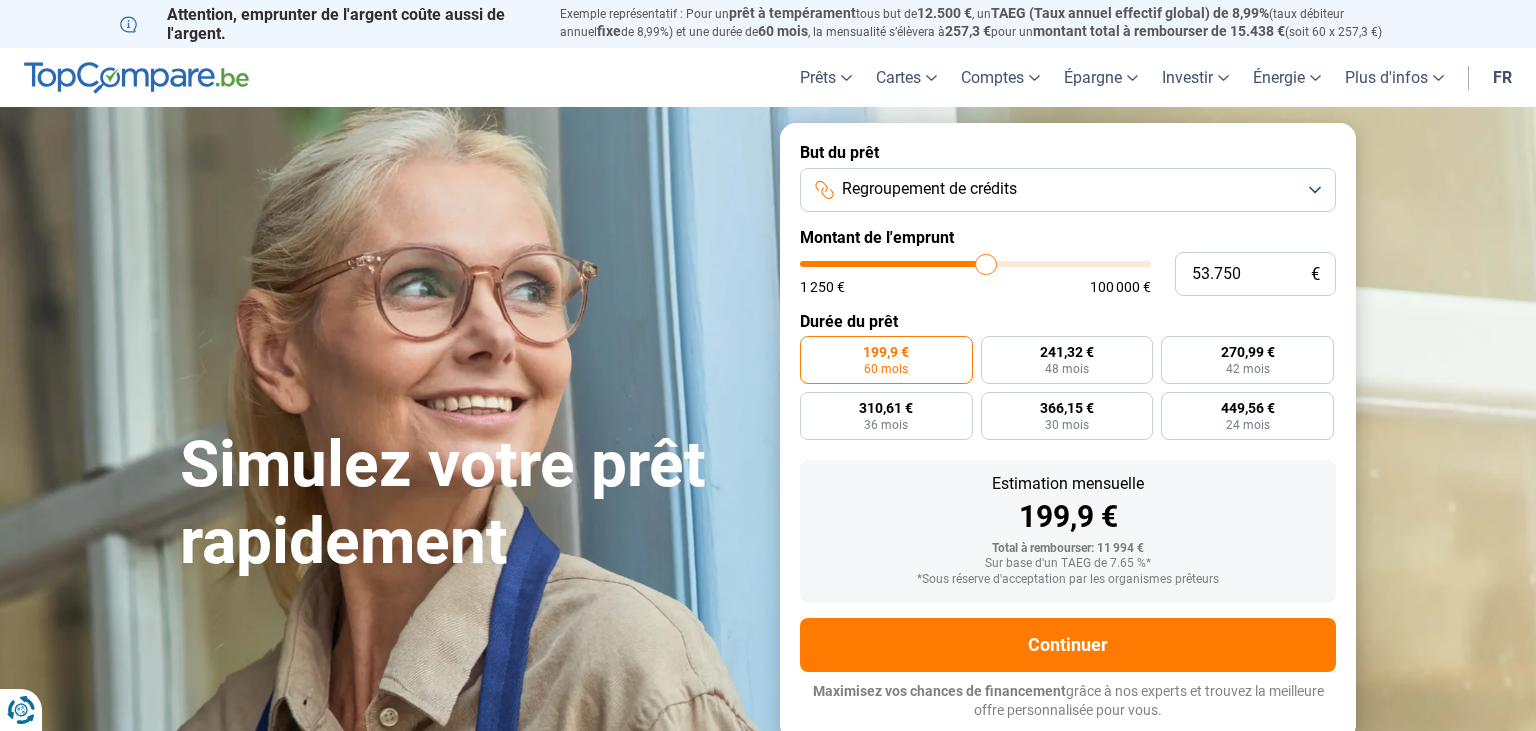 type on "54.000" 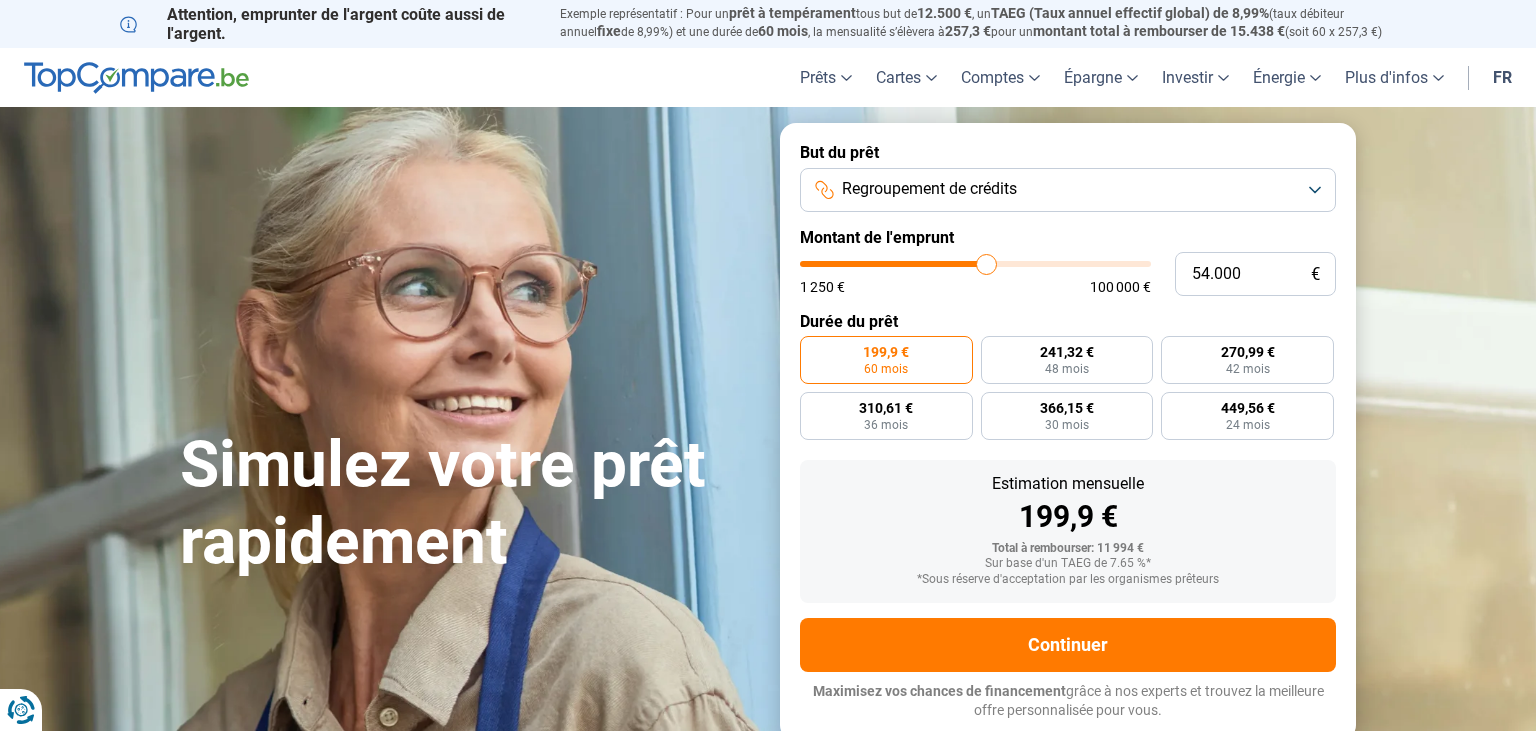 type on "54.500" 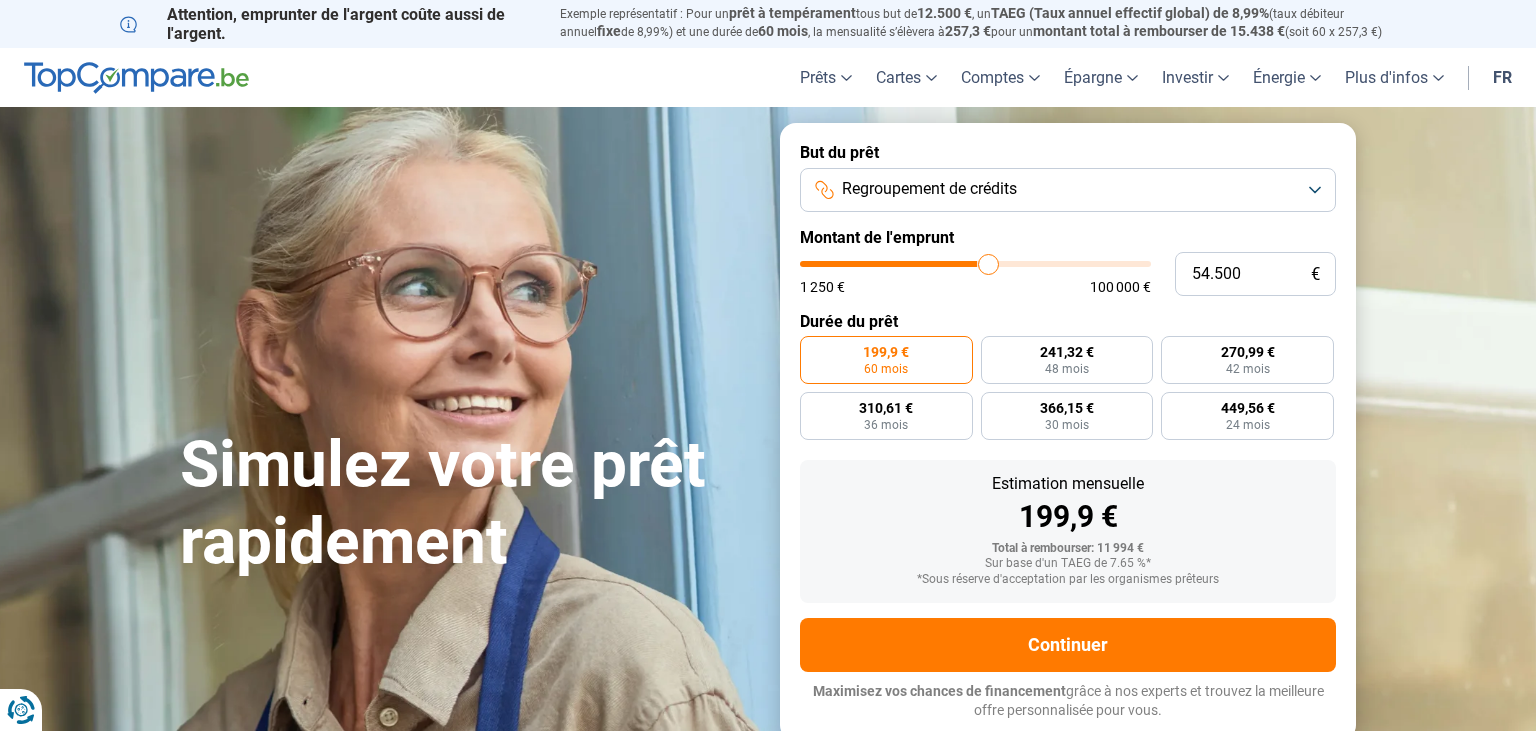 type on "55.000" 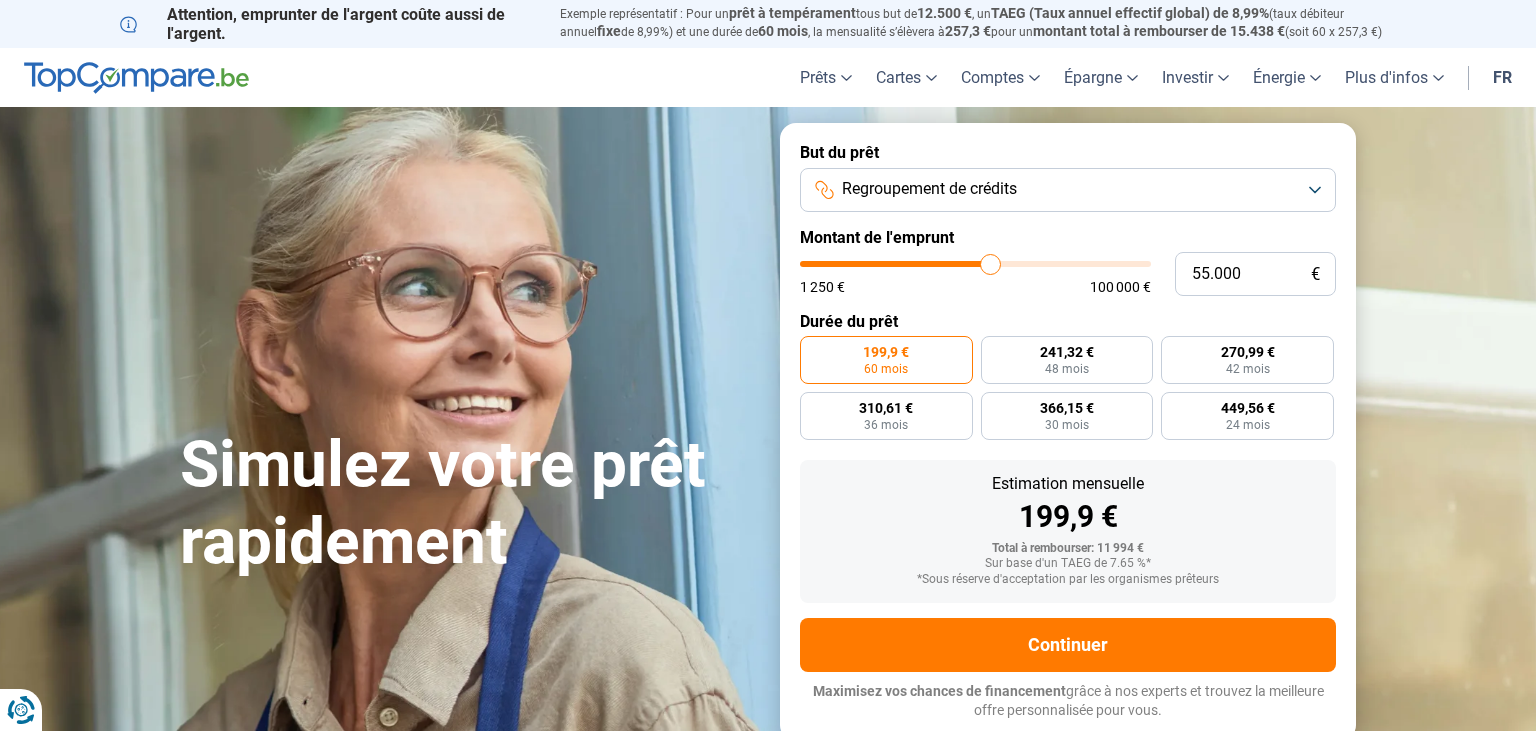 type on "56.500" 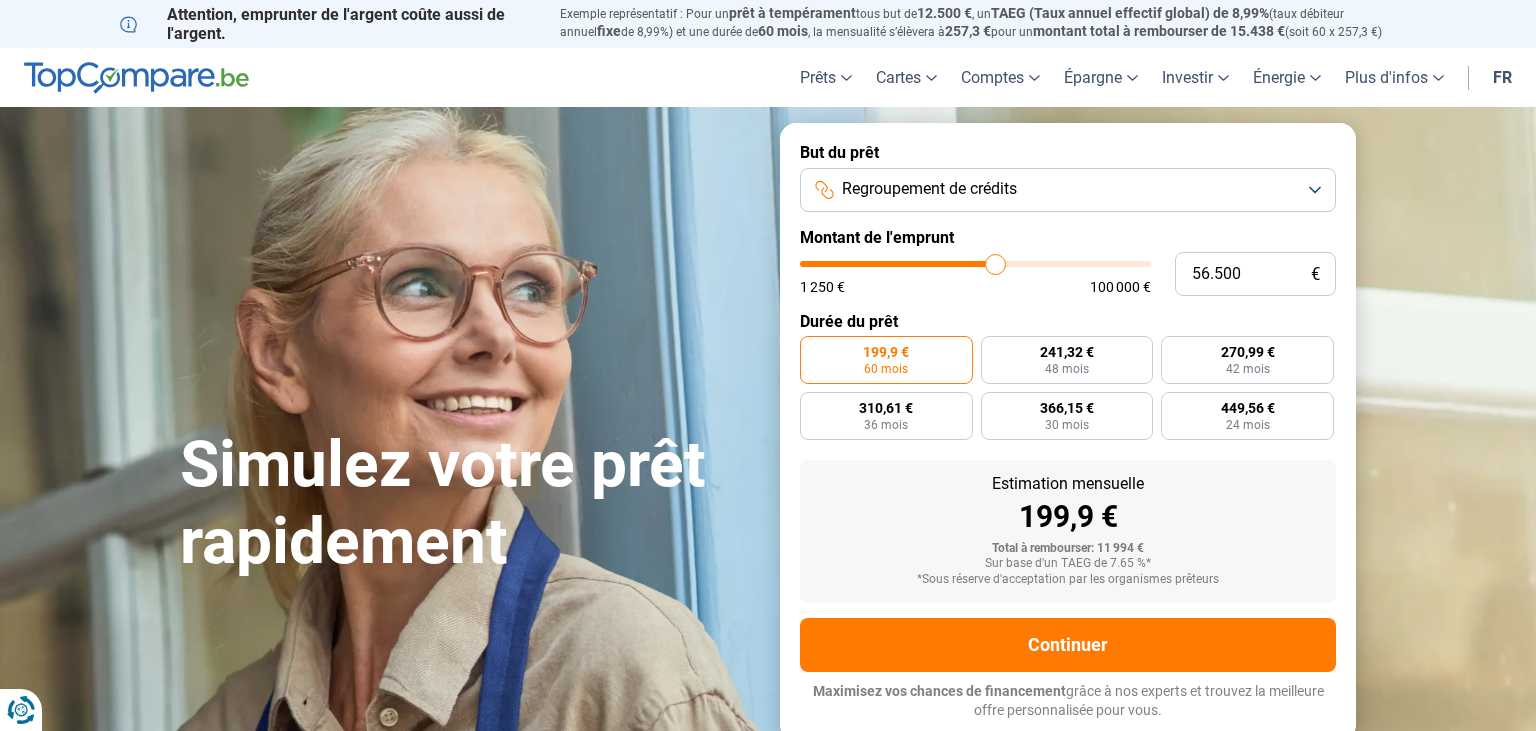 type on "57.250" 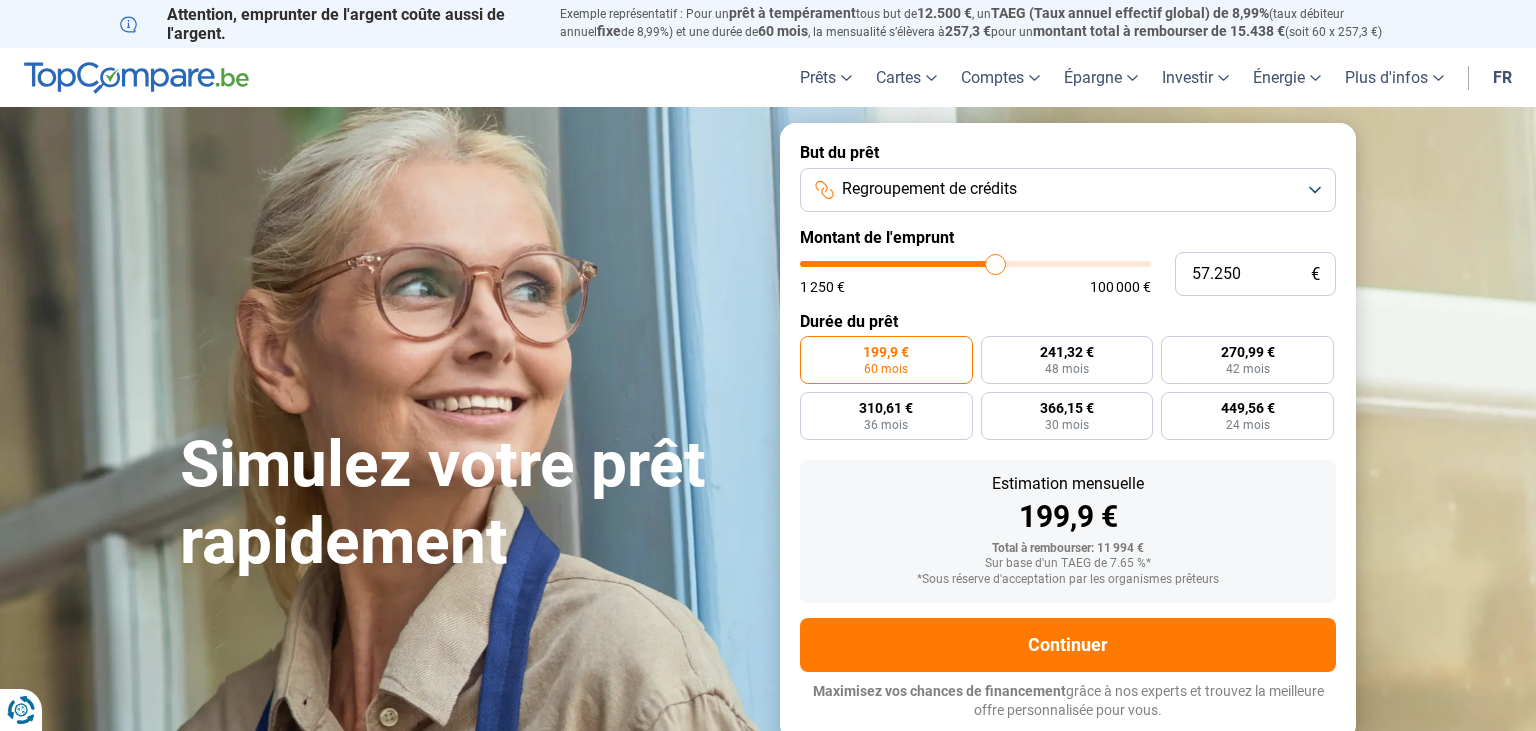 type on "57250" 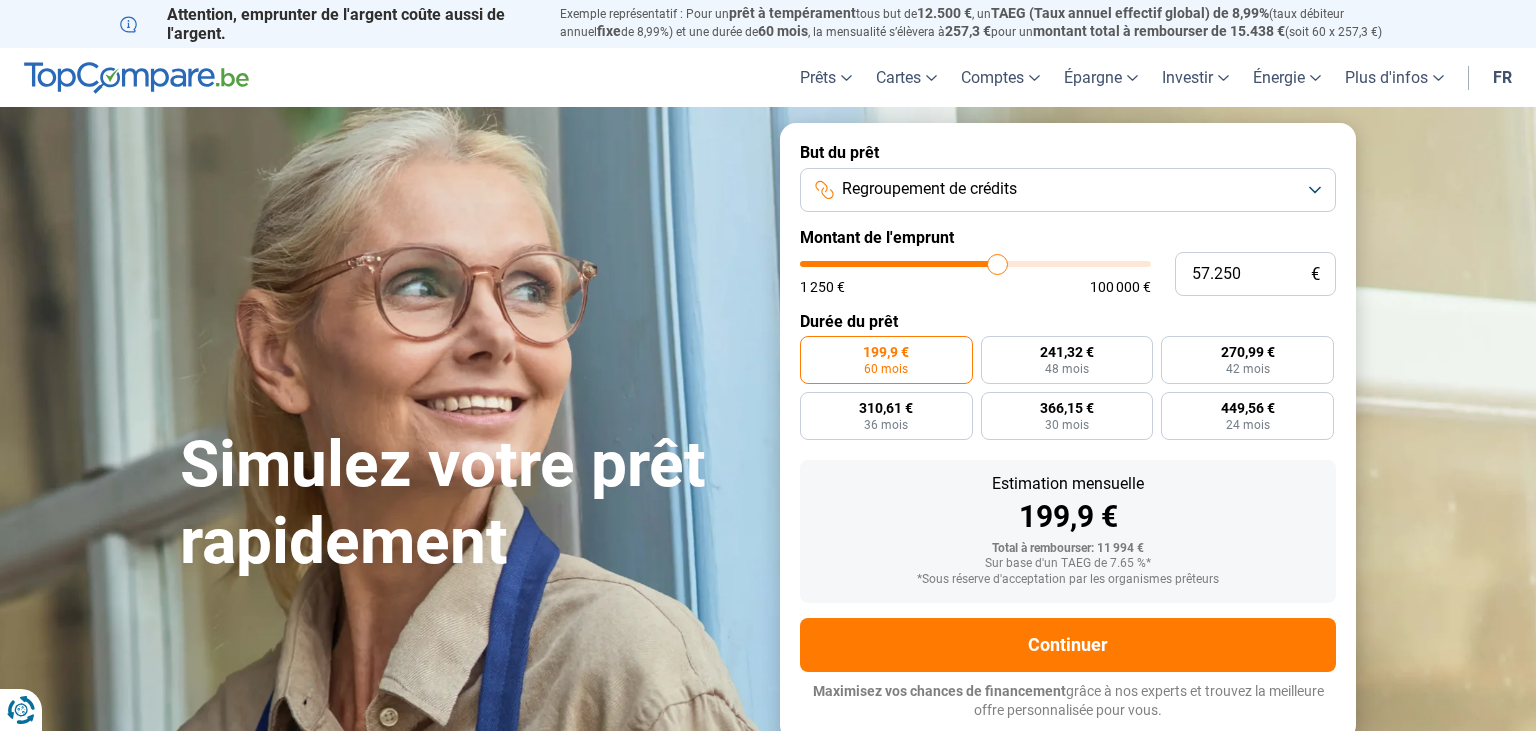 type on "58.500" 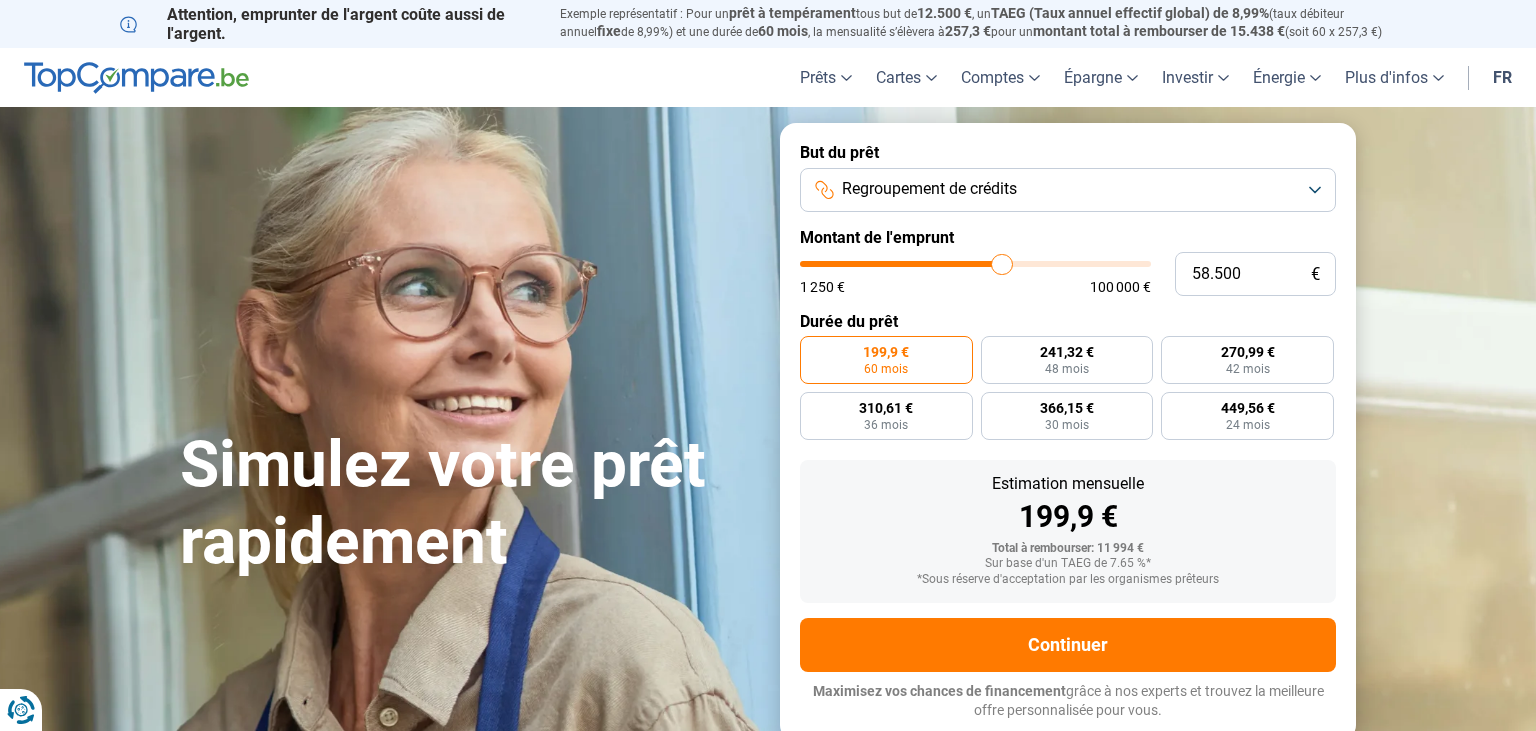 type on "59.500" 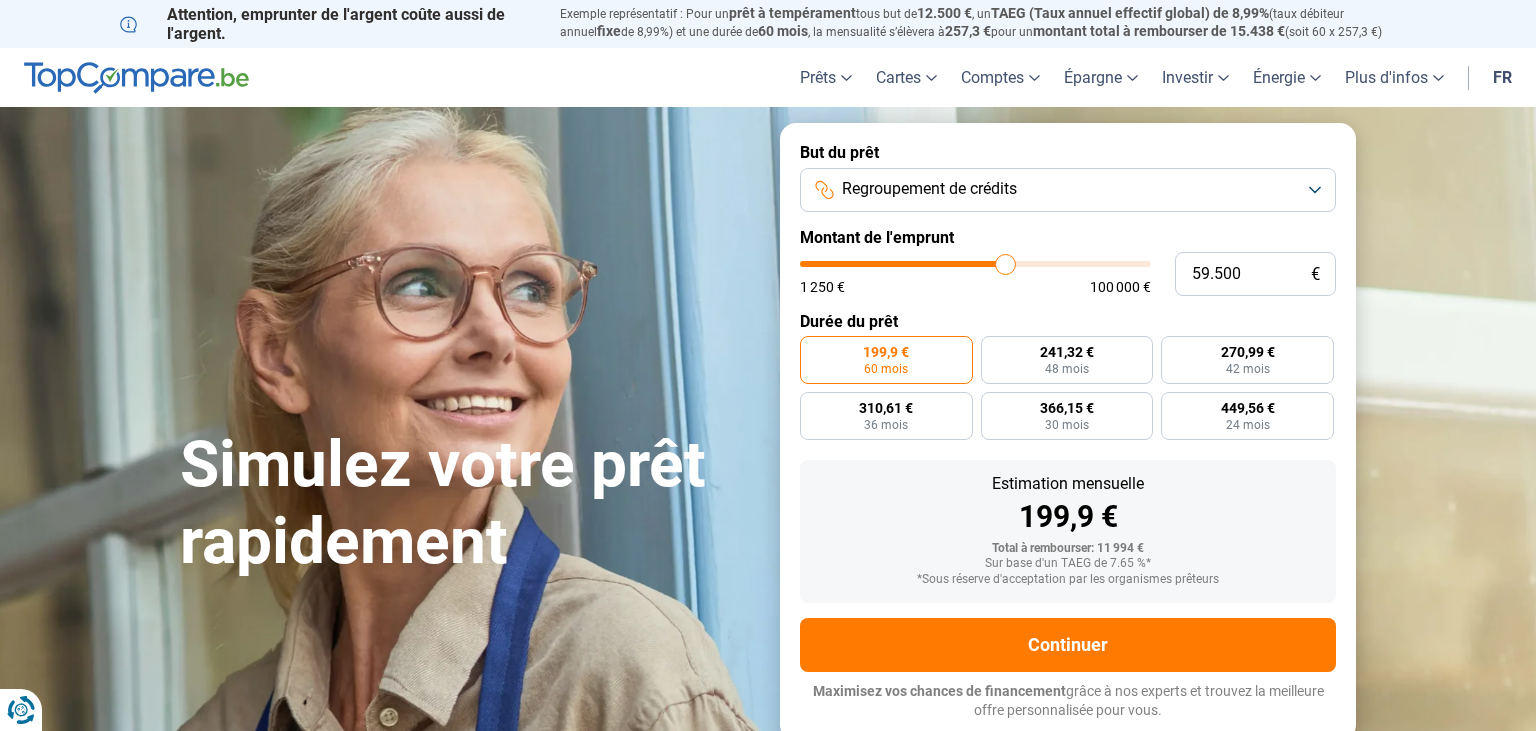 type on "60.250" 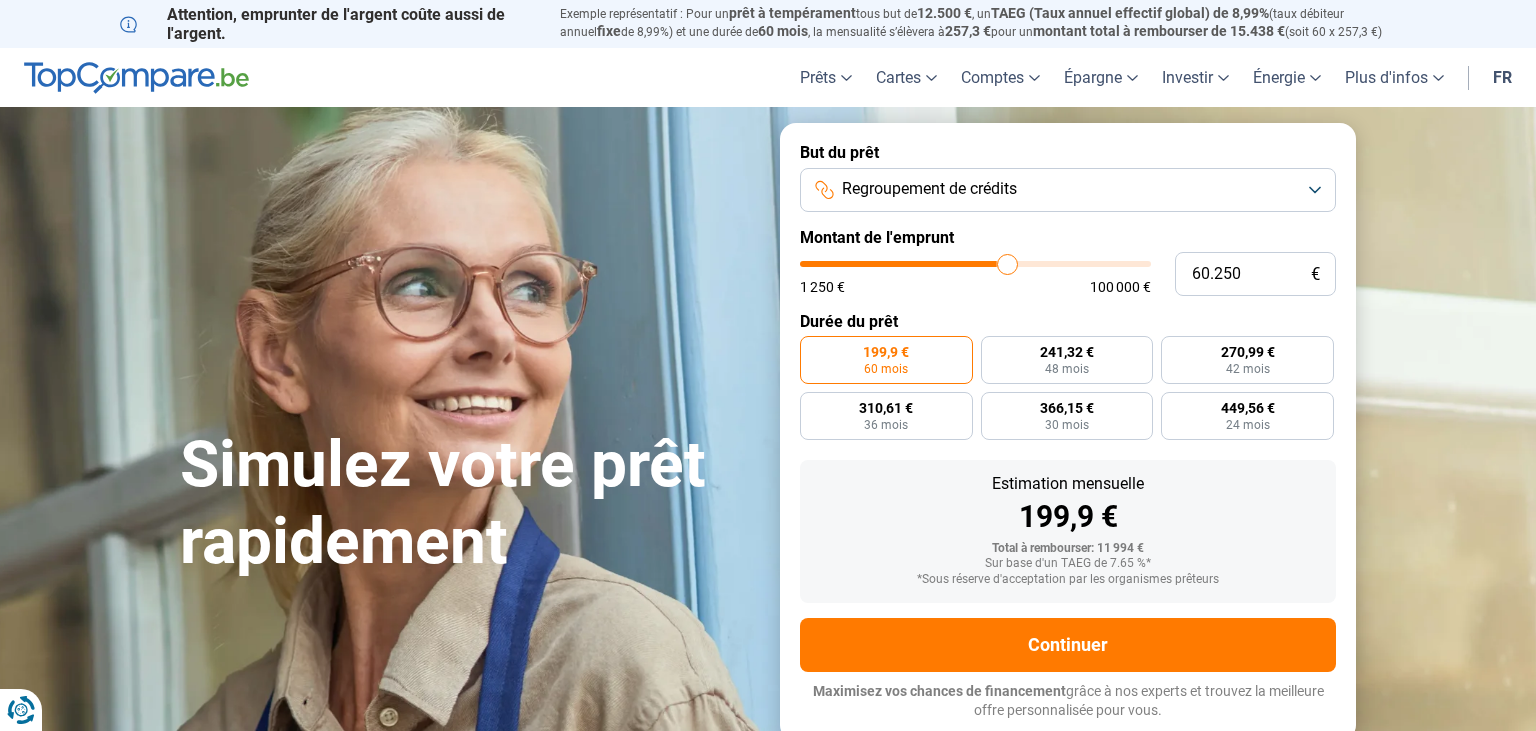 type on "61.500" 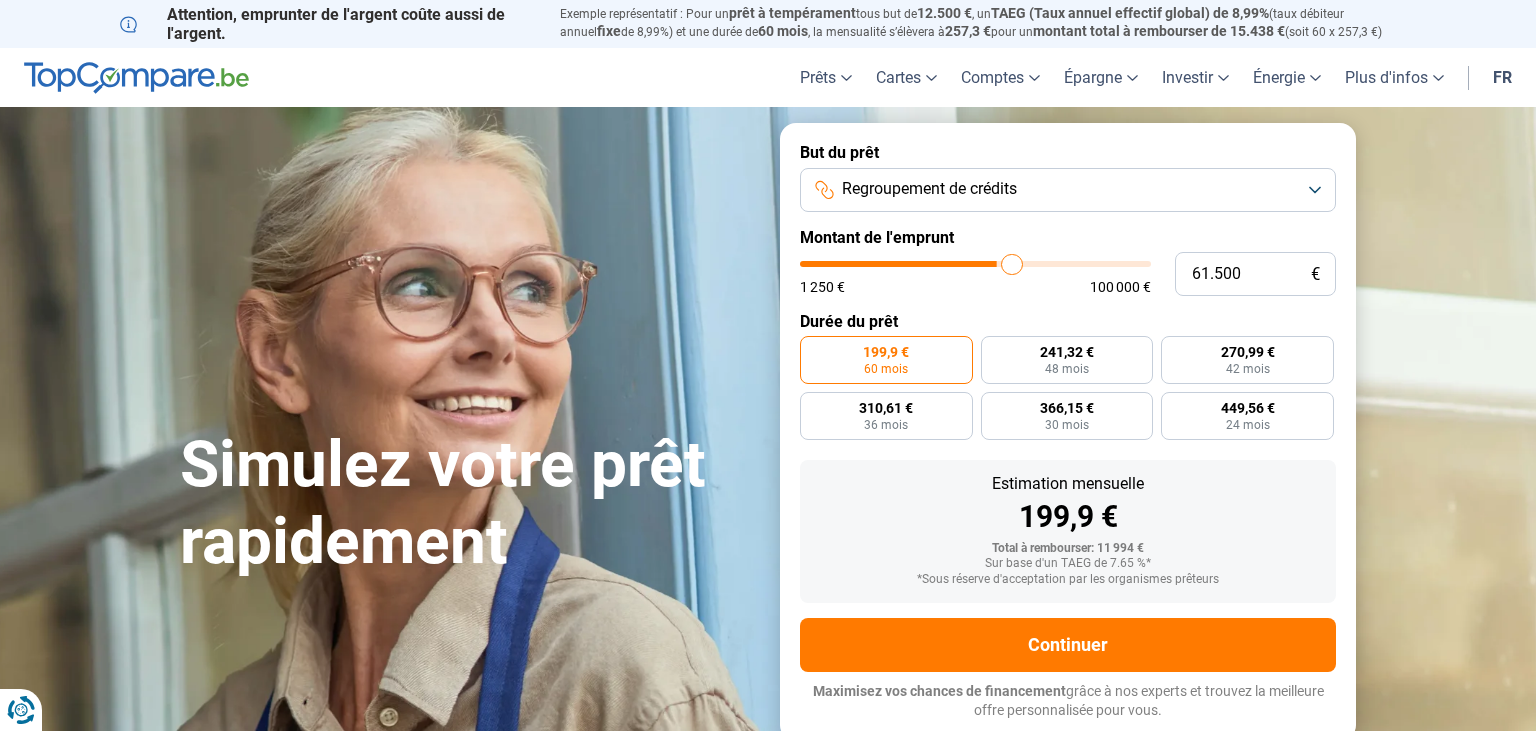 type on "61.750" 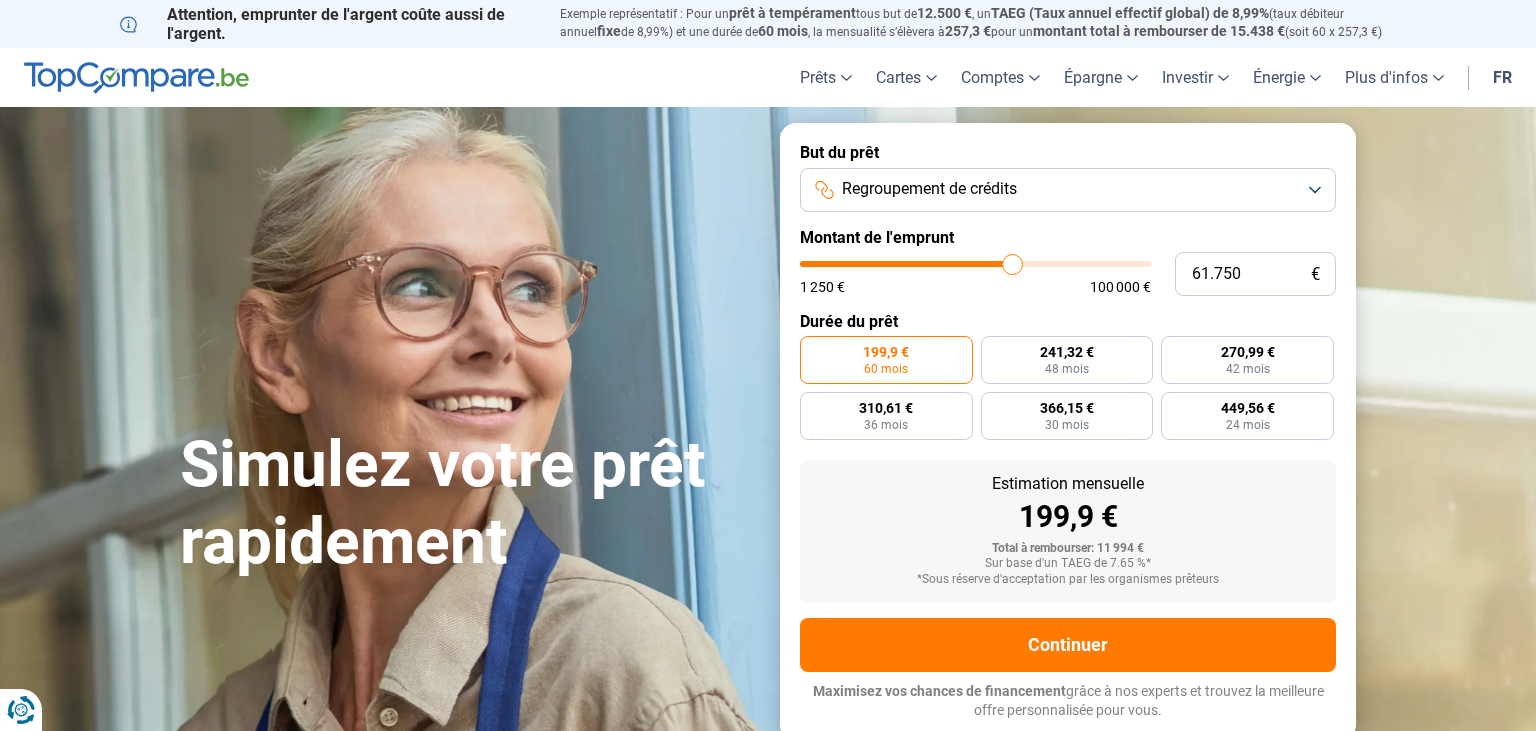type on "62.000" 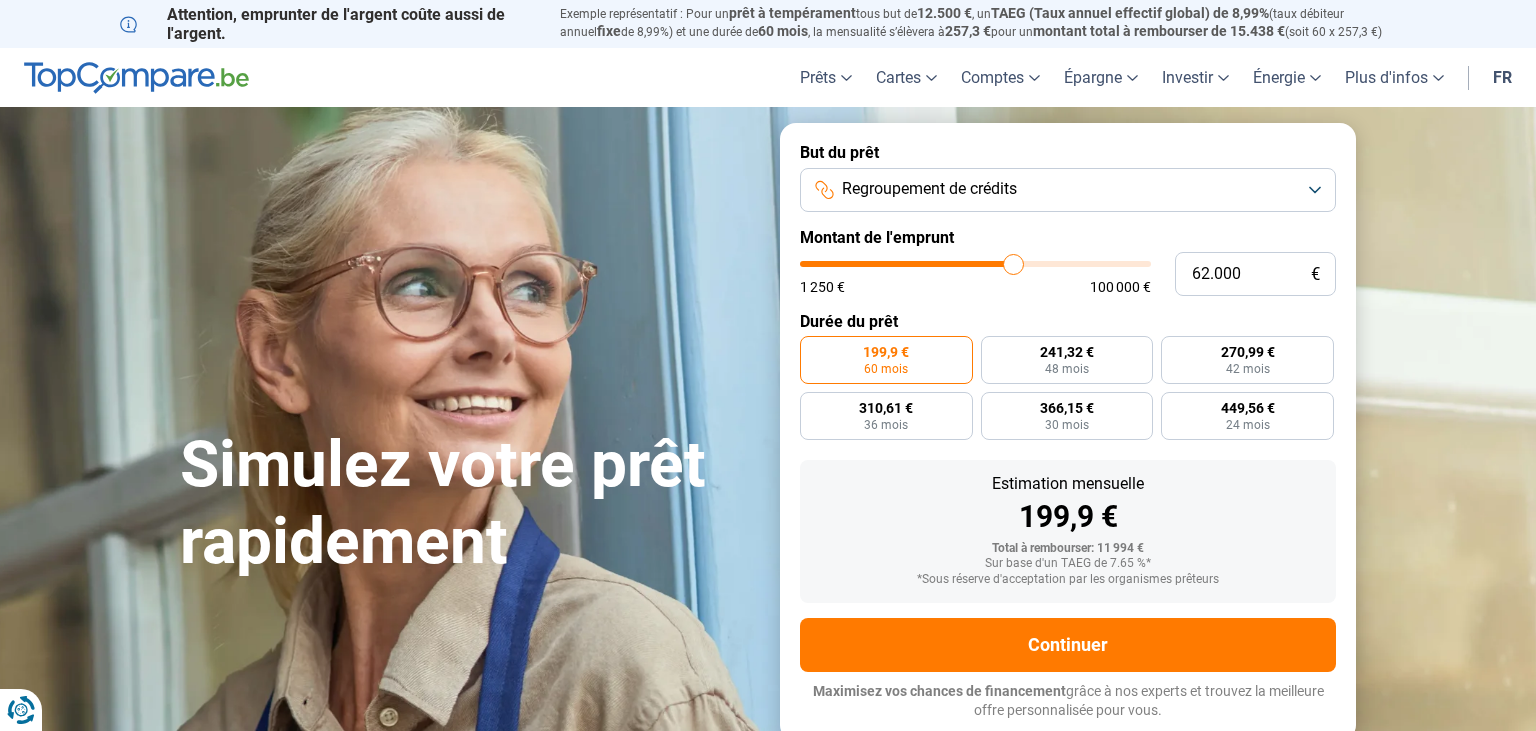 type on "63.000" 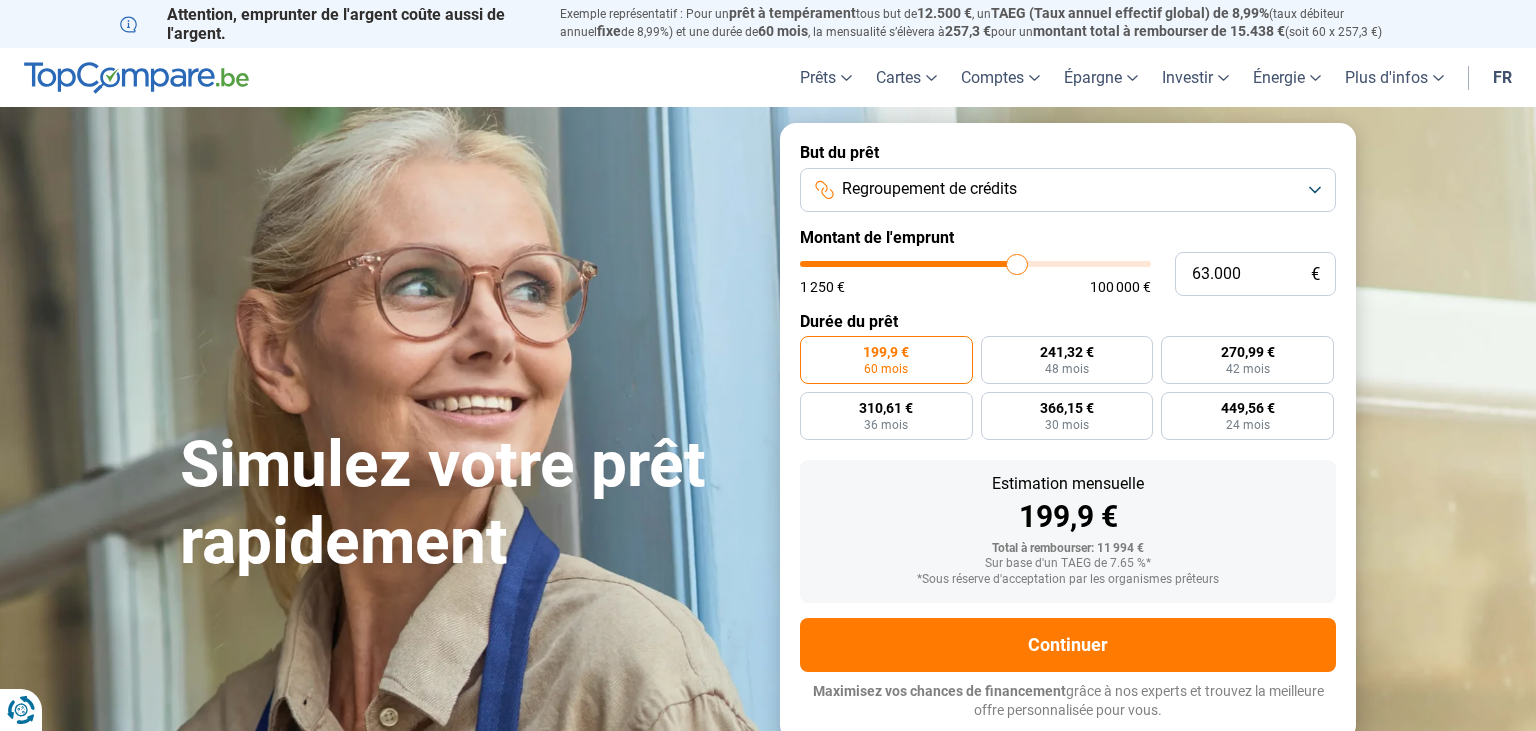 type on "64.250" 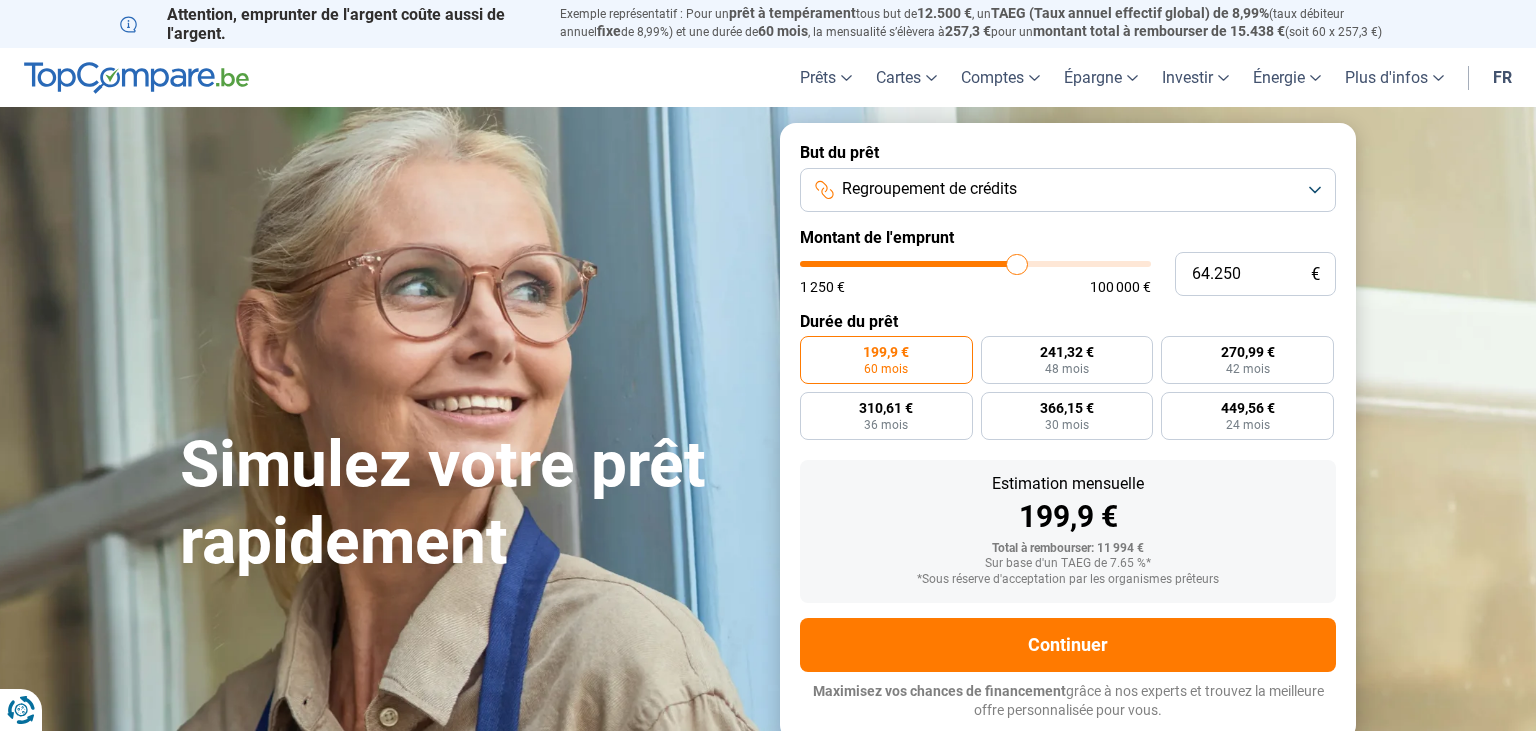 type on "64250" 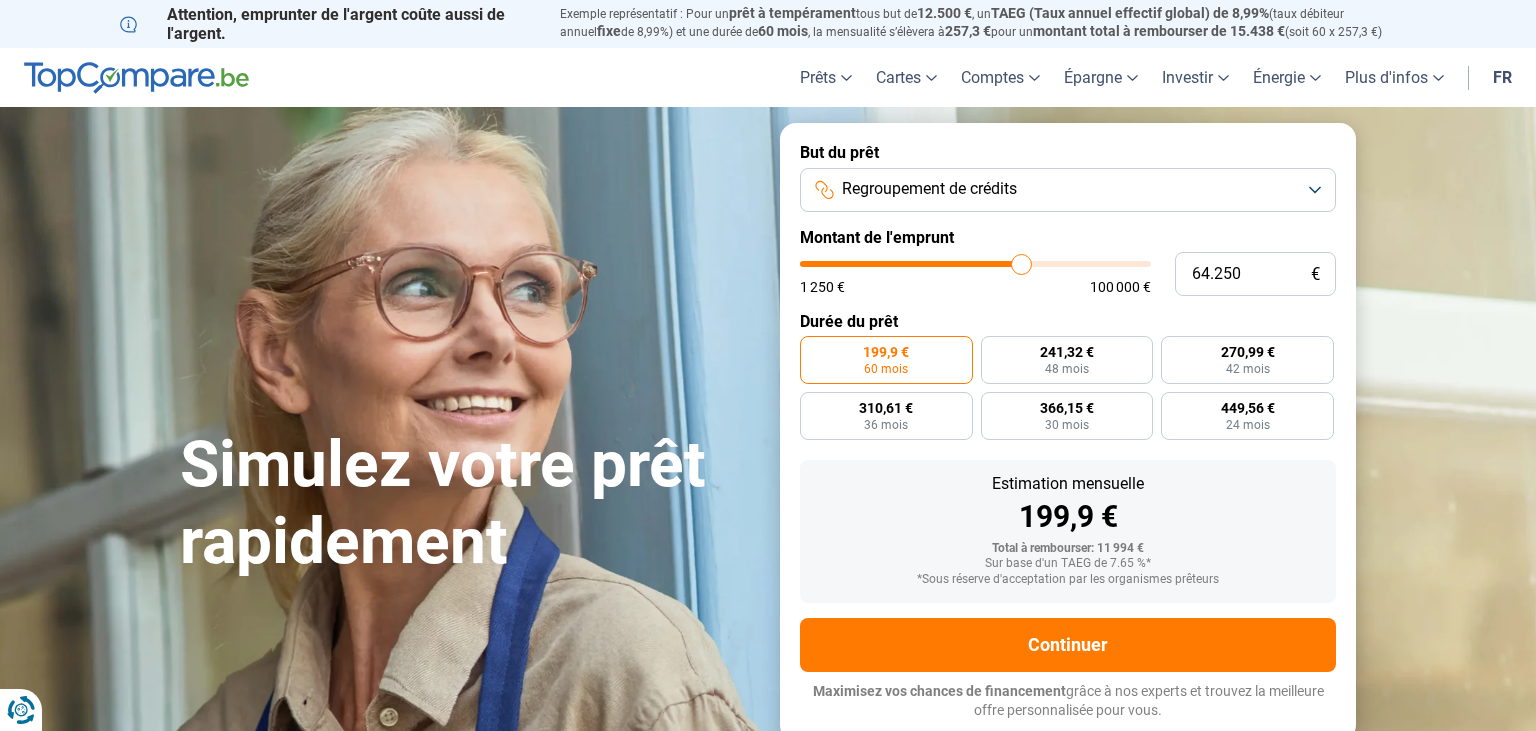 type on "65.500" 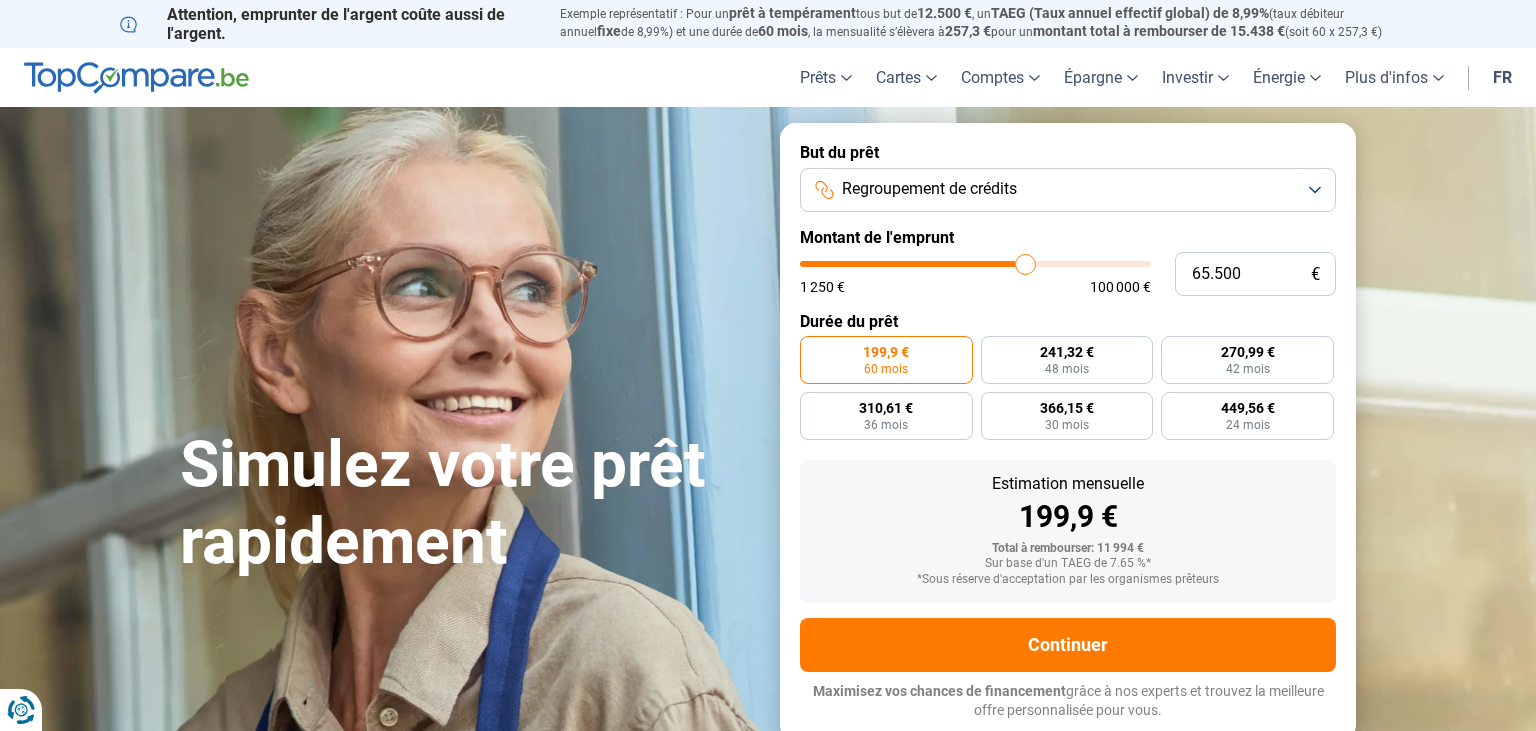 type on "66.250" 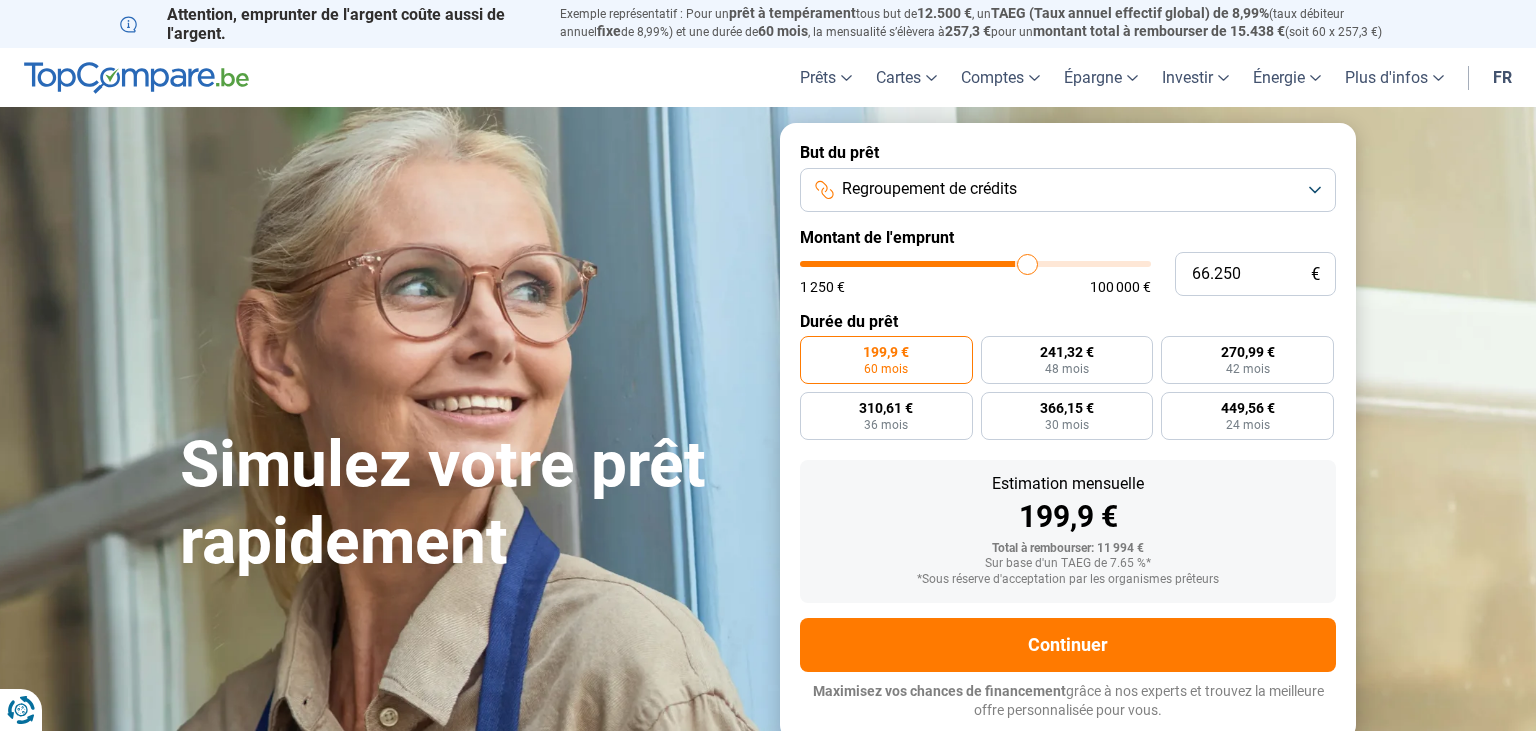 type on "66.750" 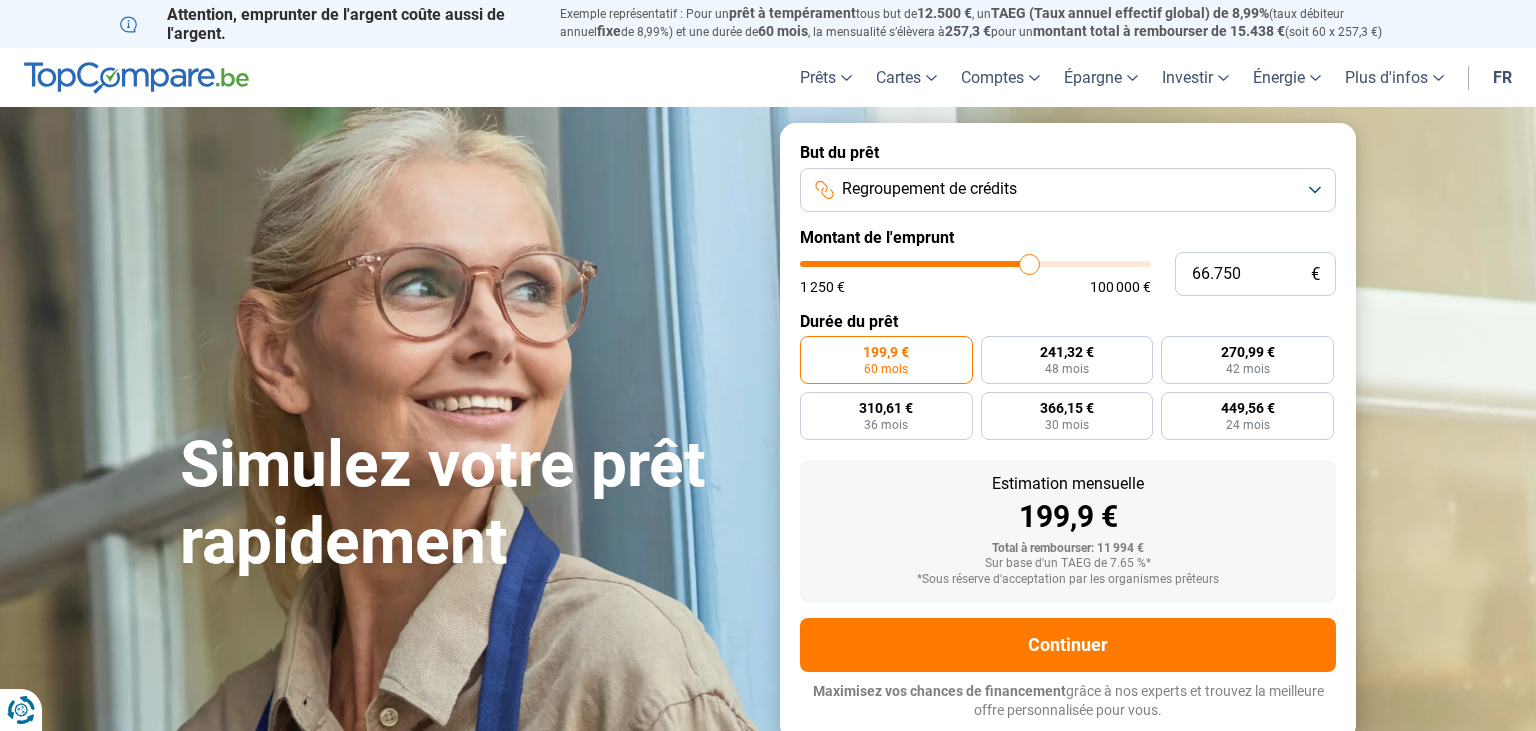 type on "67.250" 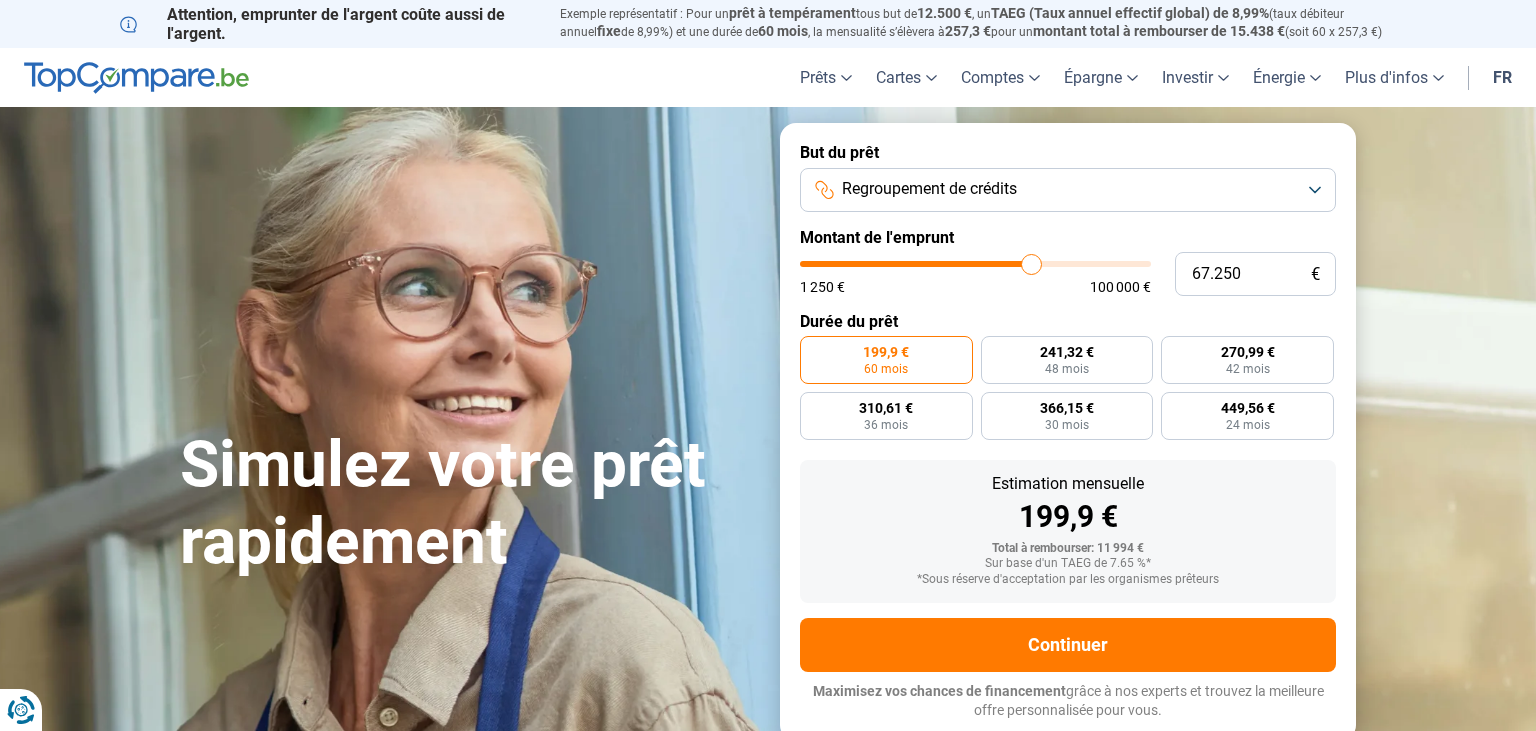 type on "68.500" 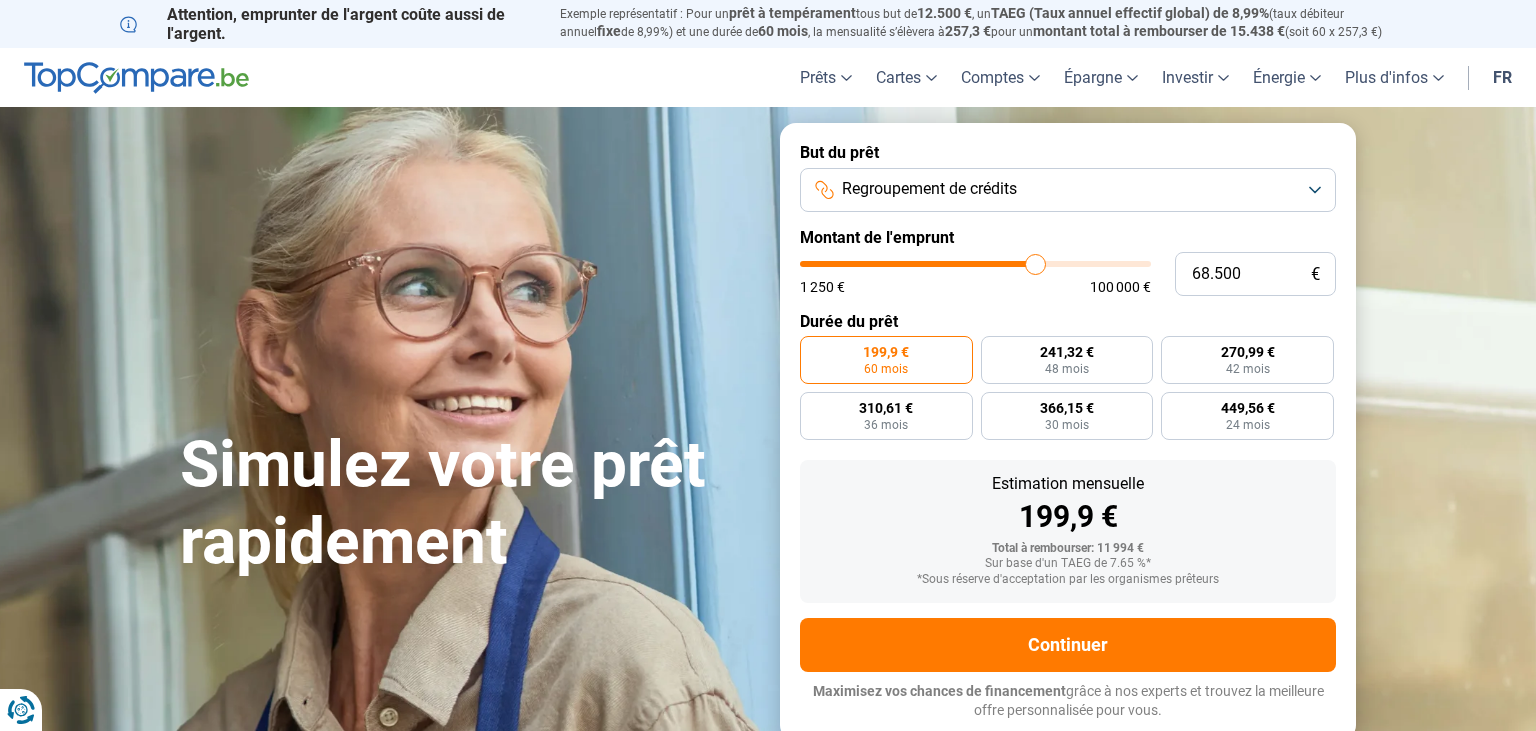 type on "69.000" 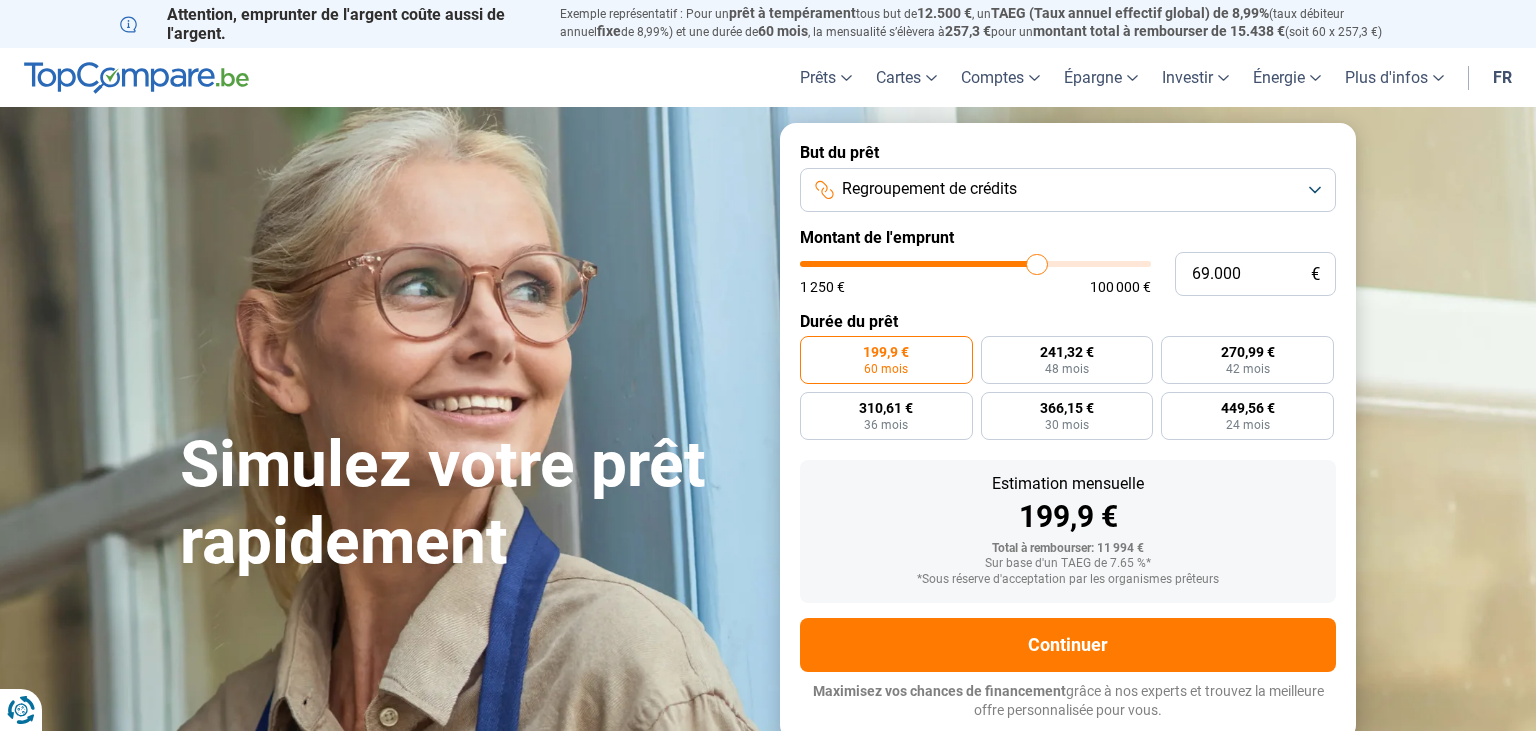 type on "68.750" 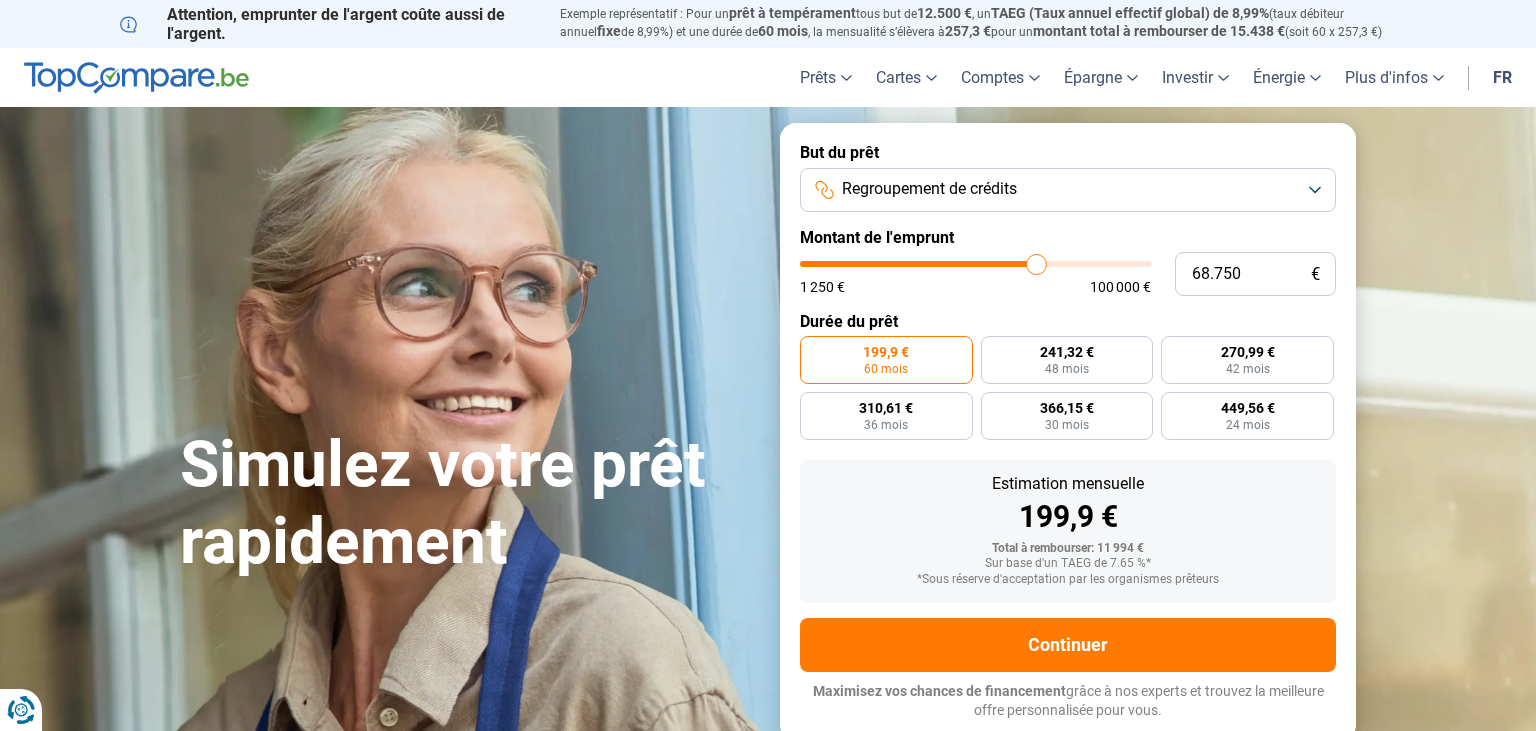 type on "68.250" 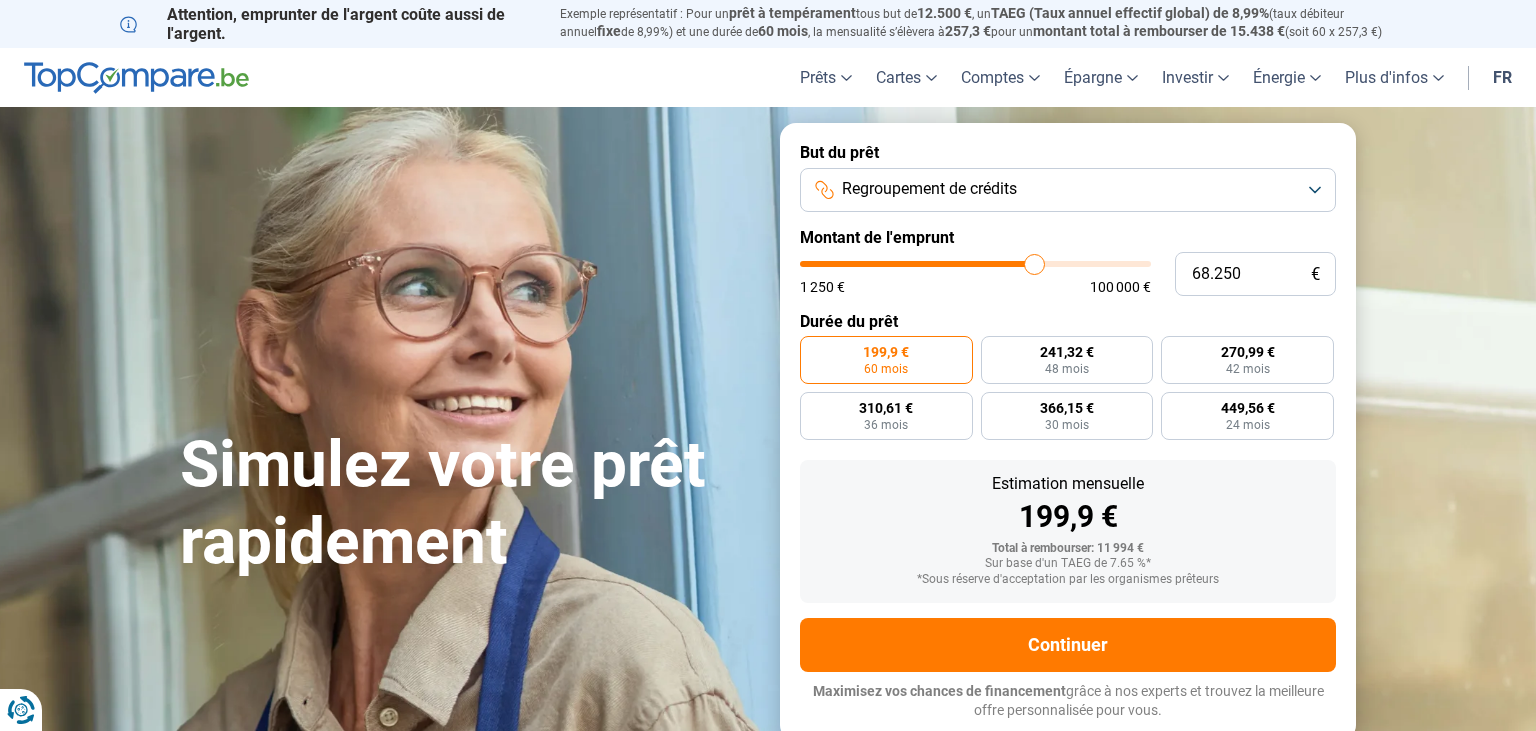 type on "68.000" 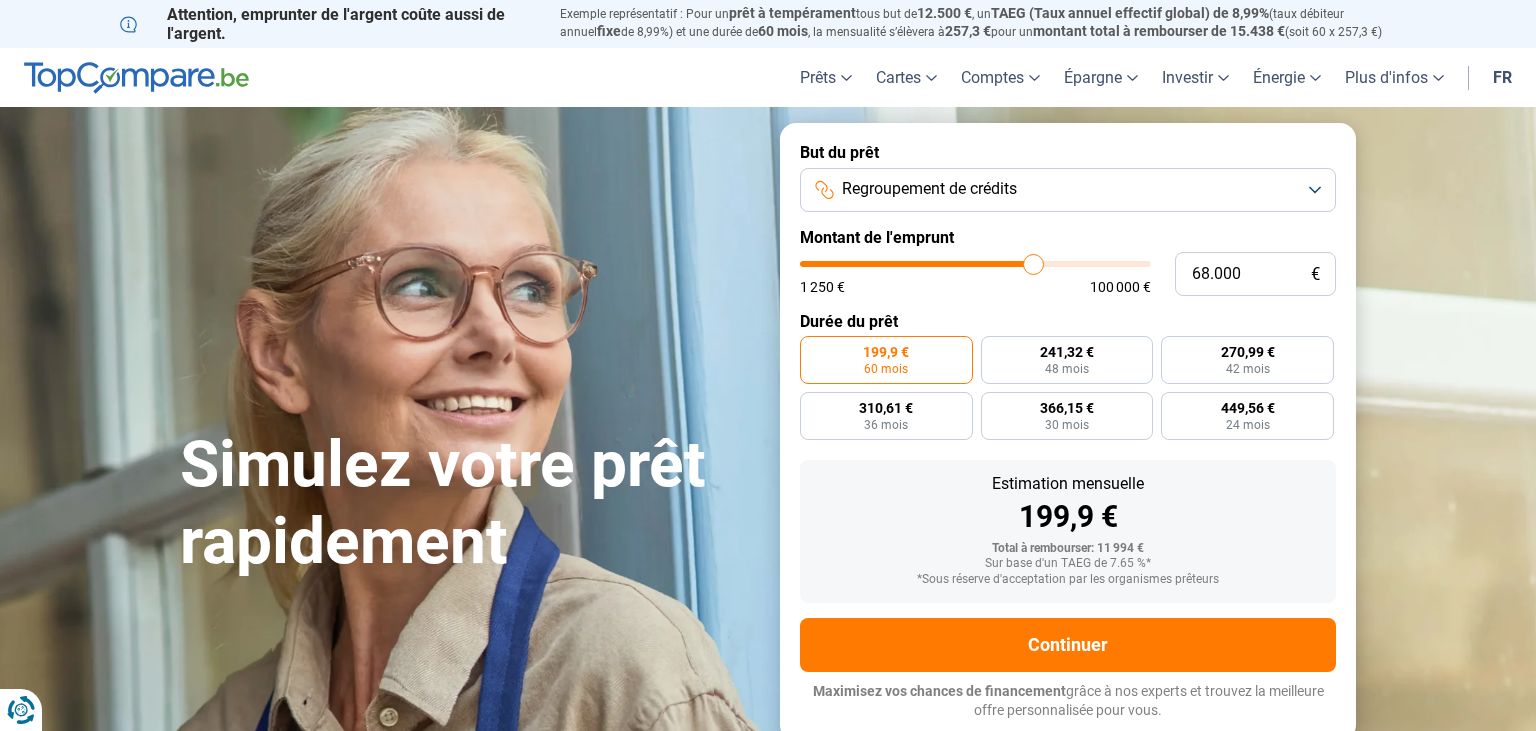 type on "67.750" 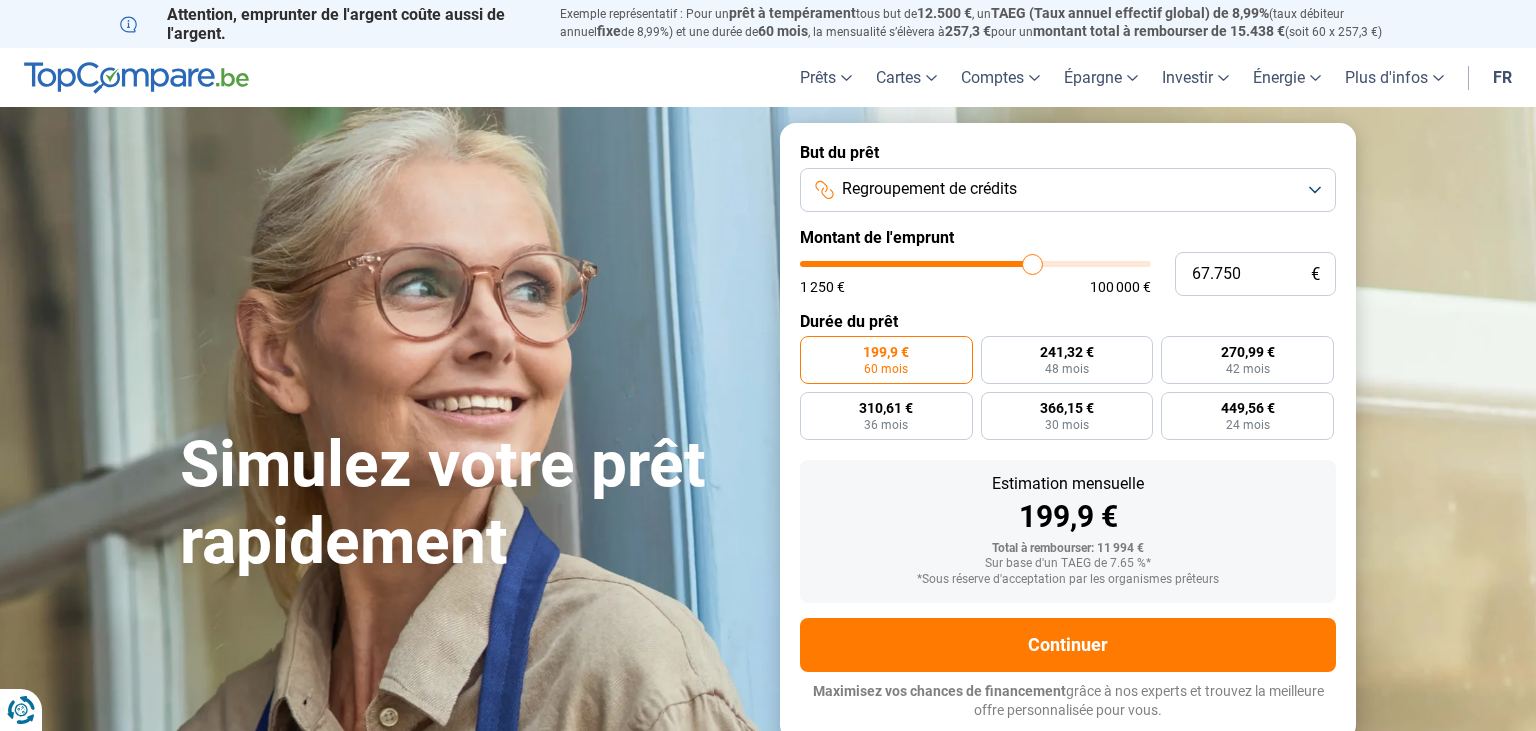 type on "67.500" 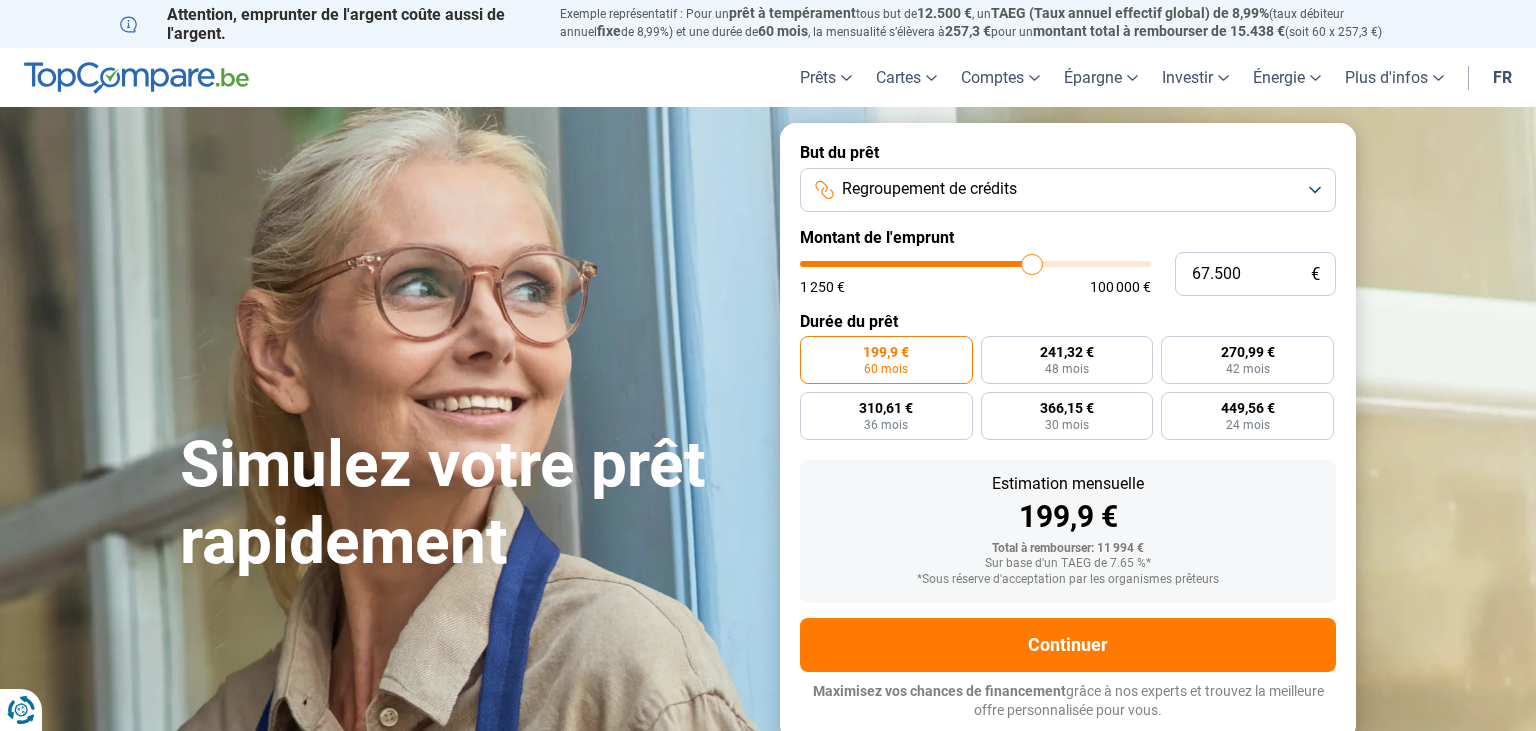 type on "67.000" 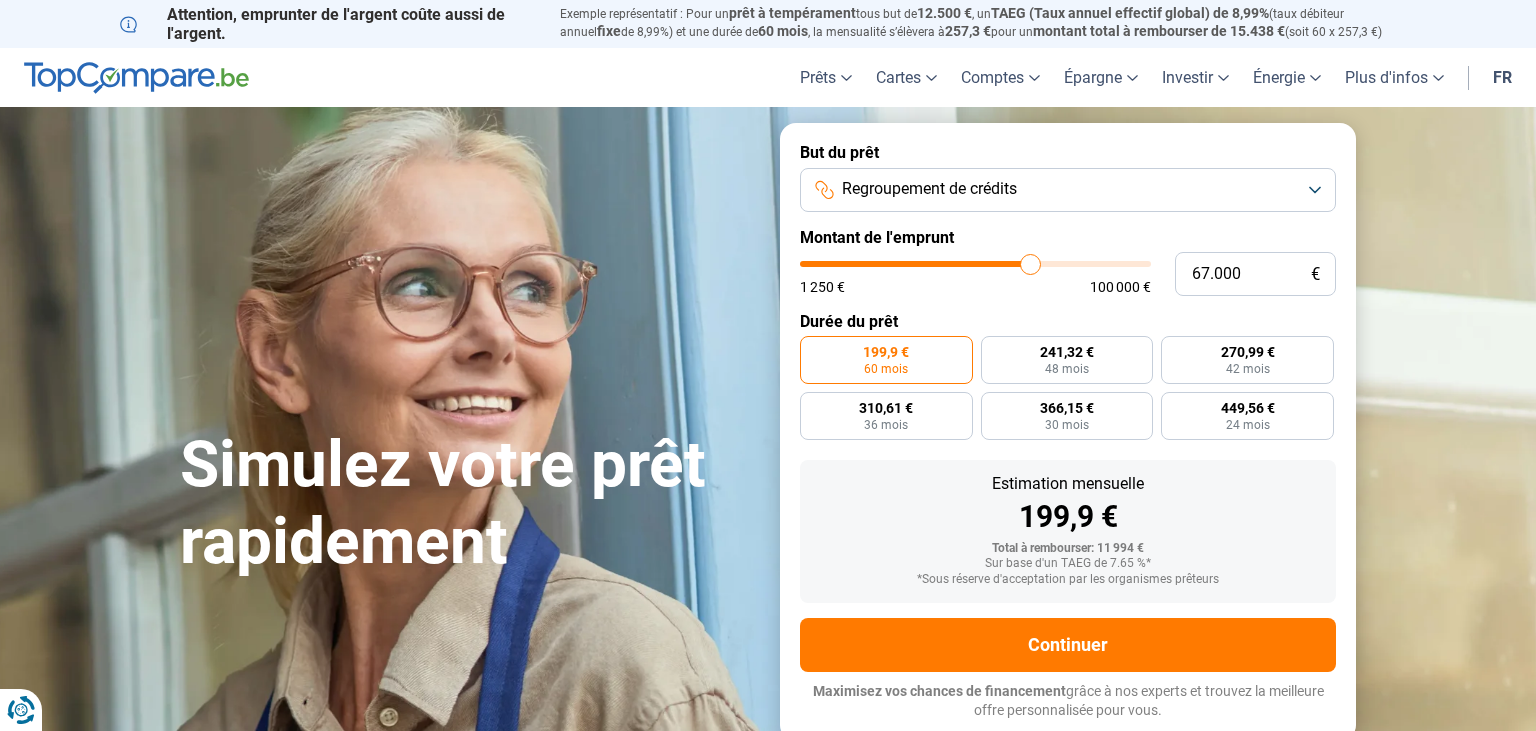 type on "66.500" 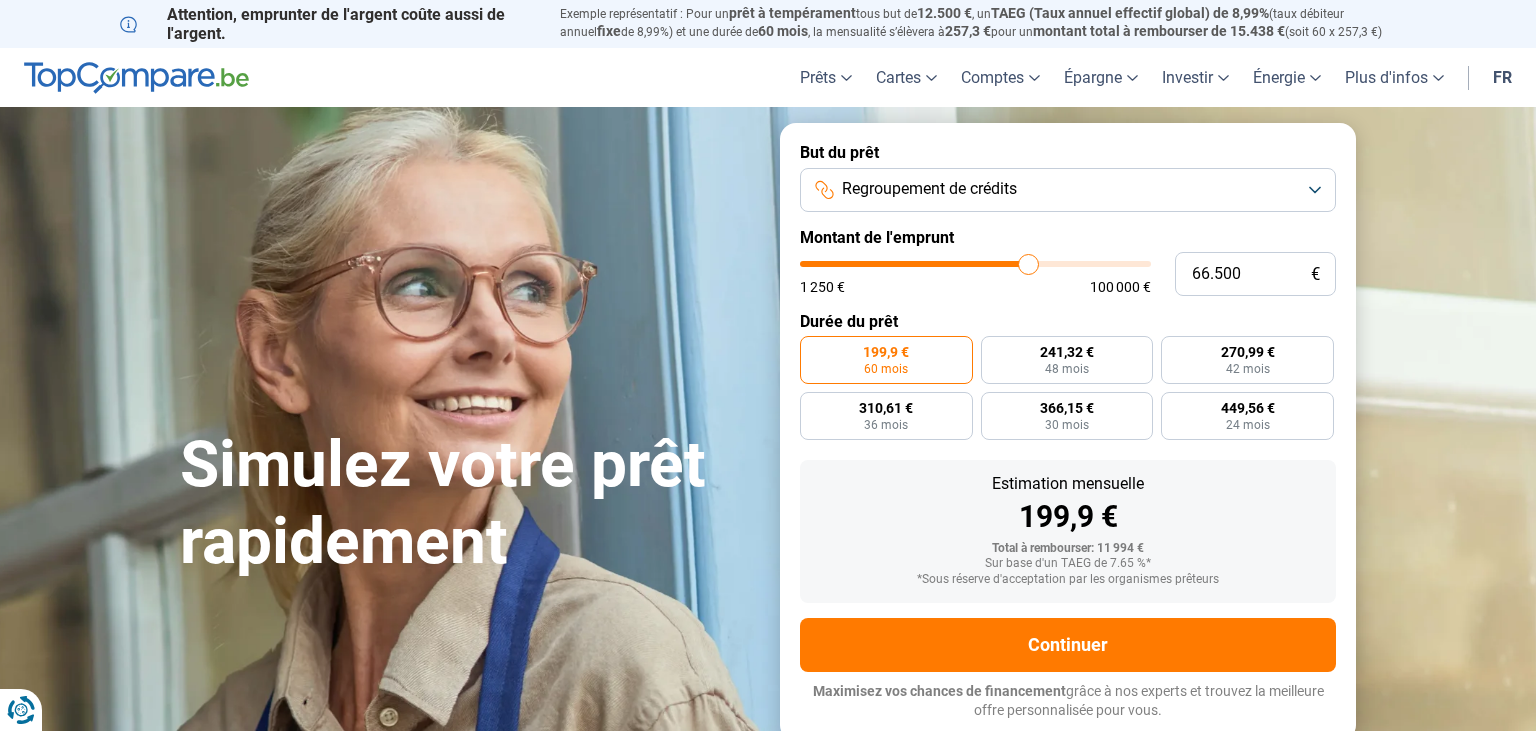 type on "66.250" 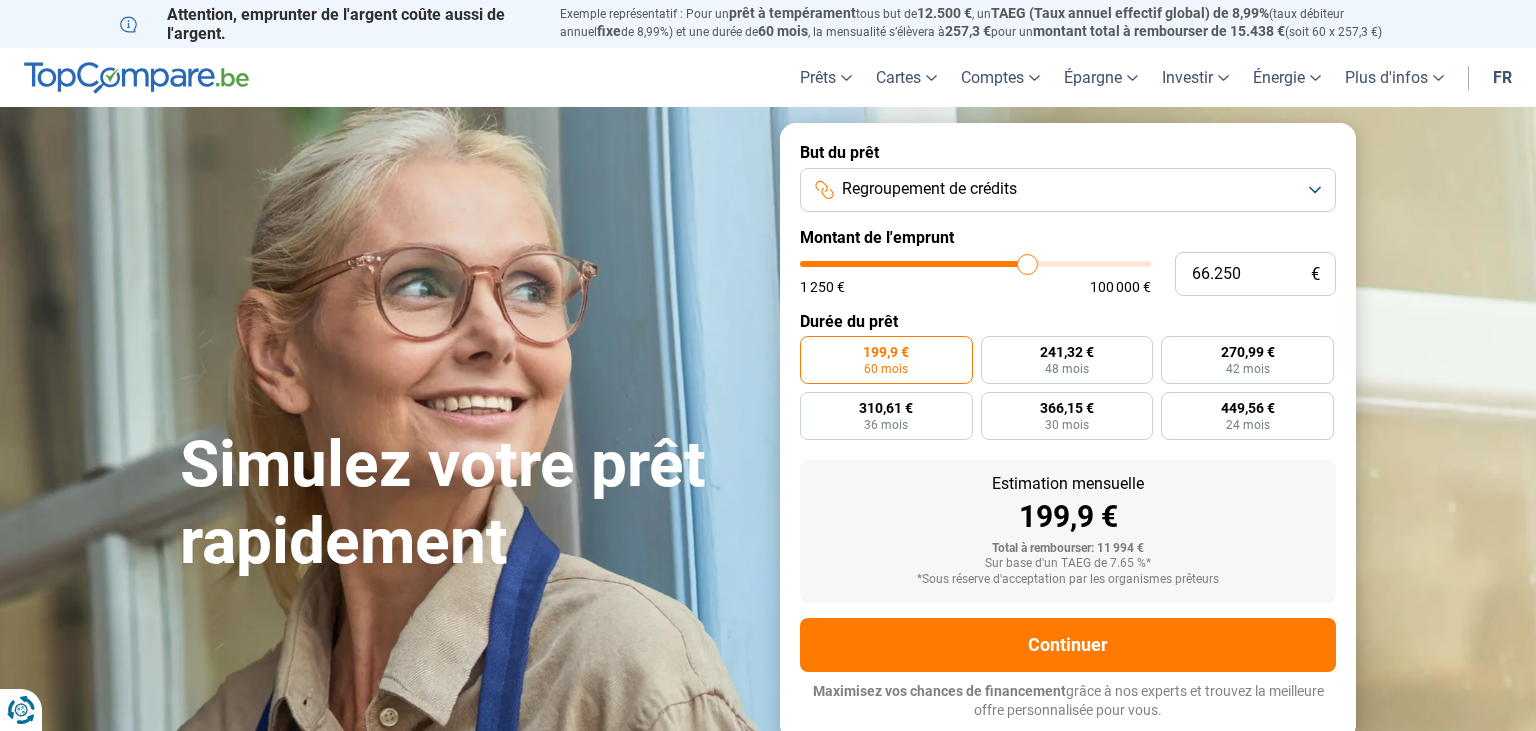type on "66.000" 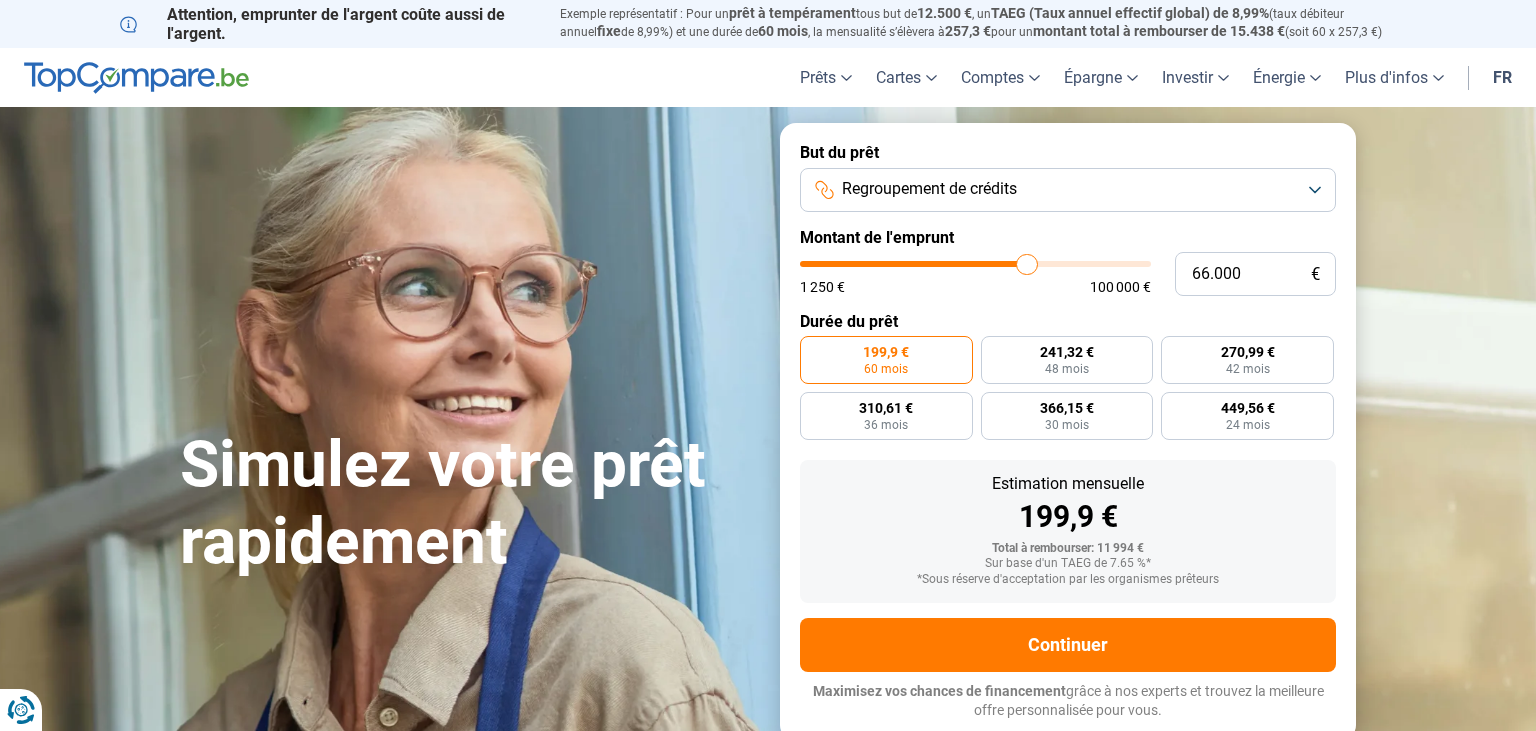 type on "65.750" 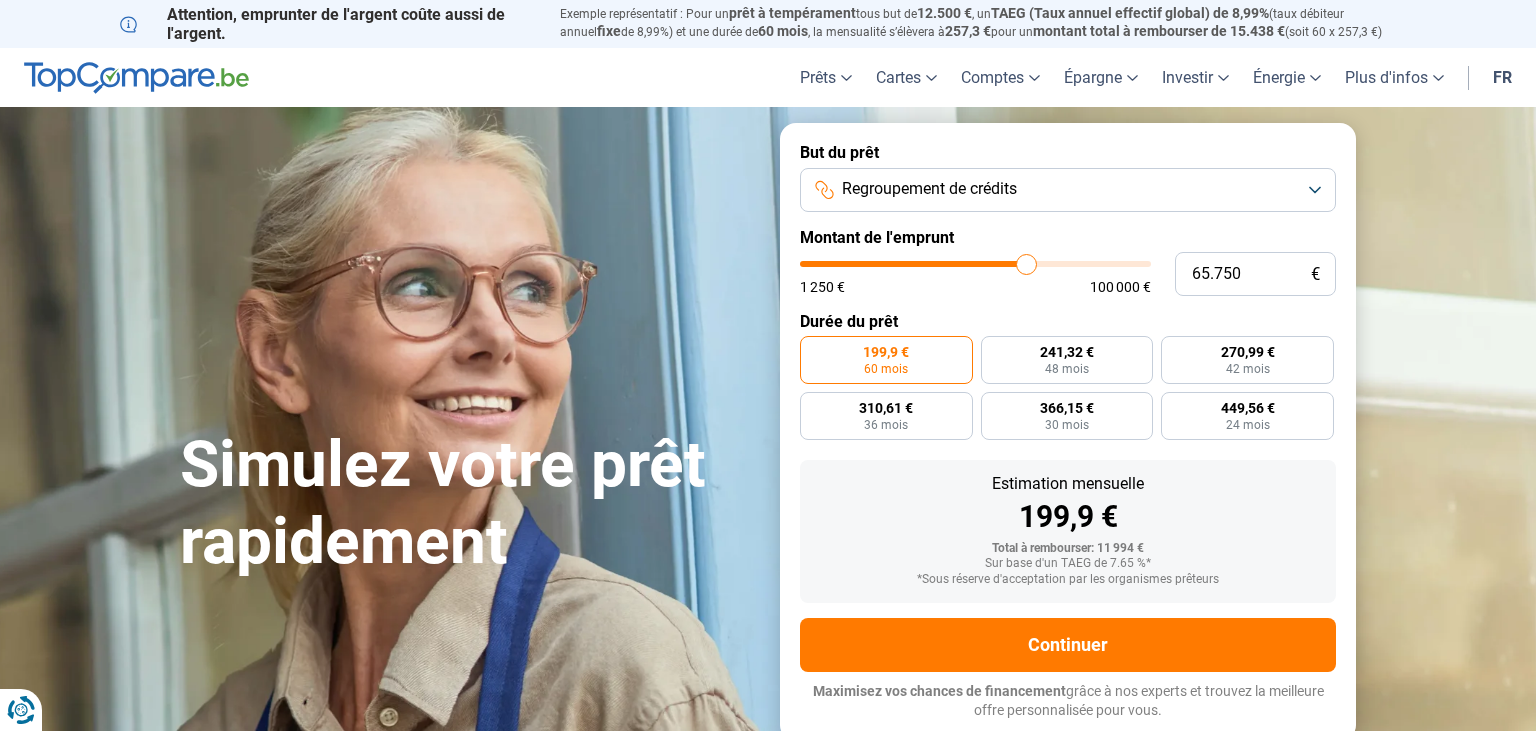 drag, startPoint x: 841, startPoint y: 267, endPoint x: 1026, endPoint y: 266, distance: 185.0027 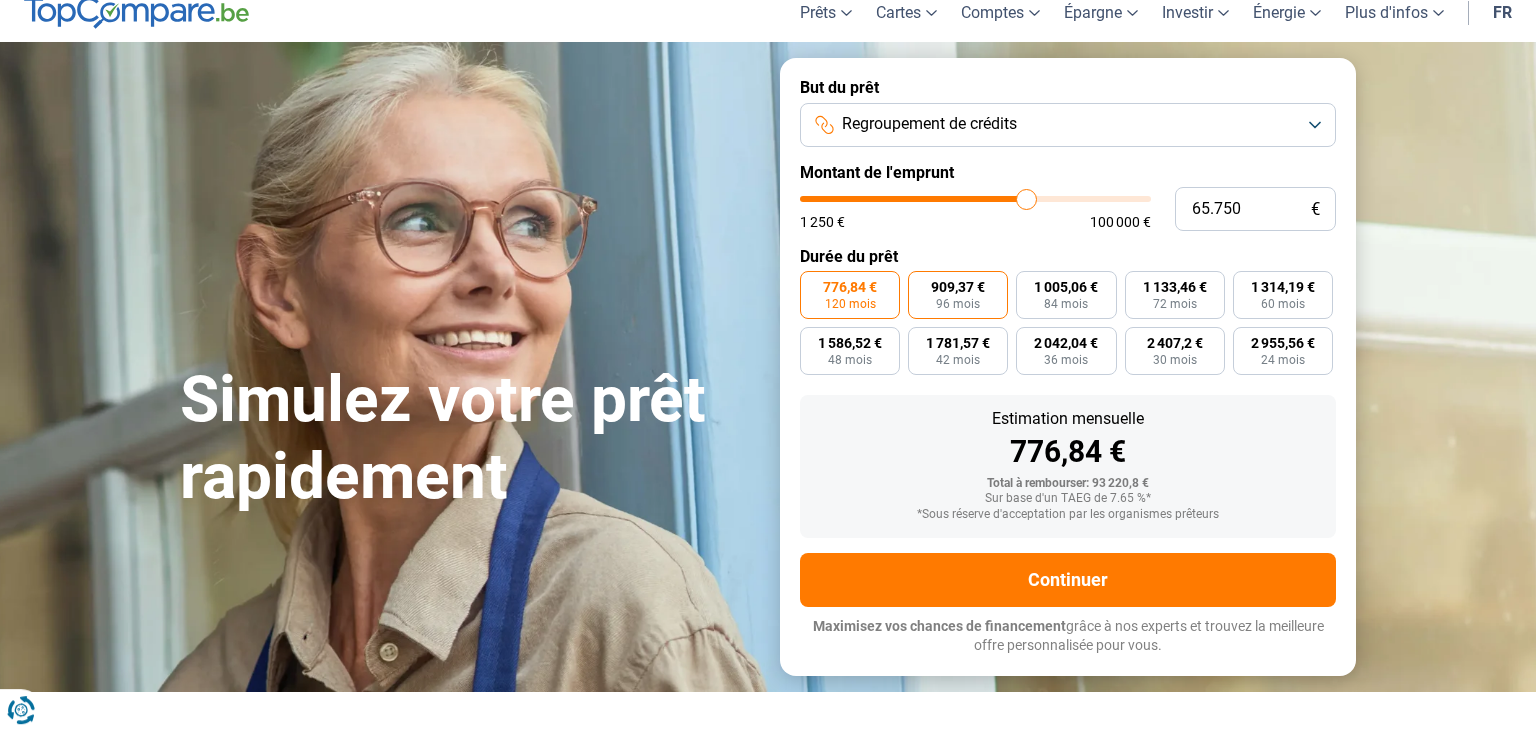 scroll, scrollTop: 105, scrollLeft: 0, axis: vertical 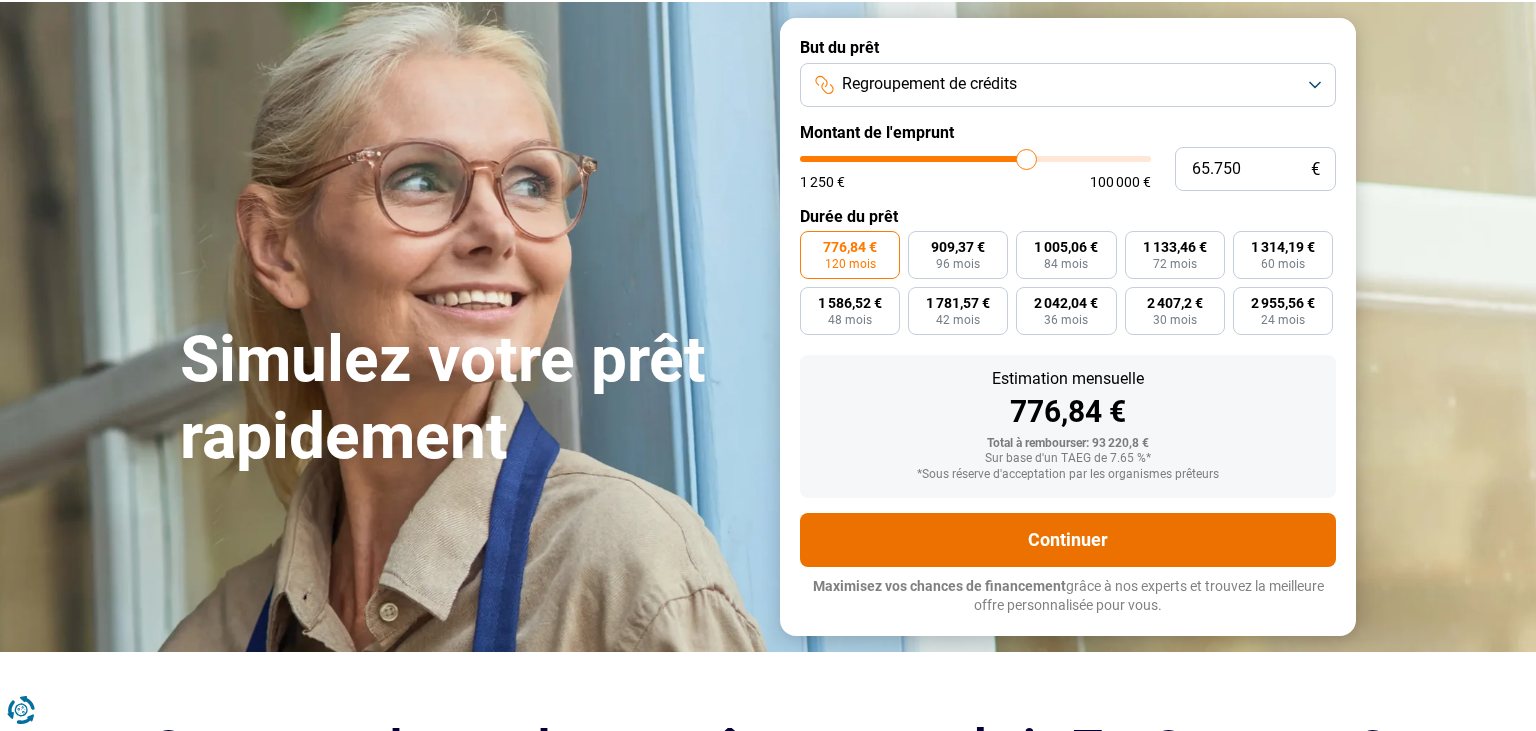 click on "Continuer" at bounding box center (1068, 540) 